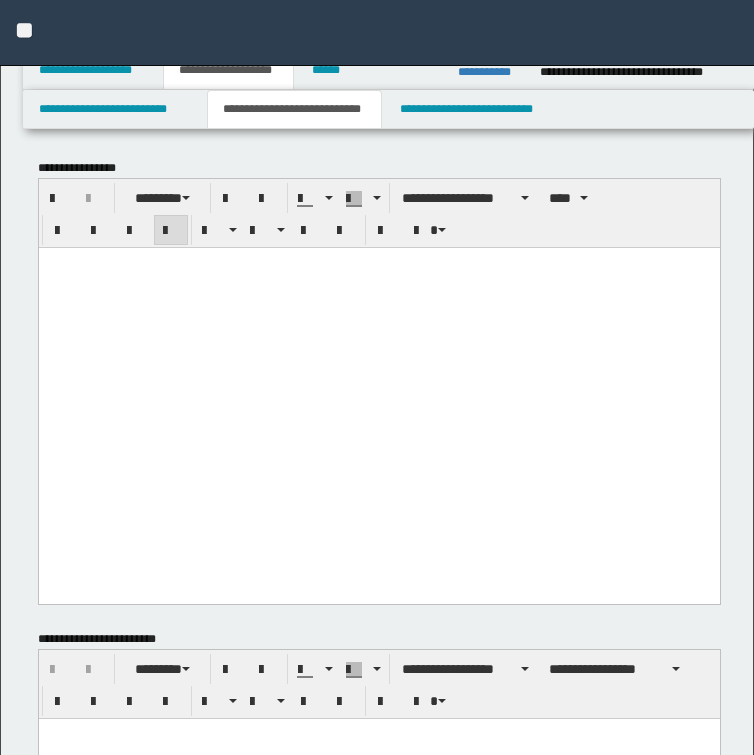 scroll, scrollTop: 0, scrollLeft: 0, axis: both 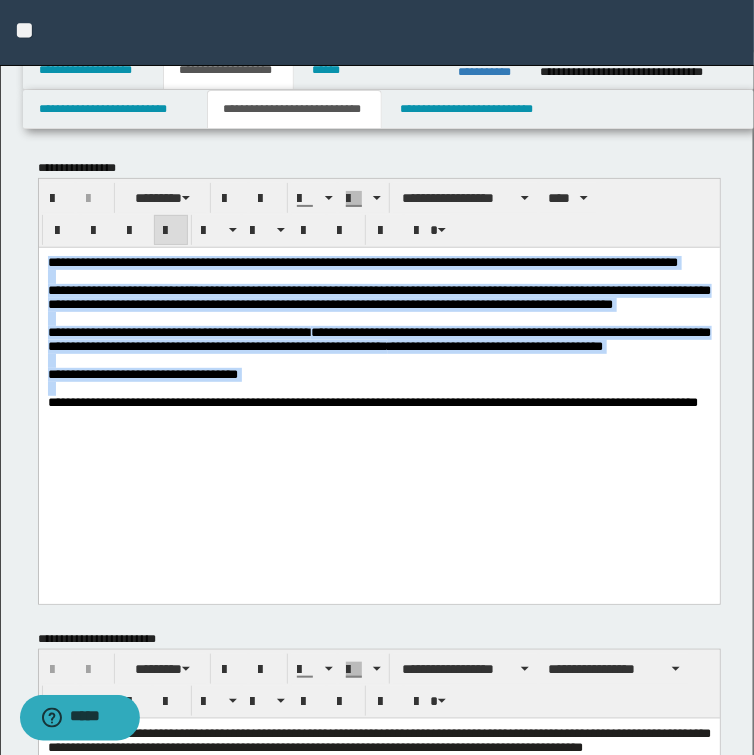 click on "**********" at bounding box center [378, 339] 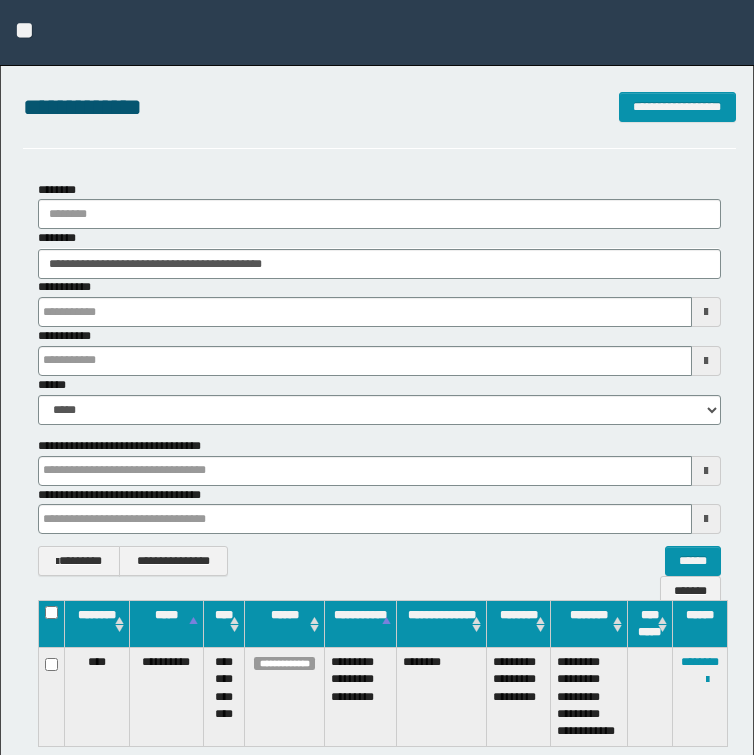 scroll, scrollTop: 160, scrollLeft: 0, axis: vertical 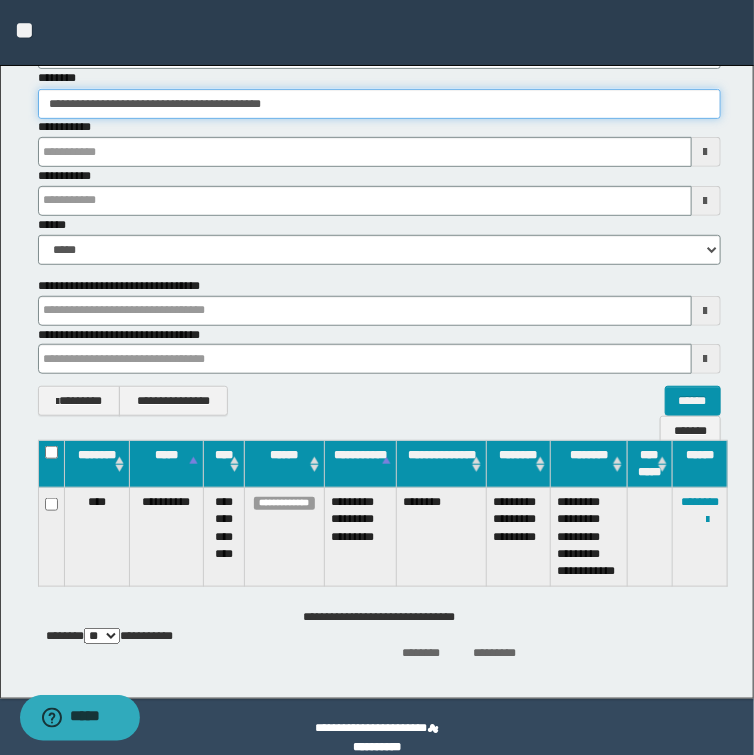 drag, startPoint x: 348, startPoint y: 100, endPoint x: -184, endPoint y: 119, distance: 532.3392 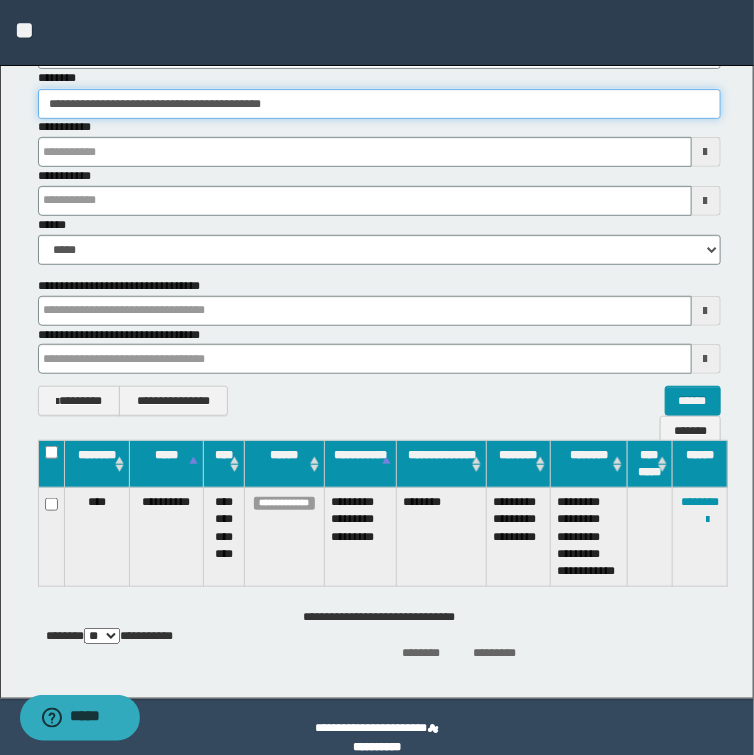 click on "**********" at bounding box center [377, 217] 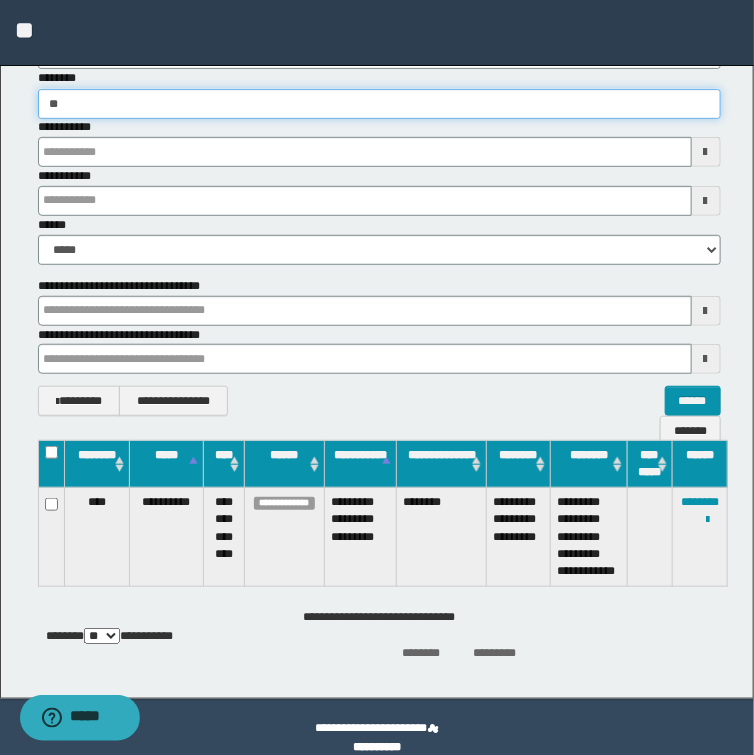 type on "***" 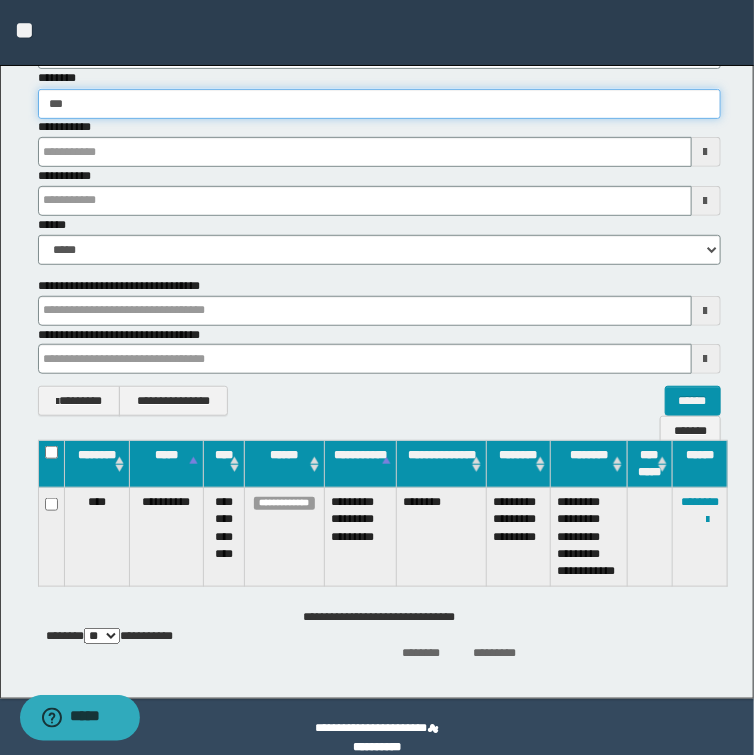type on "***" 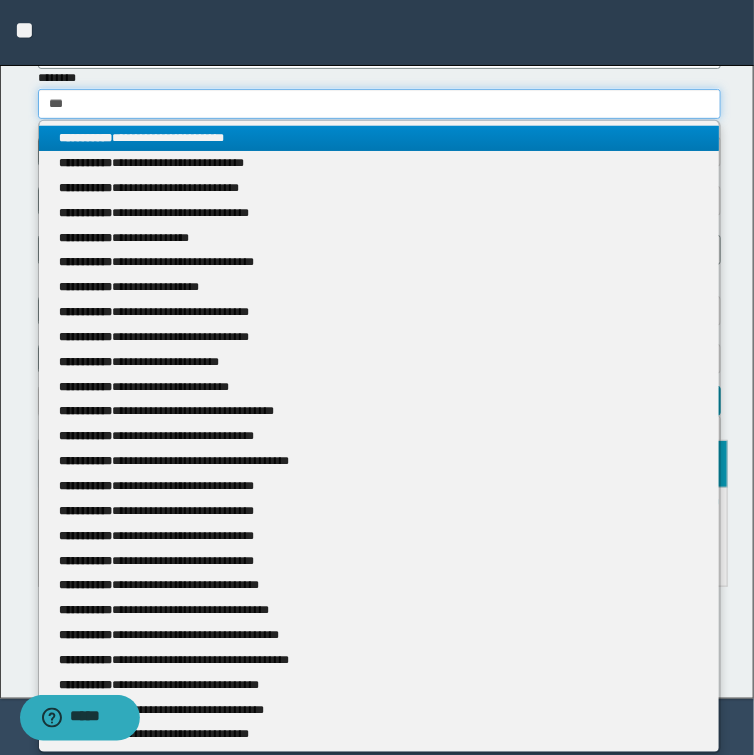 type 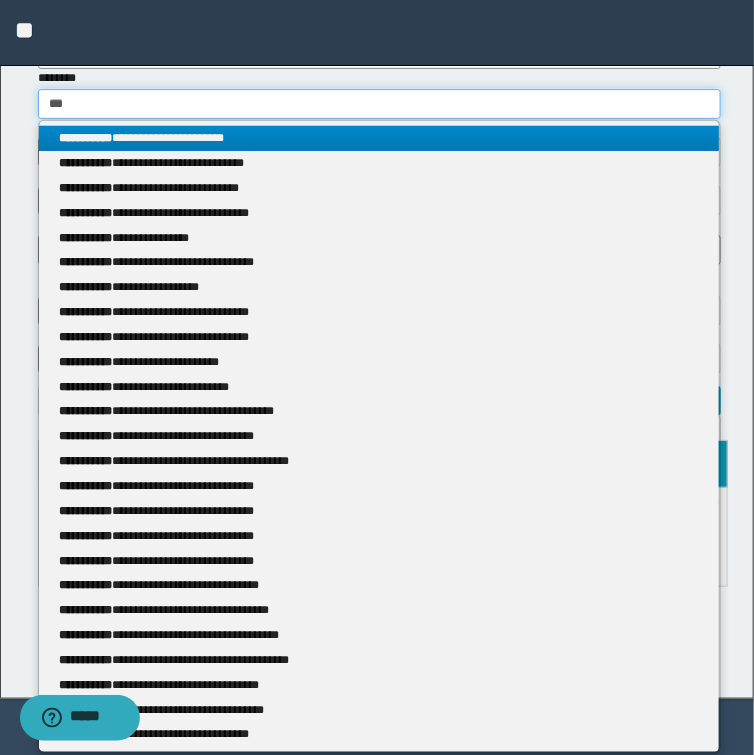 type on "**" 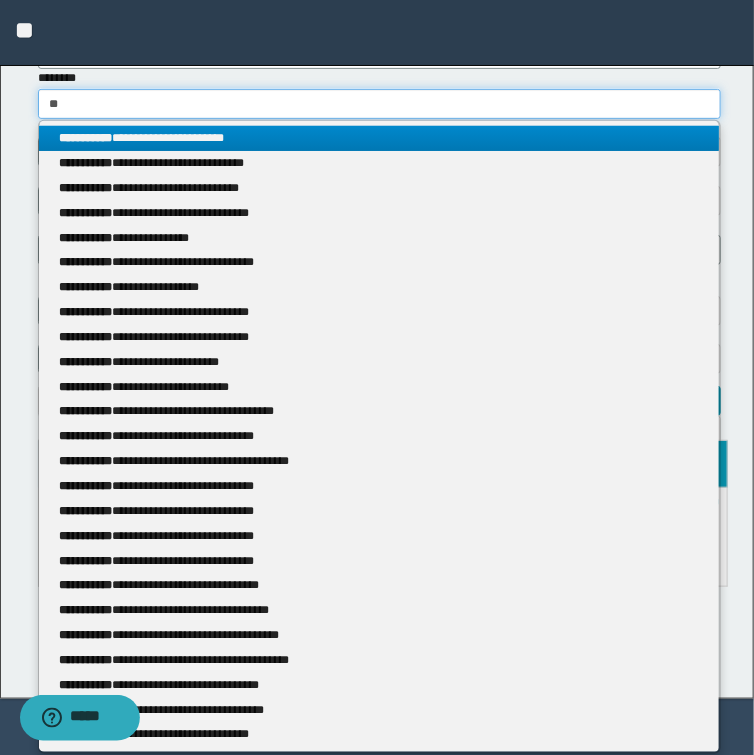 type on "**" 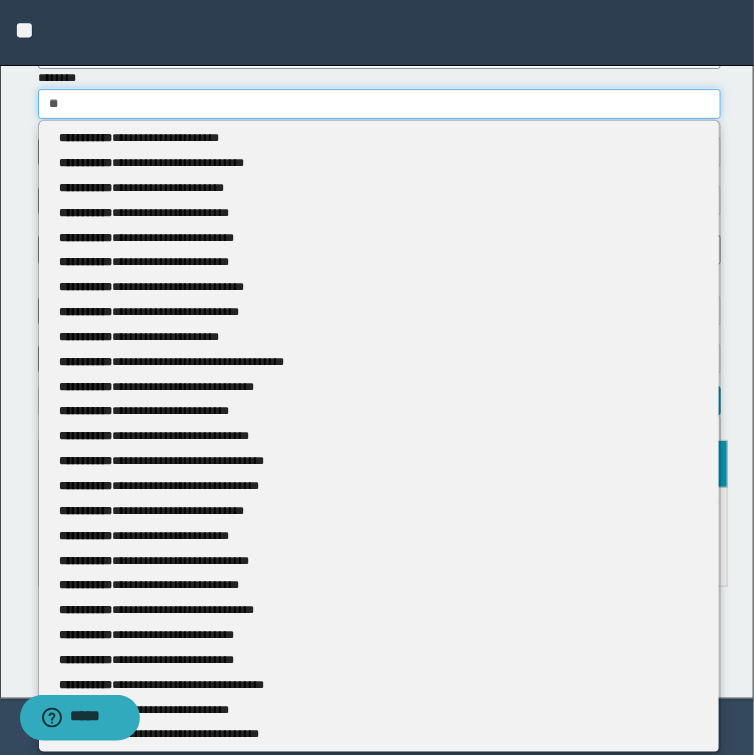 type 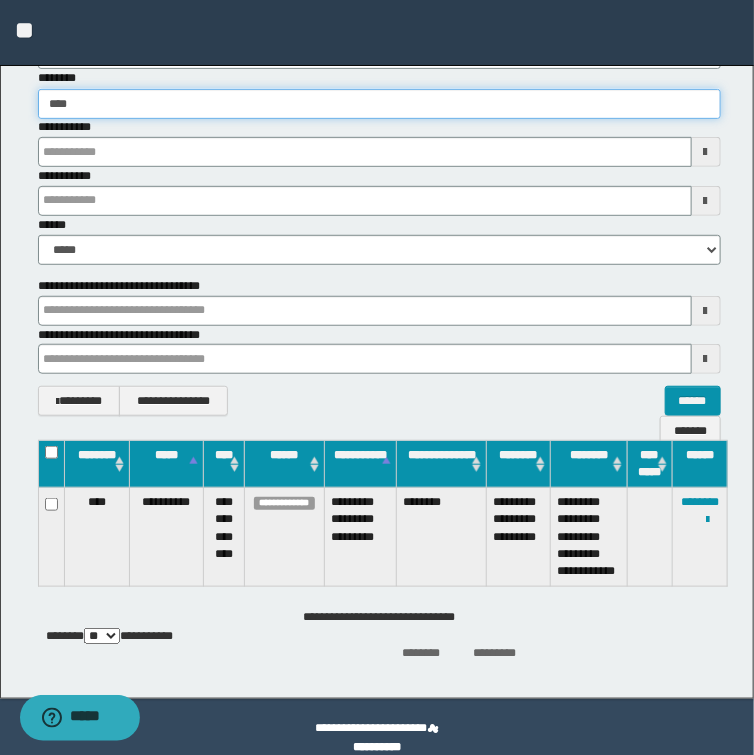 type on "*****" 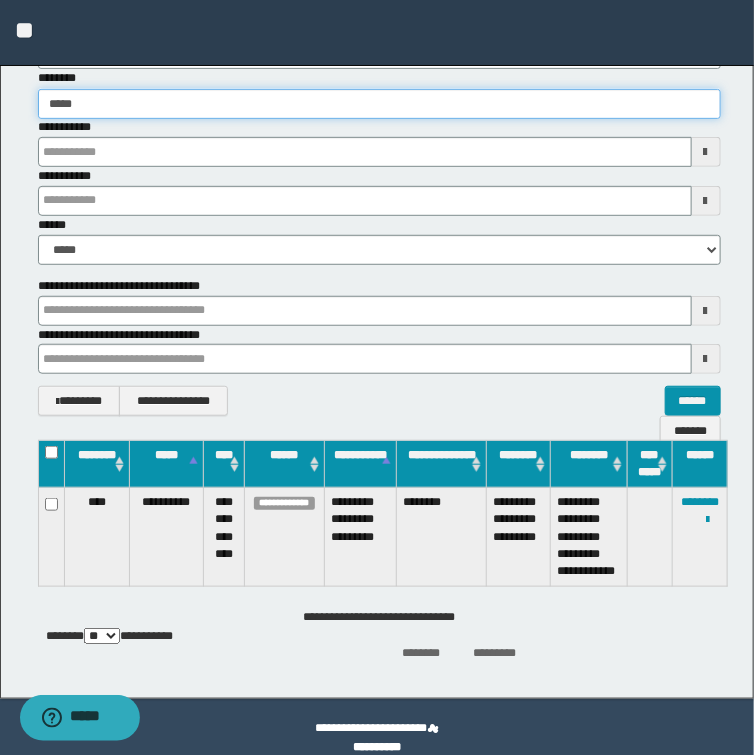 type on "*****" 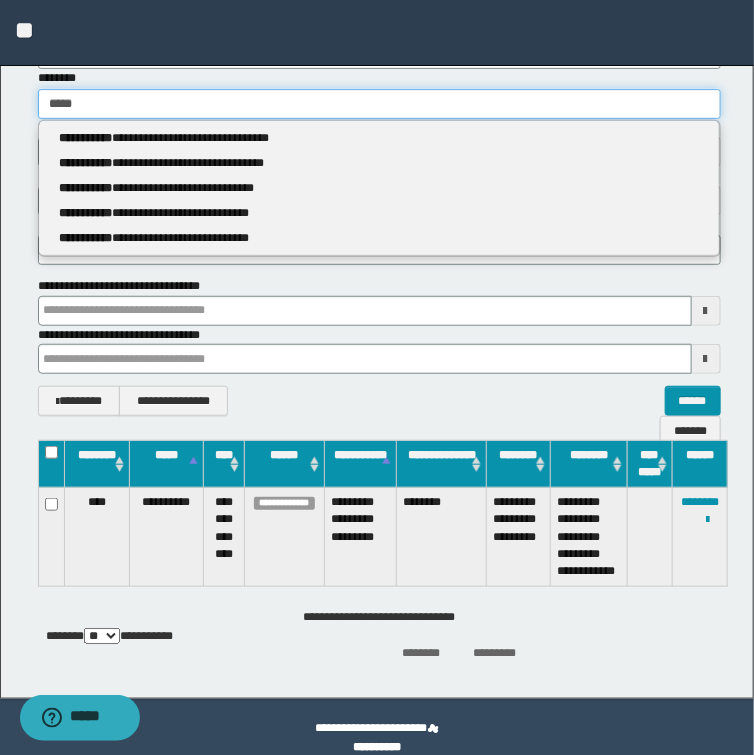 type 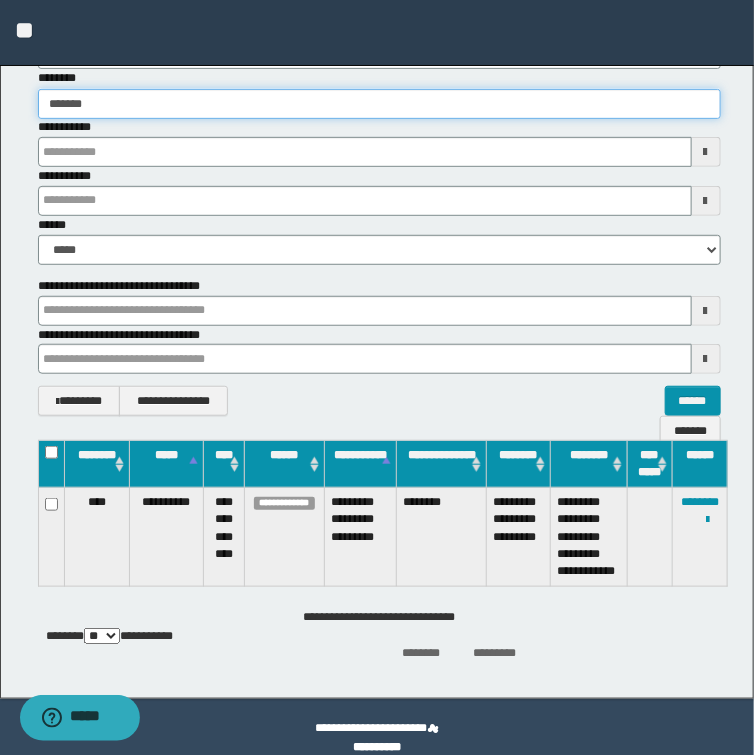 type on "********" 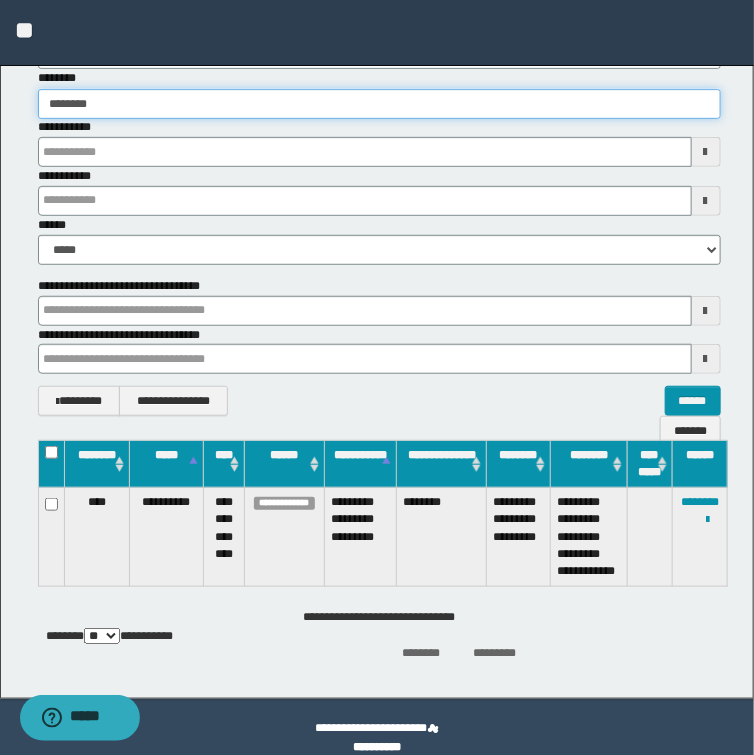 type on "********" 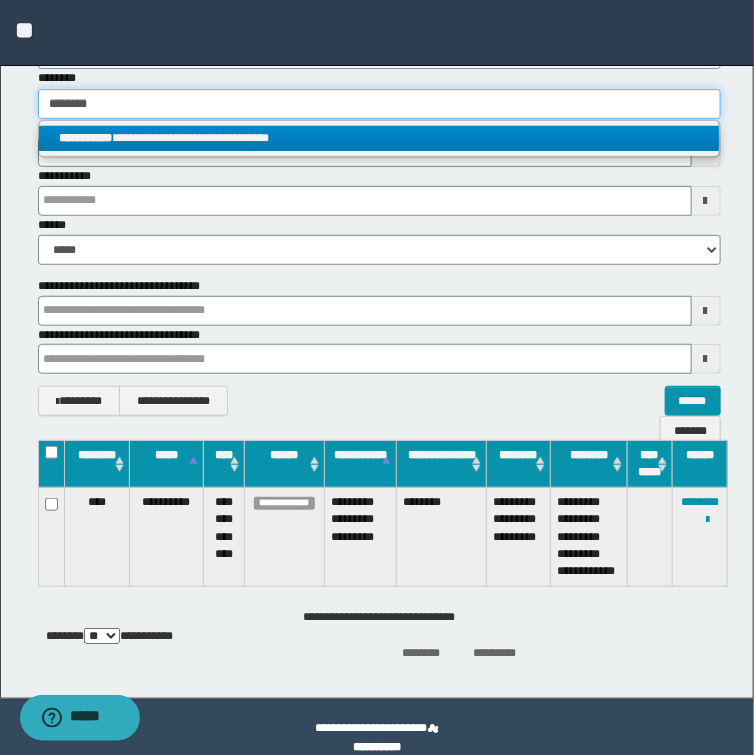 type on "********" 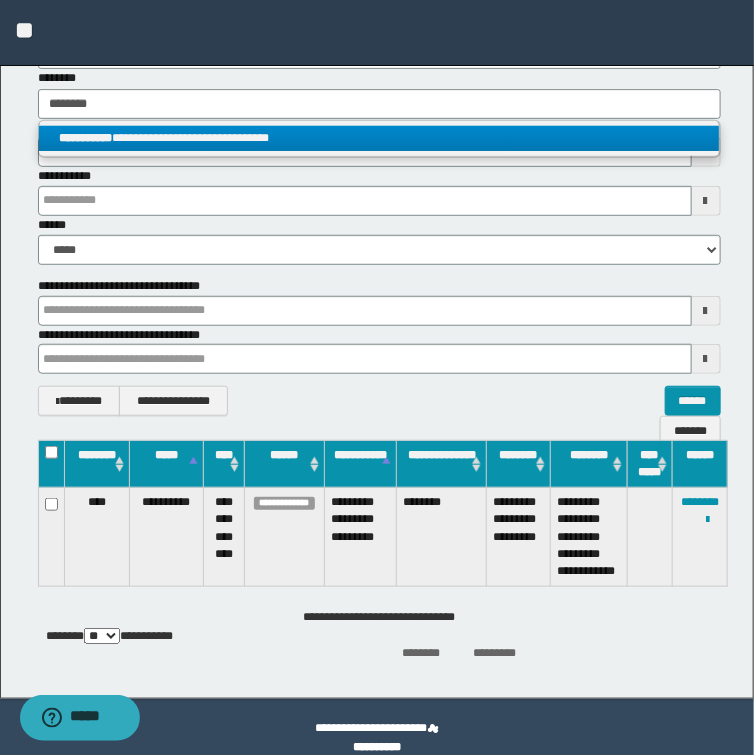 click on "**********" at bounding box center [379, 138] 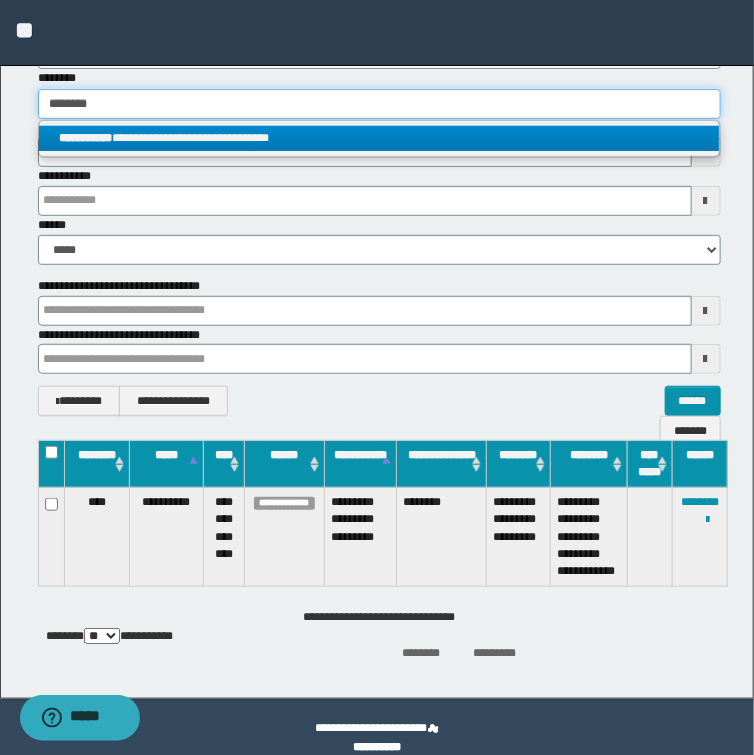 type 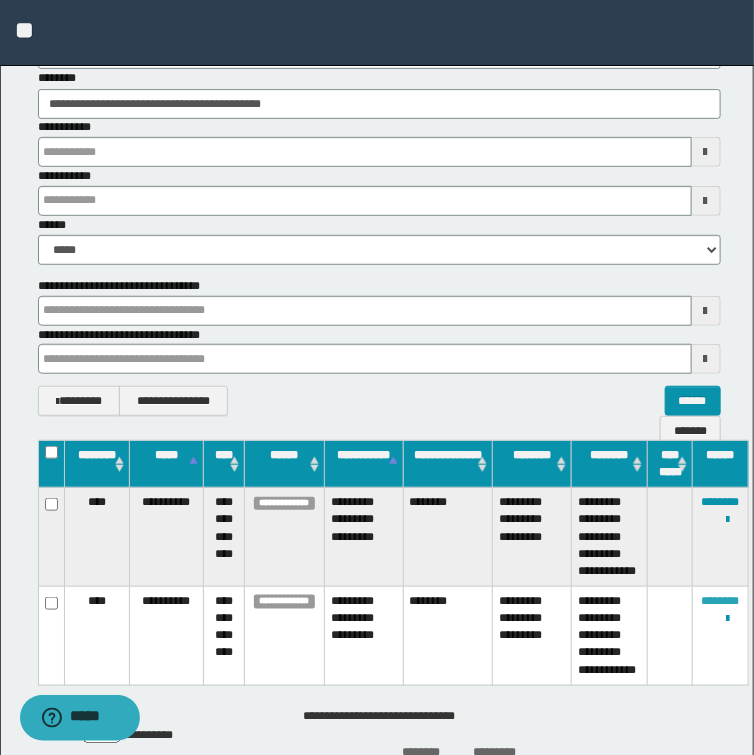 click on "********" at bounding box center (721, 601) 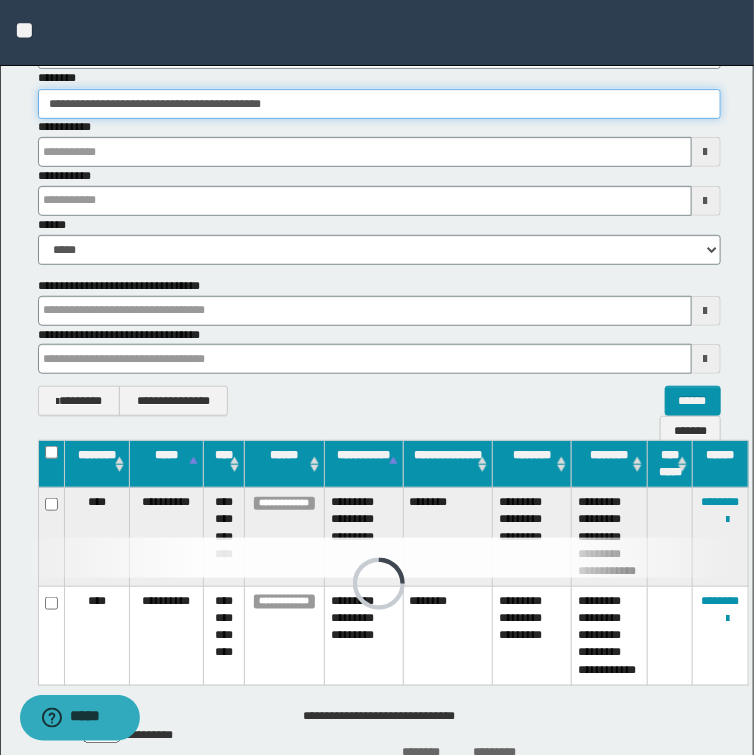 drag, startPoint x: 348, startPoint y: 101, endPoint x: -248, endPoint y: 82, distance: 596.3028 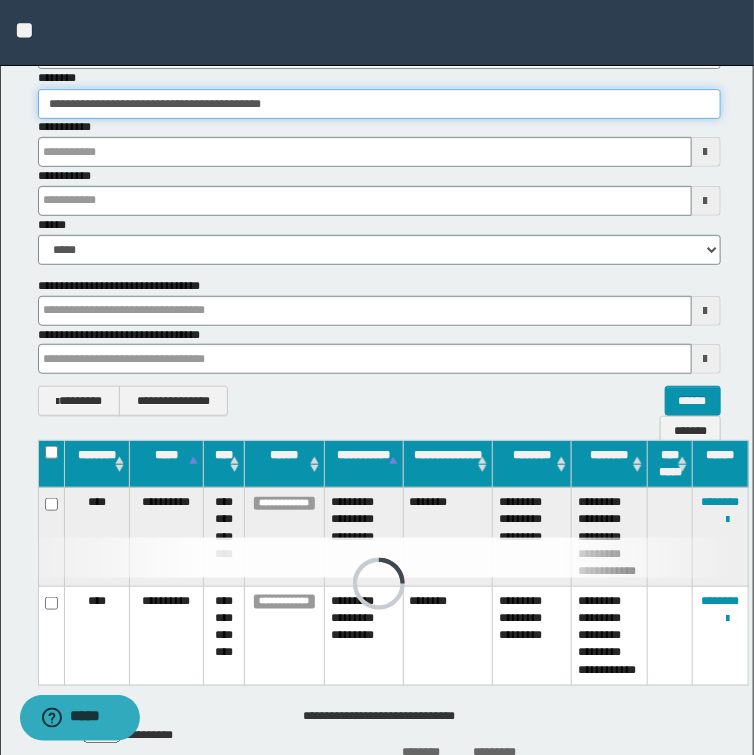 click on "**********" at bounding box center (377, 217) 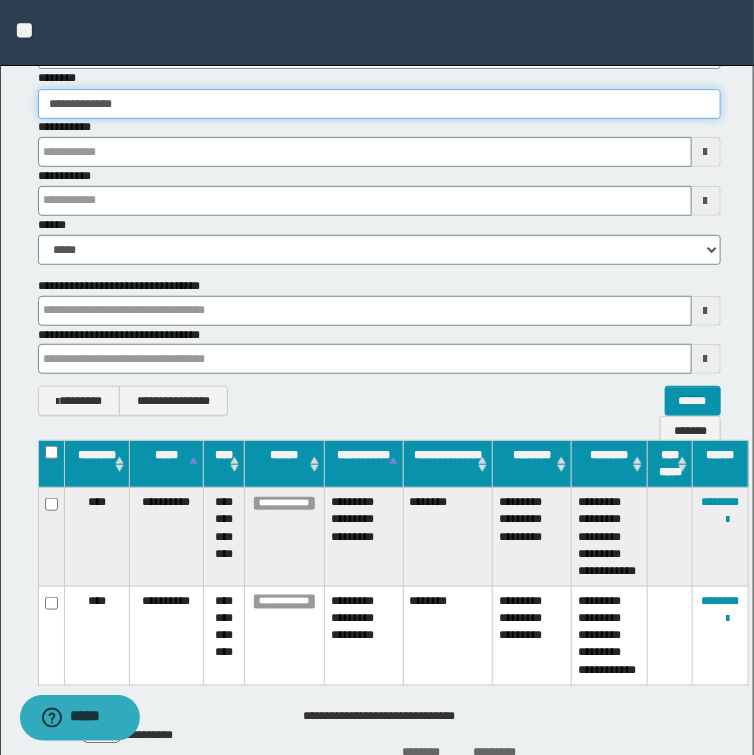 type on "**********" 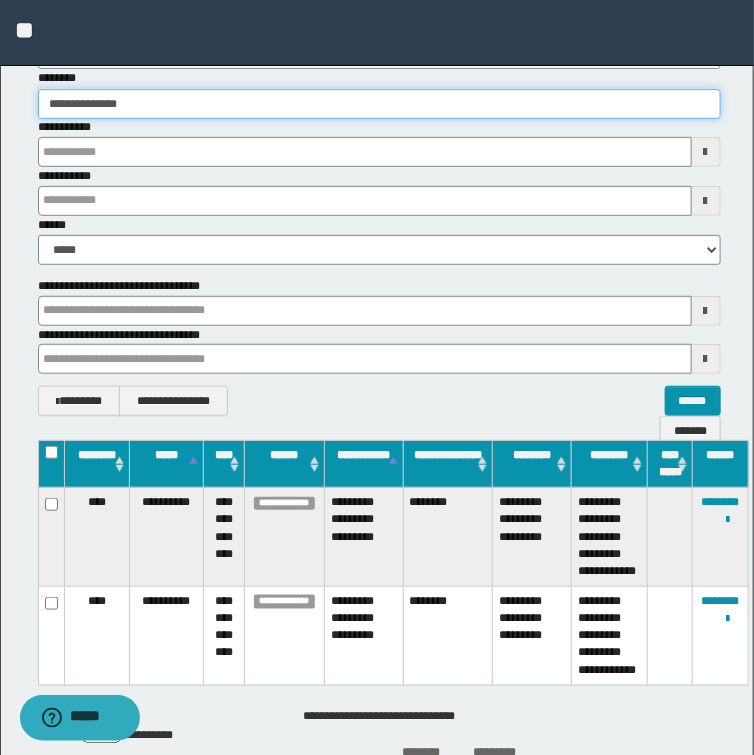 type on "**********" 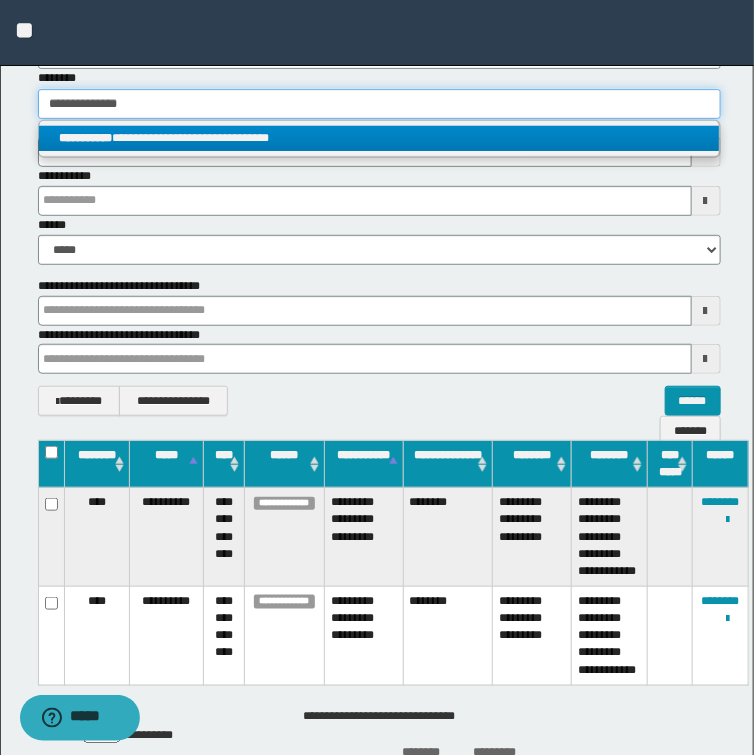 type on "**********" 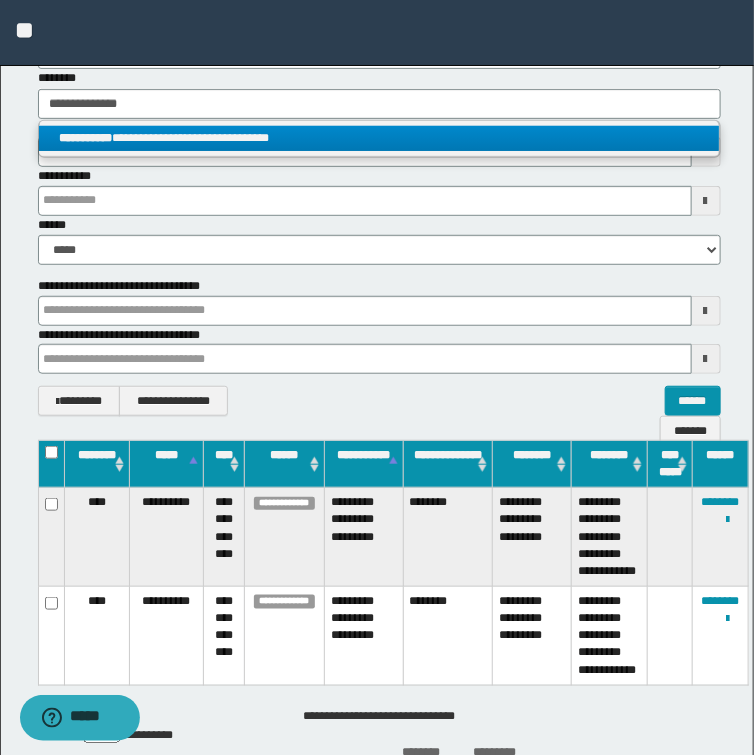 click on "**********" at bounding box center (379, 138) 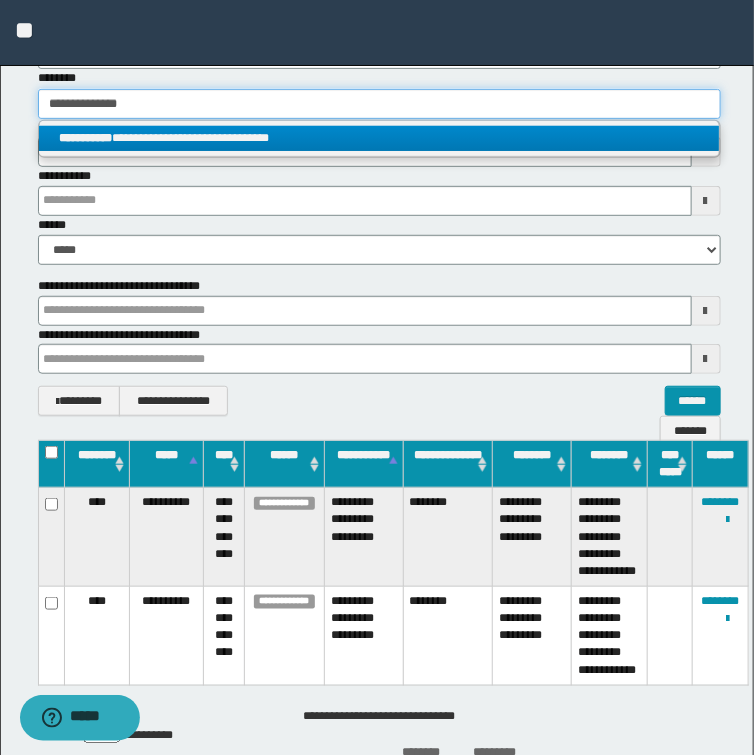 type 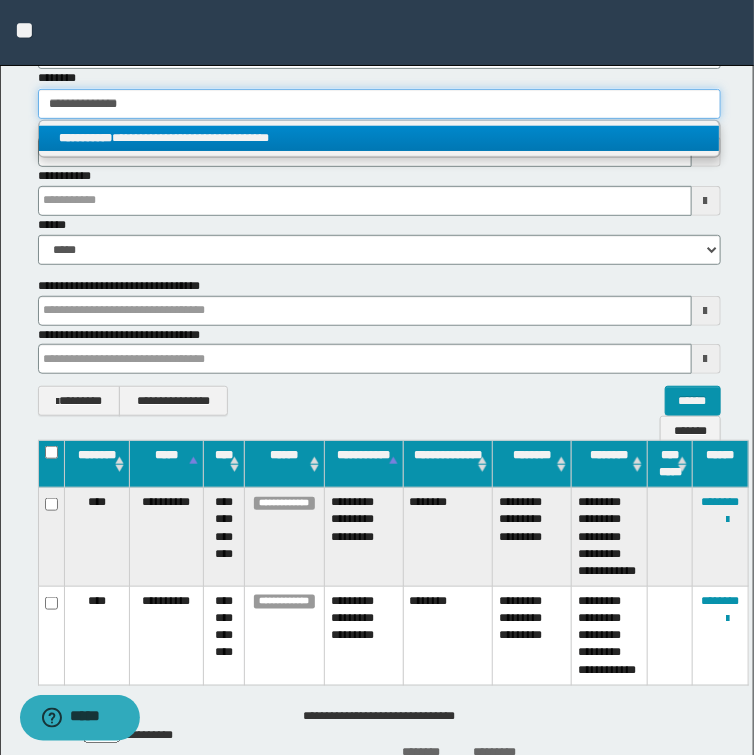 type on "**********" 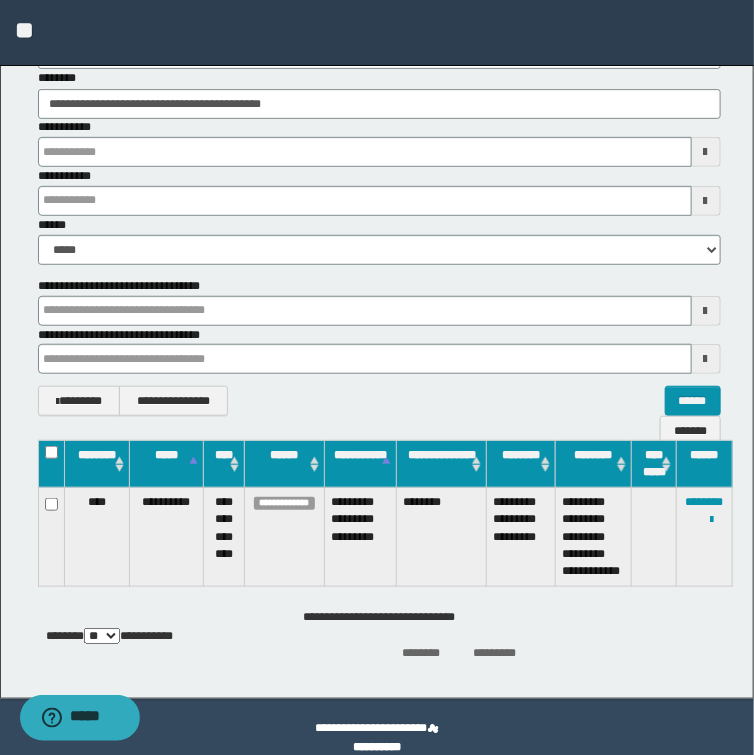 click at bounding box center [0, 0] 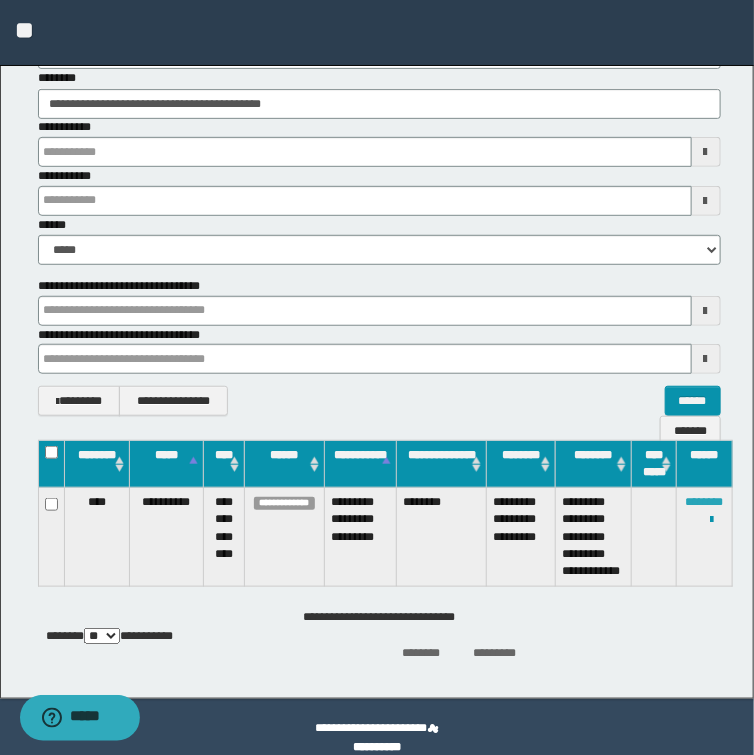 click on "********" at bounding box center (705, 502) 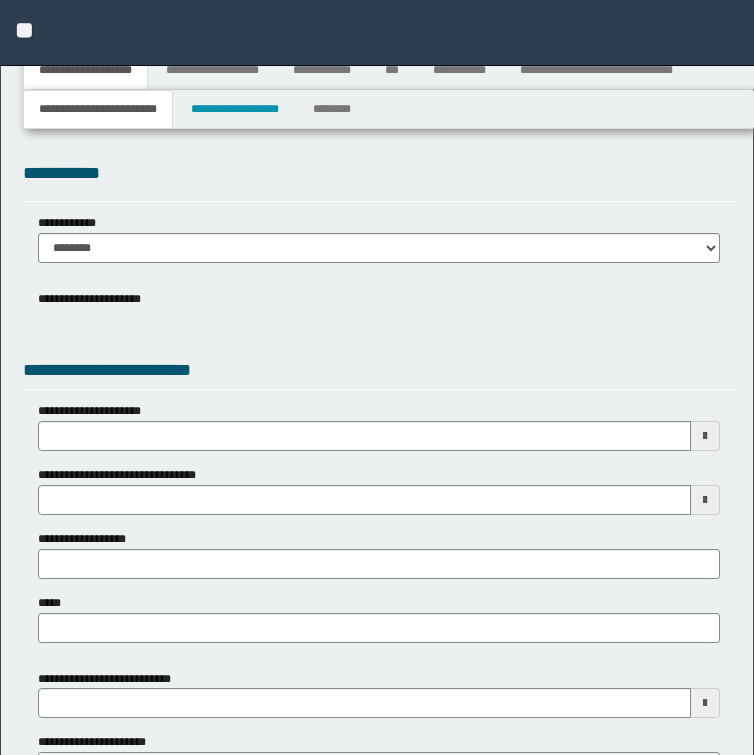 type 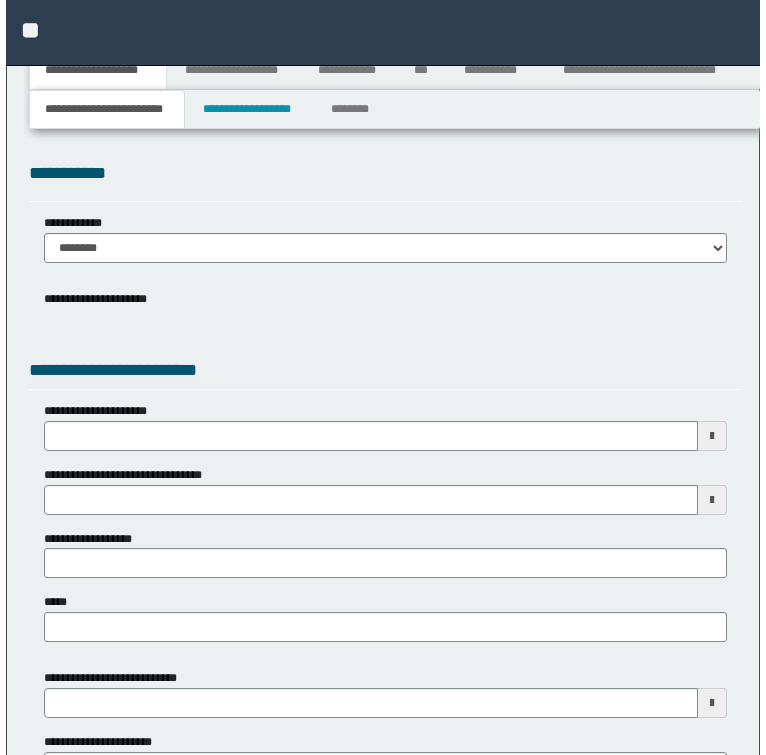 scroll, scrollTop: 0, scrollLeft: 0, axis: both 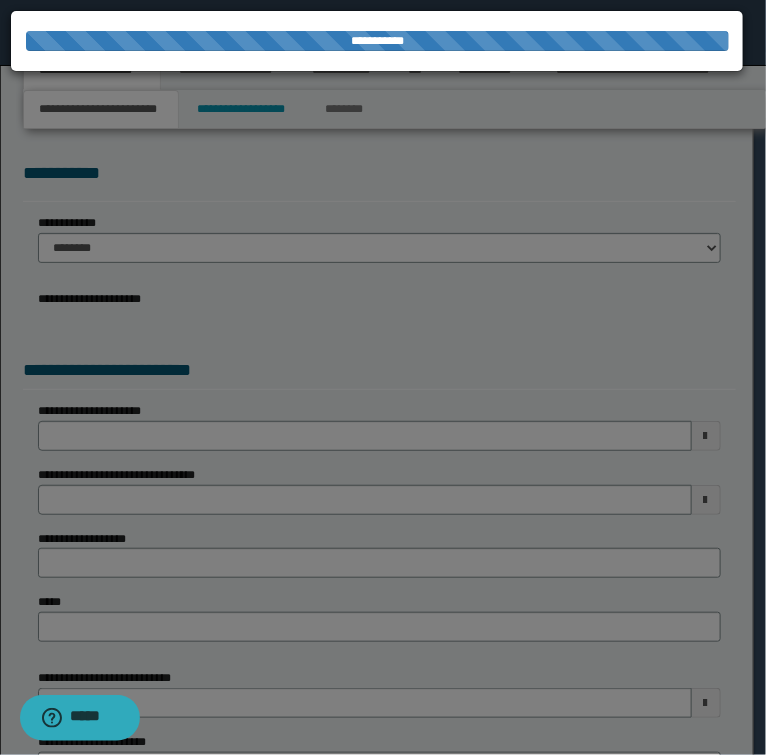 type on "**********" 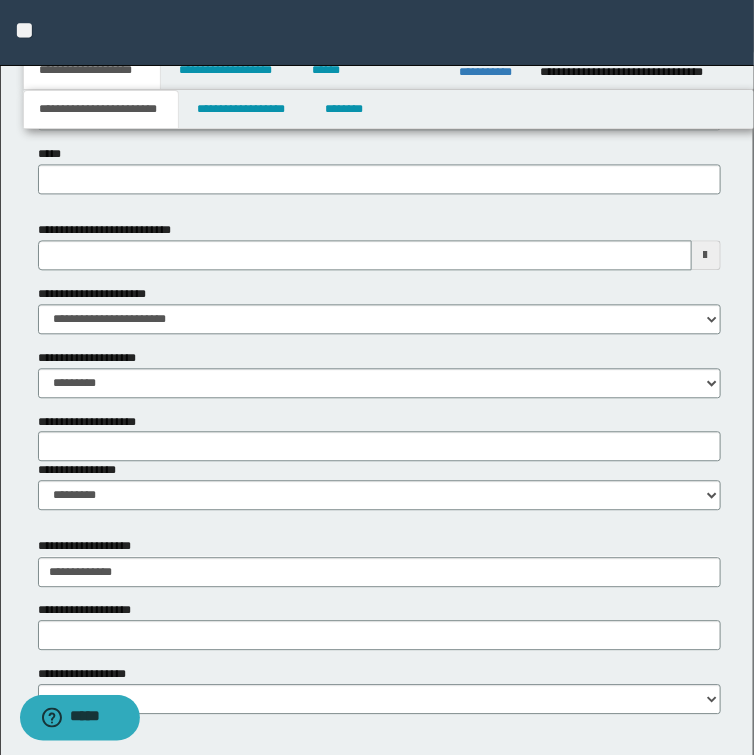 scroll, scrollTop: 1020, scrollLeft: 0, axis: vertical 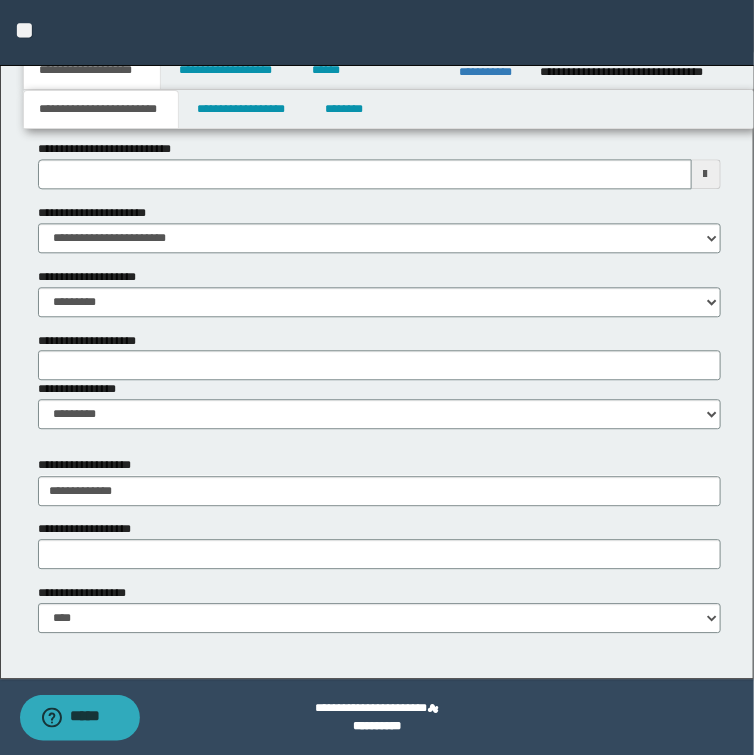 type 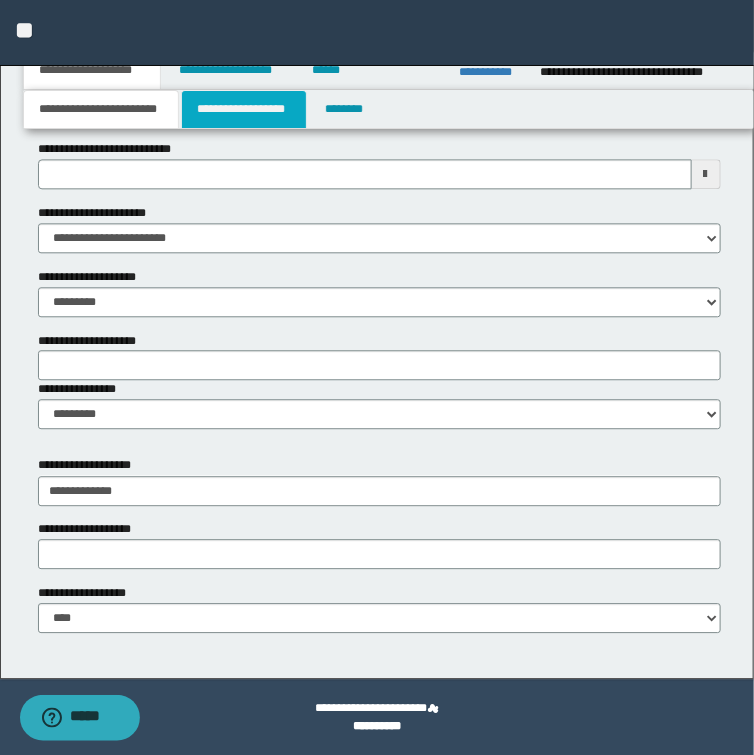click on "**********" at bounding box center [244, 109] 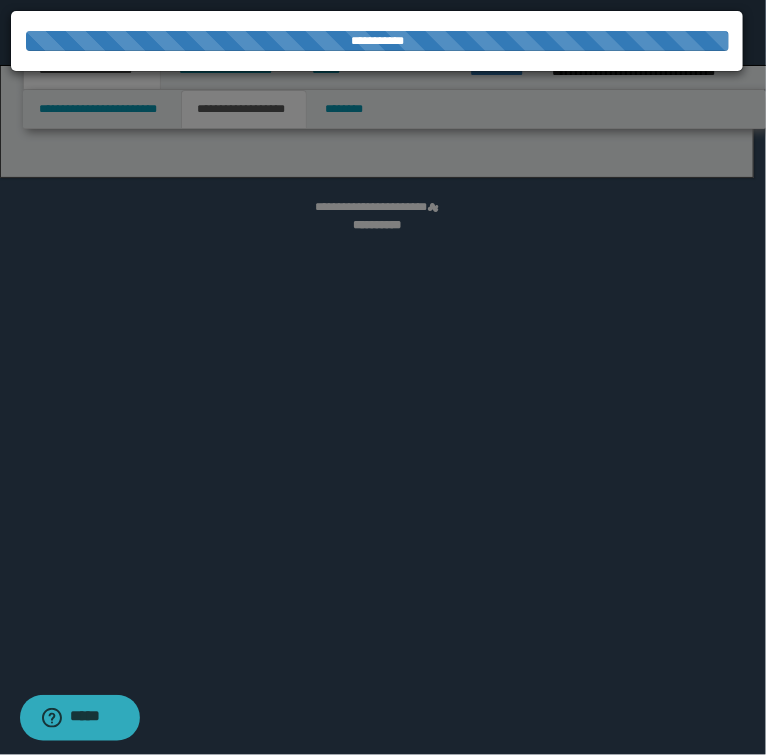 select on "*" 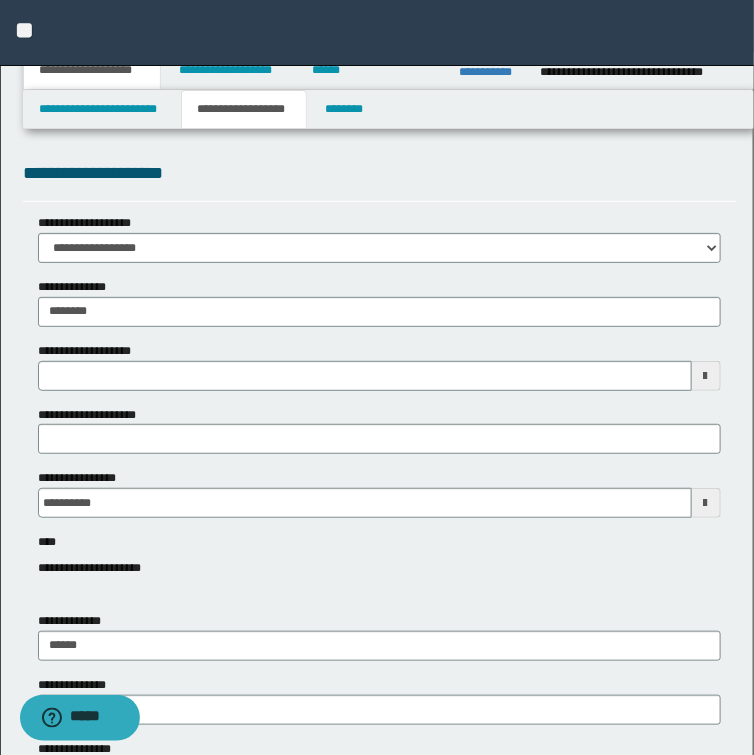 type 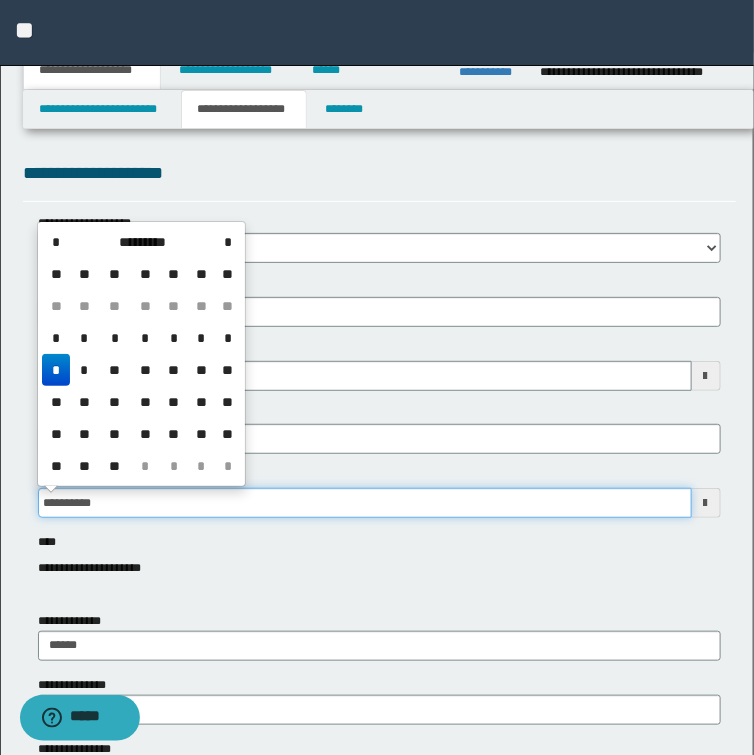 drag, startPoint x: 40, startPoint y: 501, endPoint x: 53, endPoint y: 500, distance: 13.038404 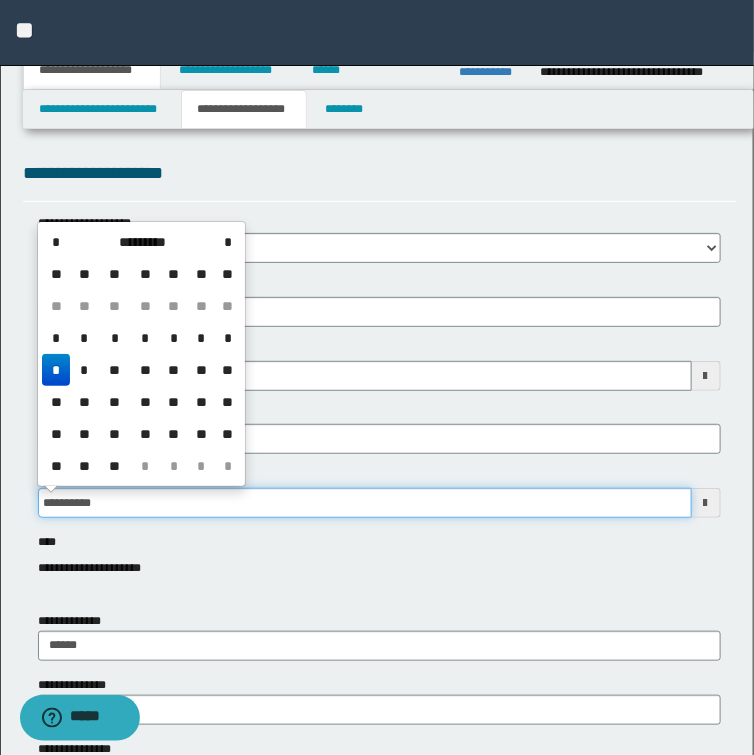 click on "**********" at bounding box center (365, 503) 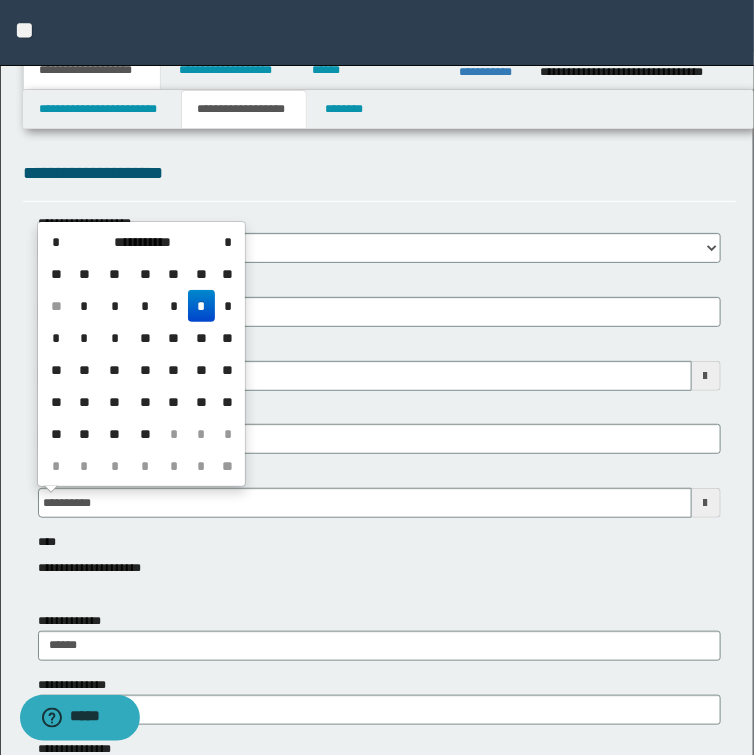 type on "**********" 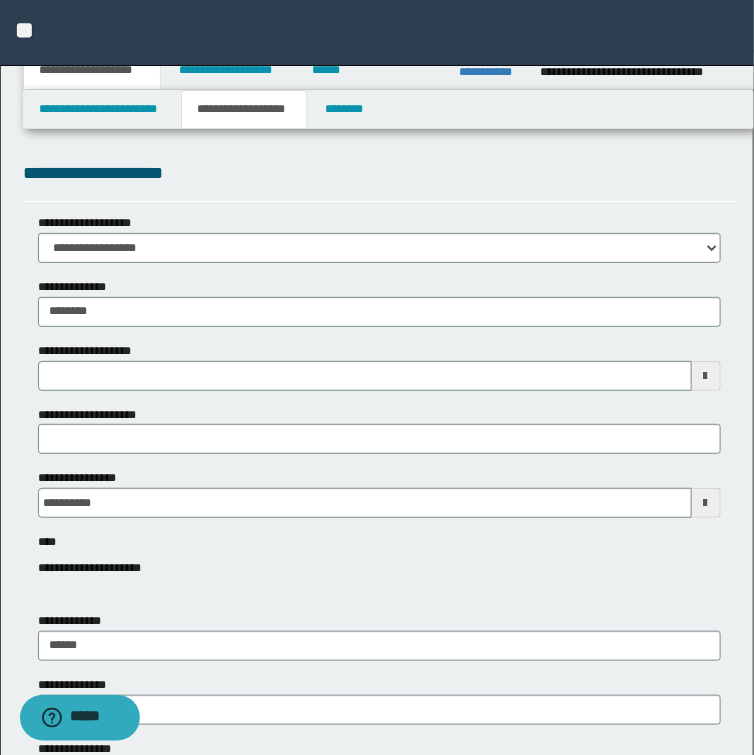 type 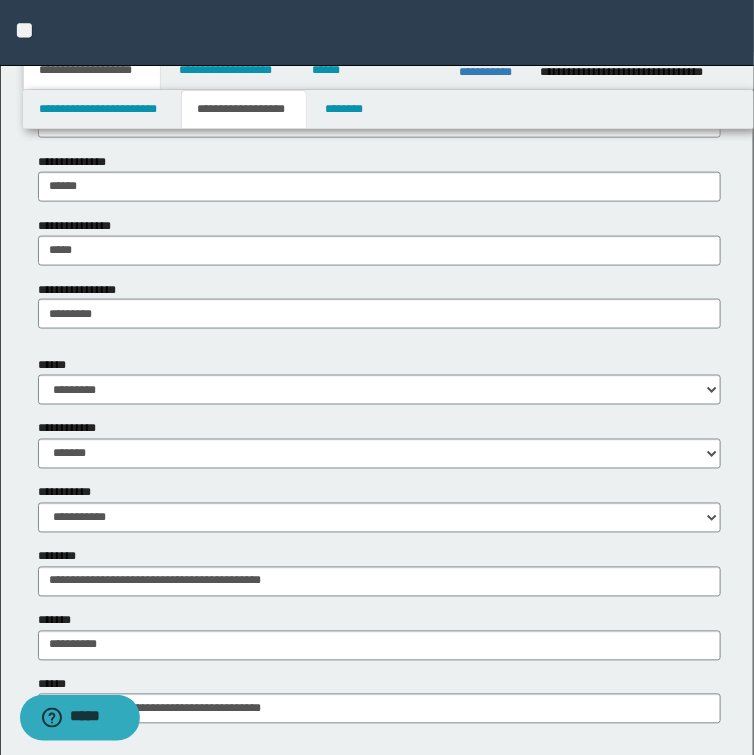 scroll, scrollTop: 560, scrollLeft: 0, axis: vertical 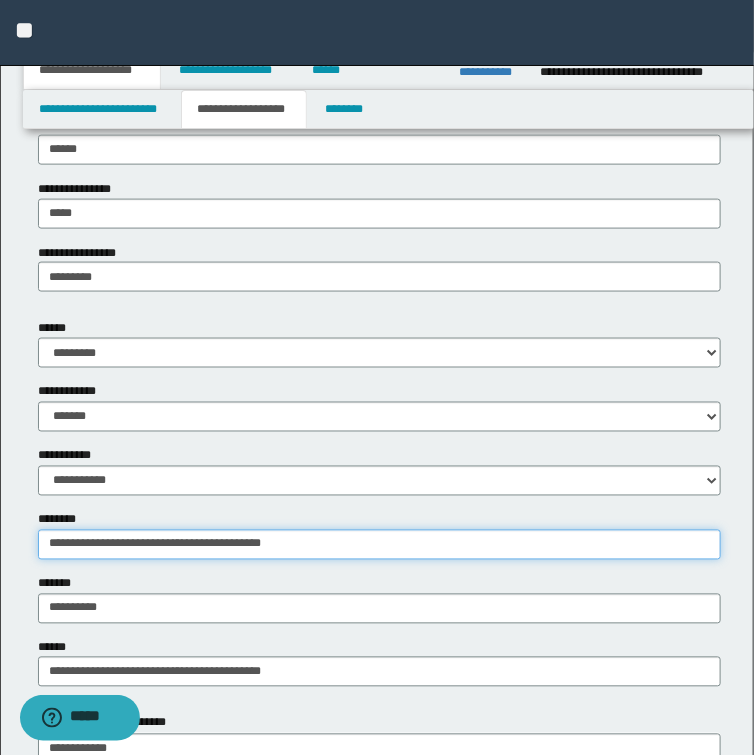click on "**********" at bounding box center (379, 545) 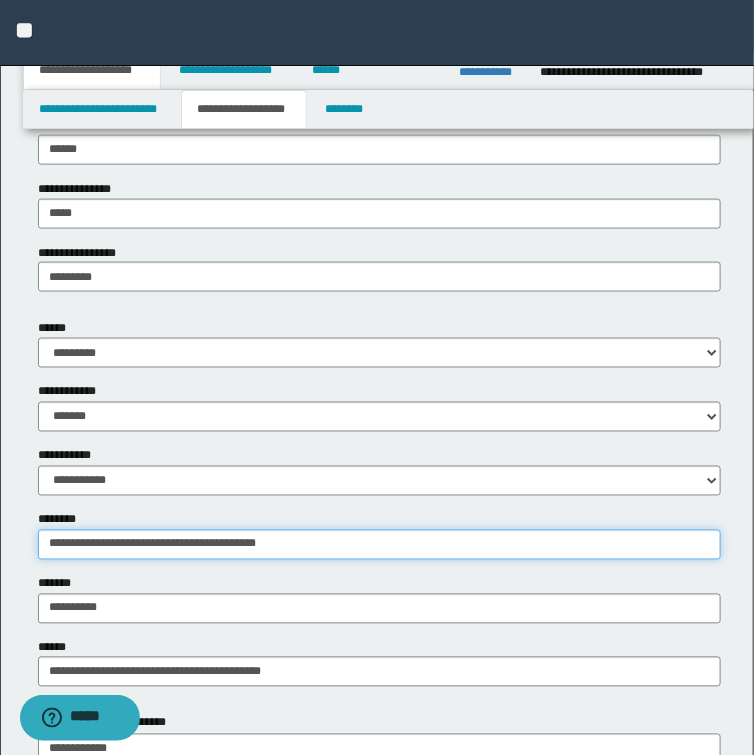 type on "**********" 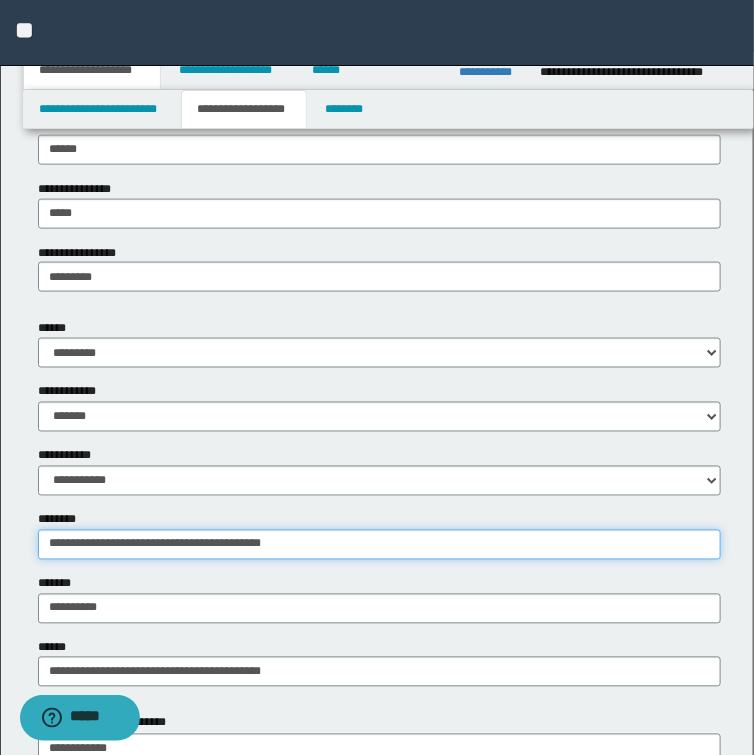 click on "**********" at bounding box center (379, 545) 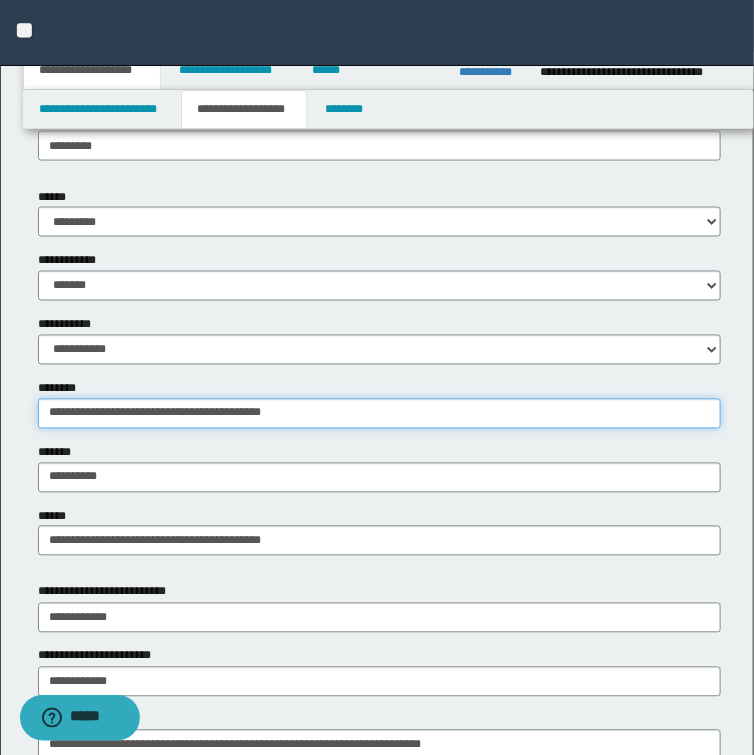 scroll, scrollTop: 720, scrollLeft: 0, axis: vertical 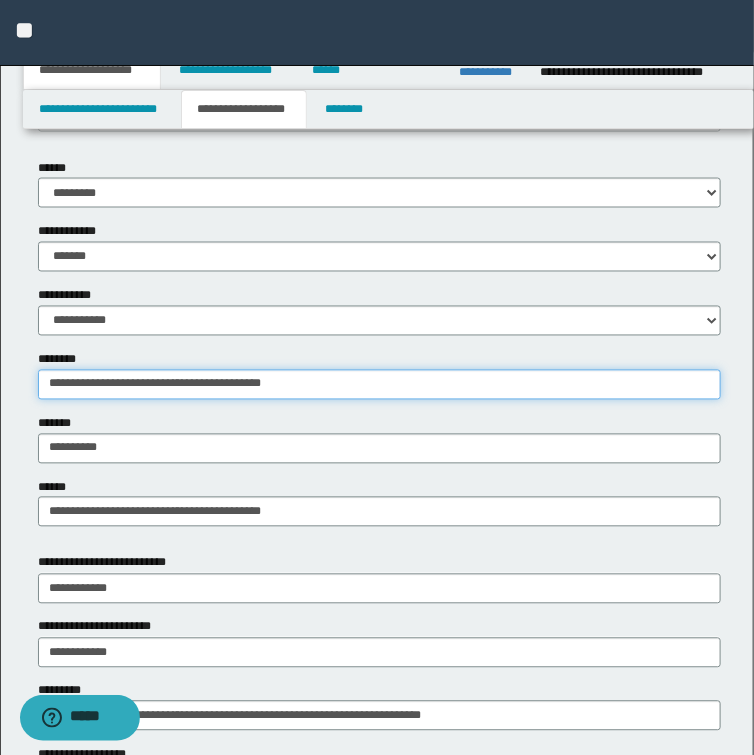 drag, startPoint x: 235, startPoint y: 390, endPoint x: 1, endPoint y: 385, distance: 234.0534 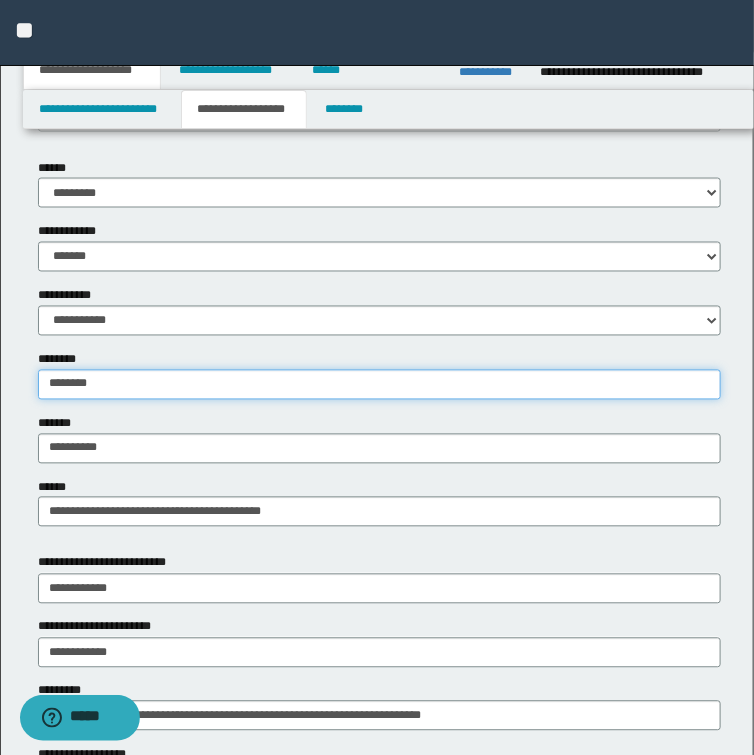 type 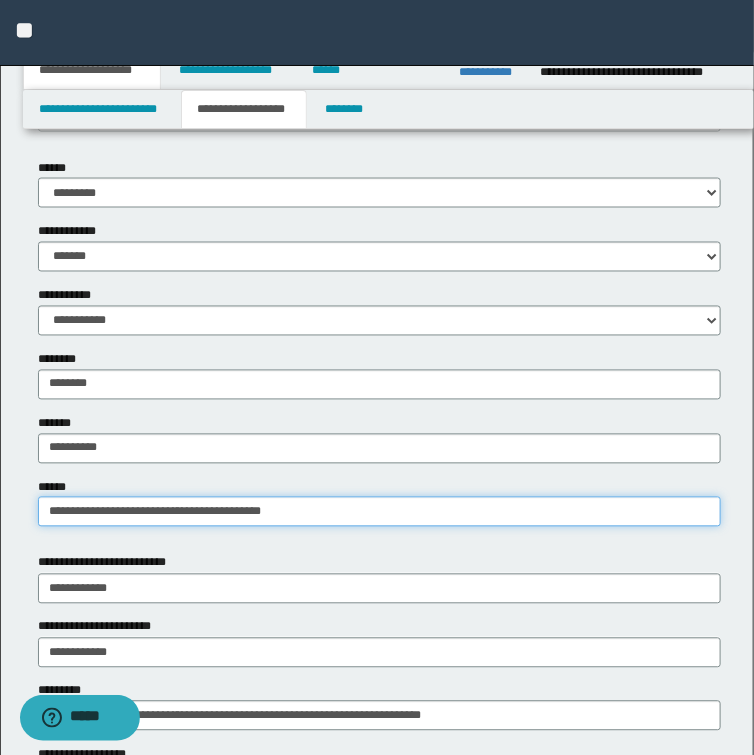 drag, startPoint x: 196, startPoint y: 503, endPoint x: -159, endPoint y: 506, distance: 355.01266 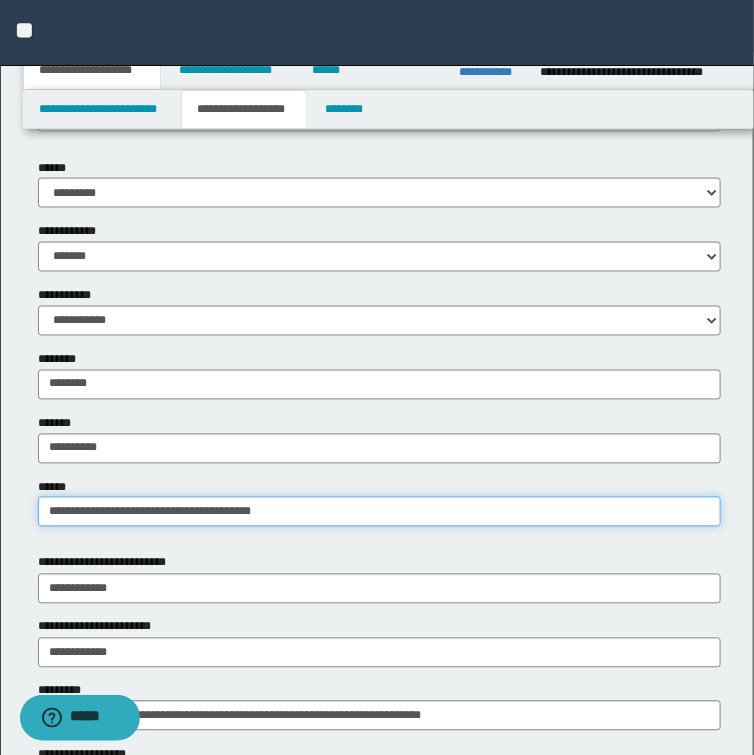 type on "**********" 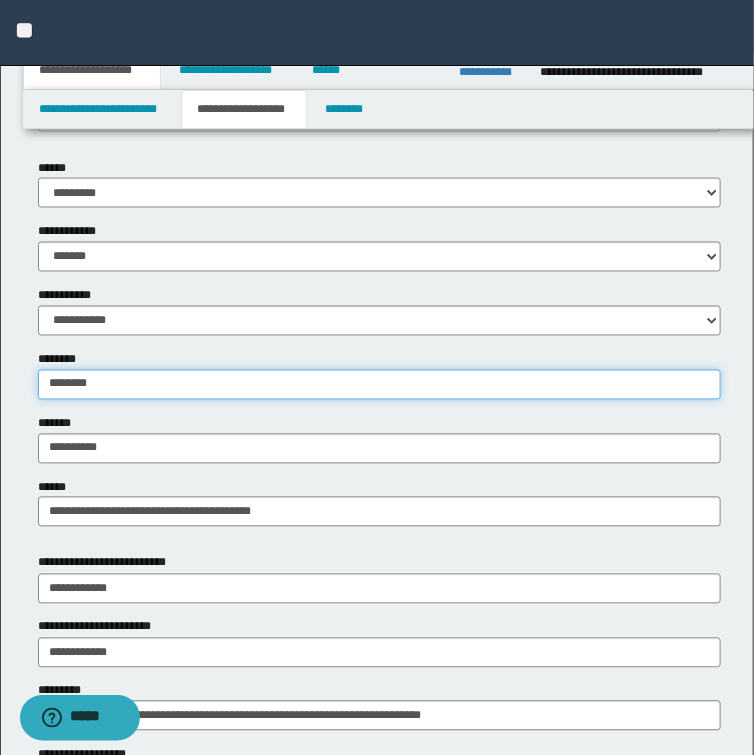 click on "********" at bounding box center (379, 385) 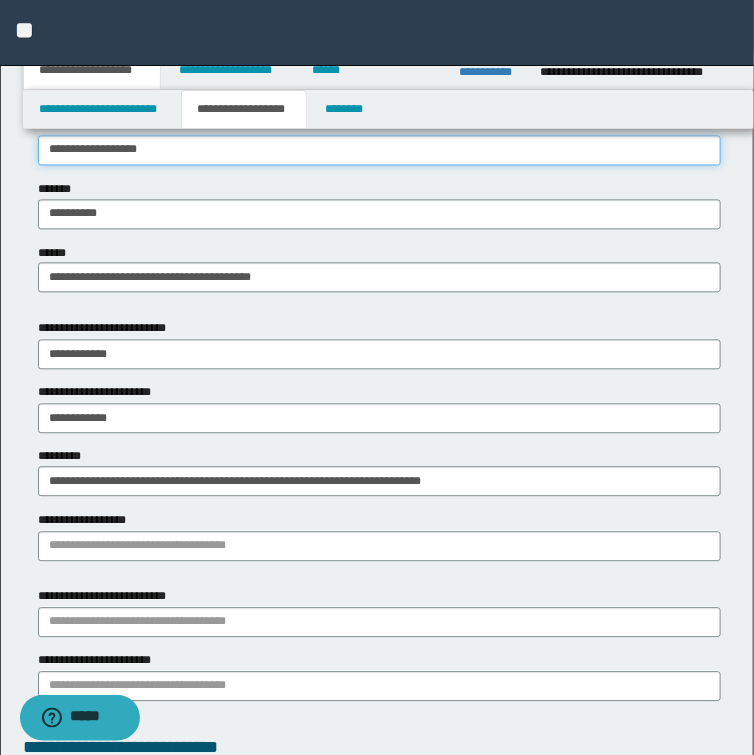 scroll, scrollTop: 960, scrollLeft: 0, axis: vertical 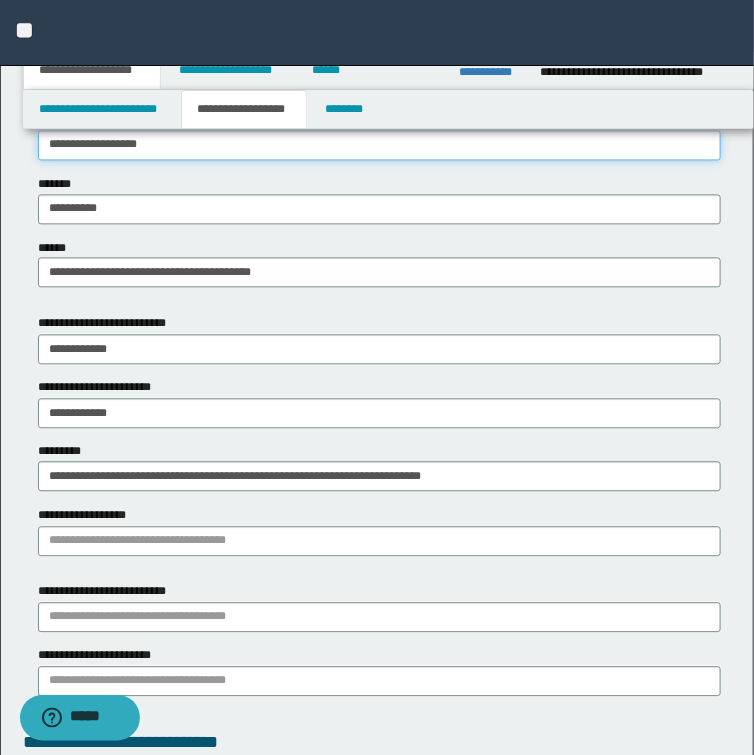 type on "**********" 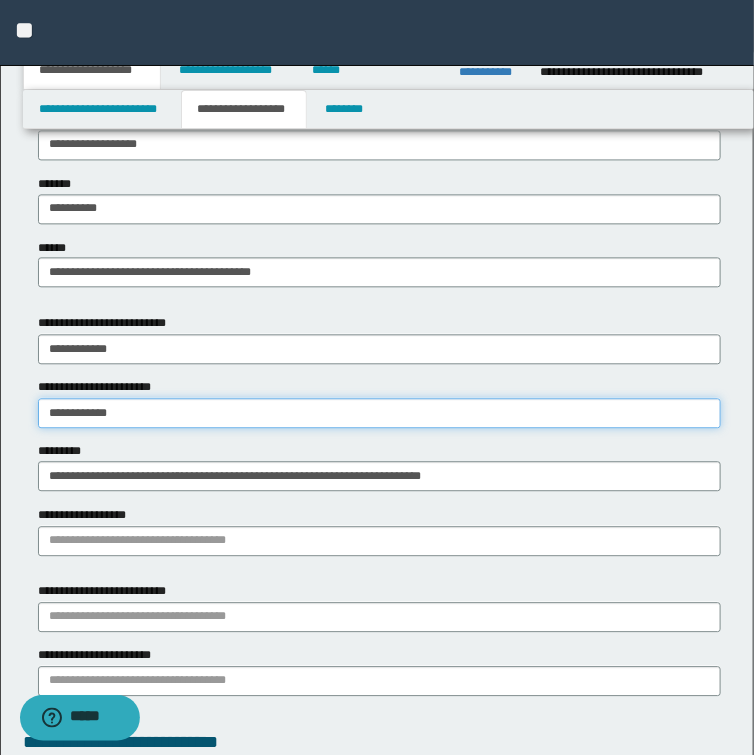 type on "**********" 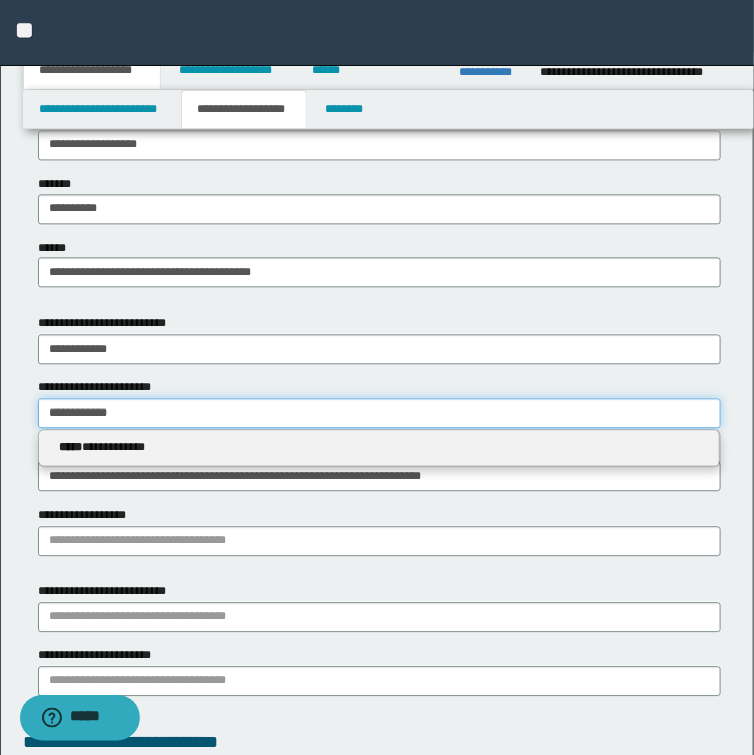 drag, startPoint x: 126, startPoint y: 409, endPoint x: -72, endPoint y: 403, distance: 198.09088 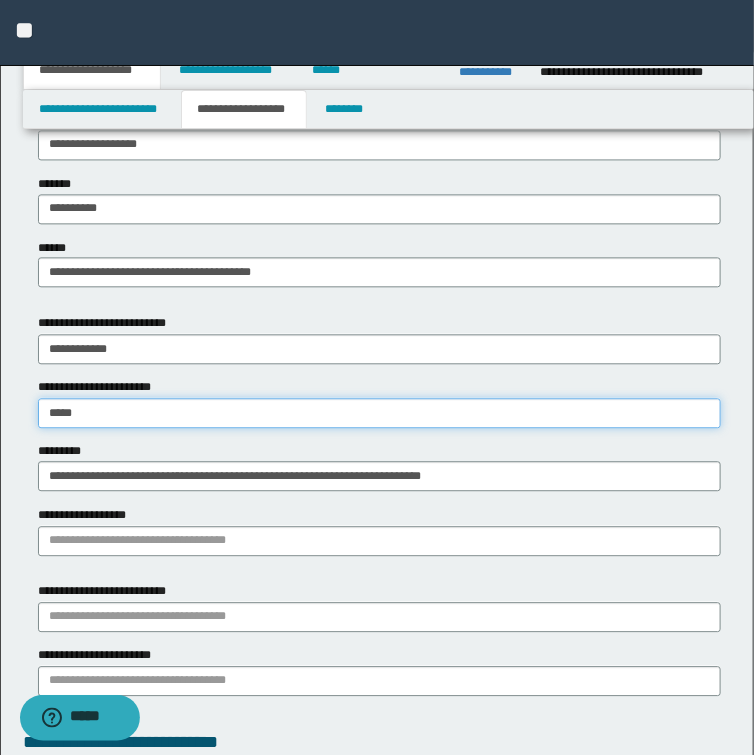 type on "******" 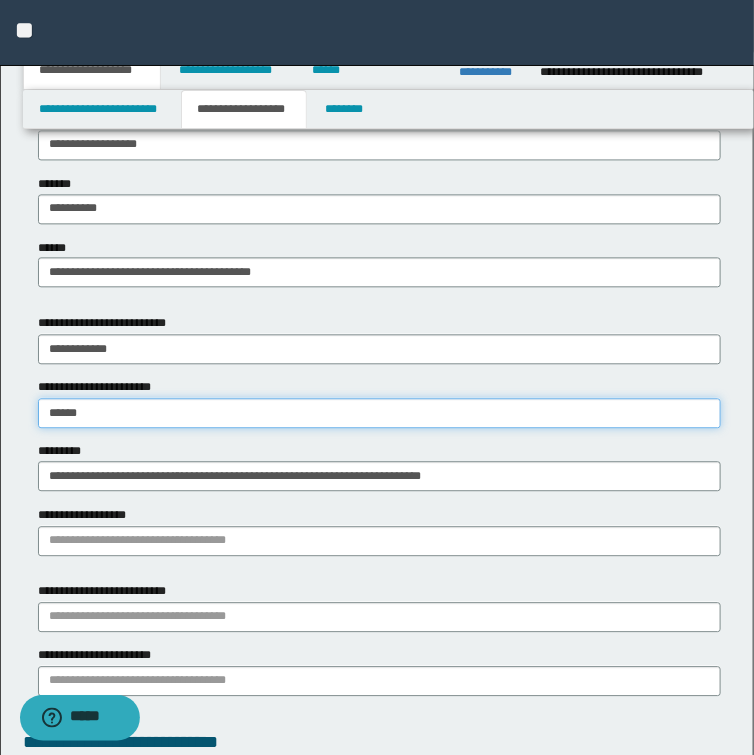 type on "******" 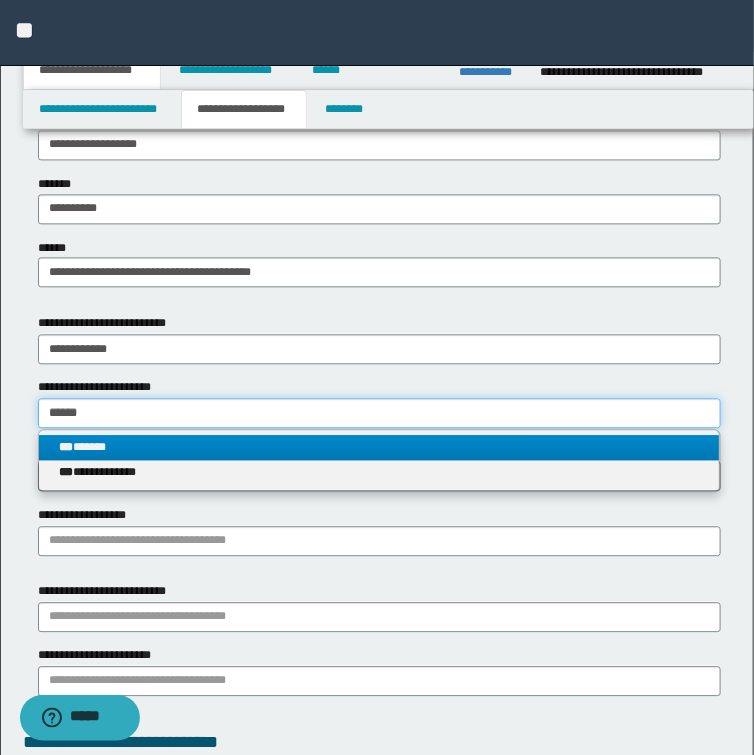 type on "******" 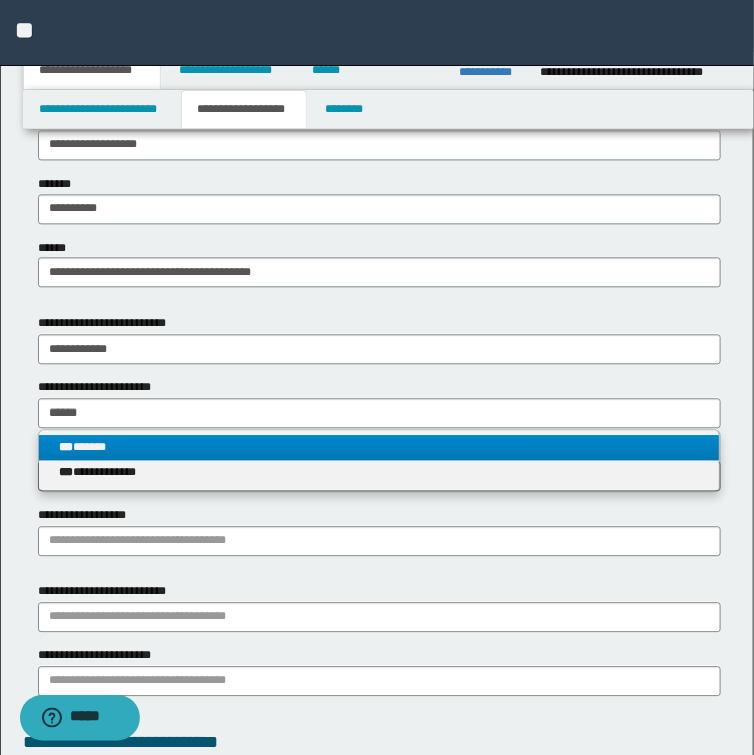 click on "*** ******" at bounding box center (379, 447) 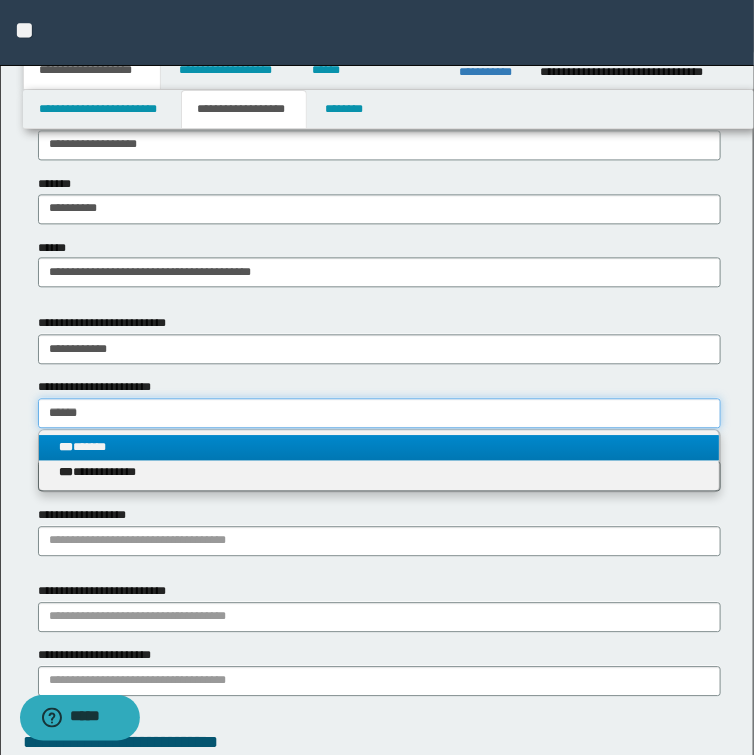 type 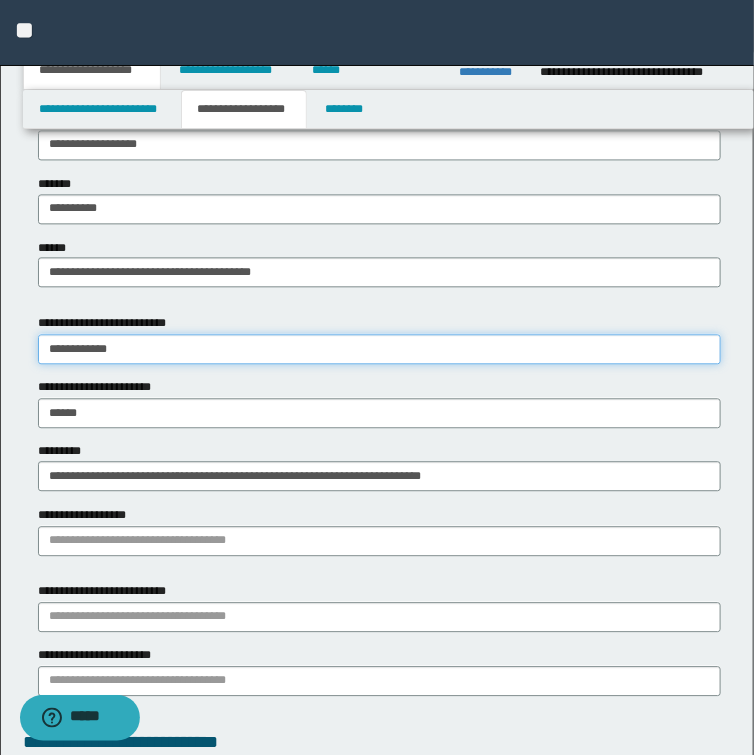 type on "**********" 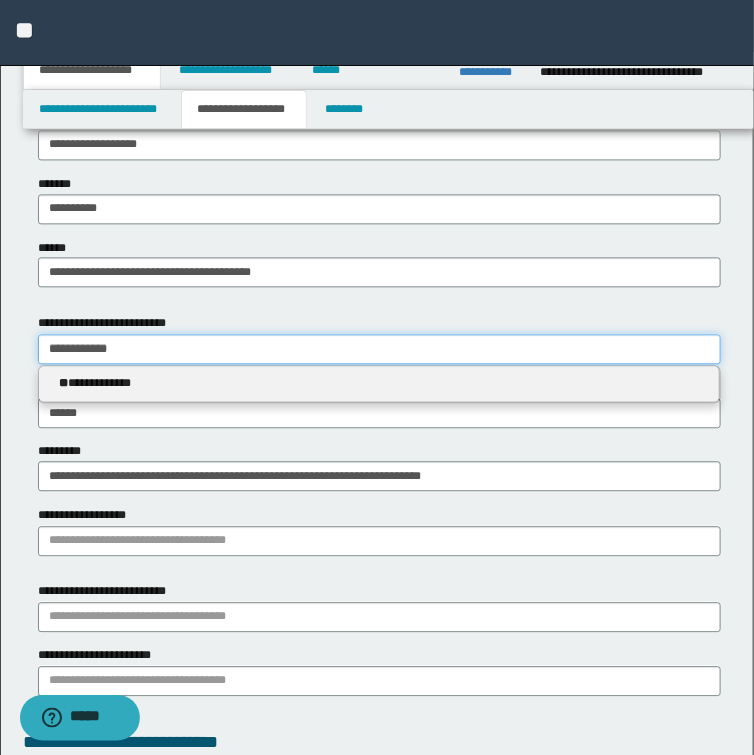 drag, startPoint x: 69, startPoint y: 339, endPoint x: -104, endPoint y: 336, distance: 173.02602 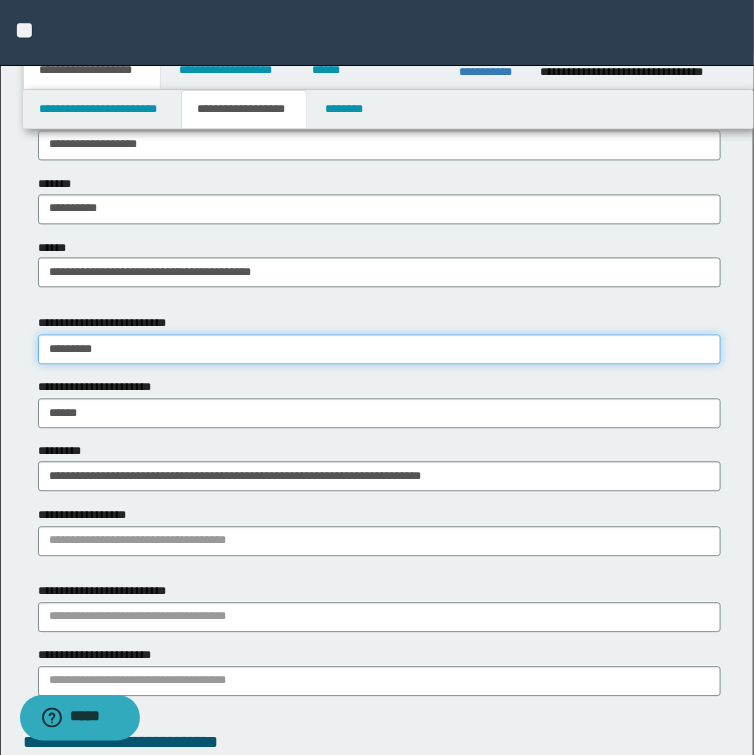 type on "**********" 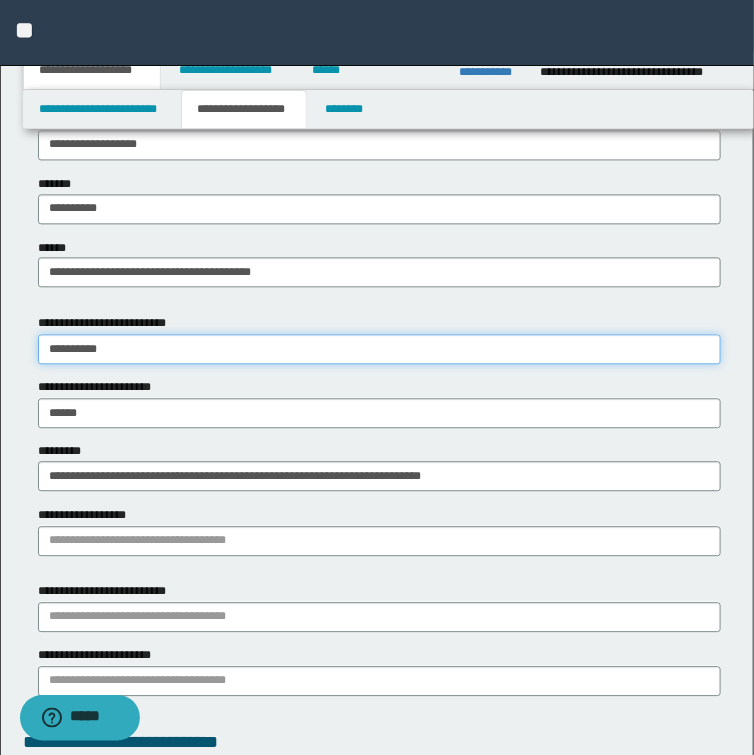 type on "**********" 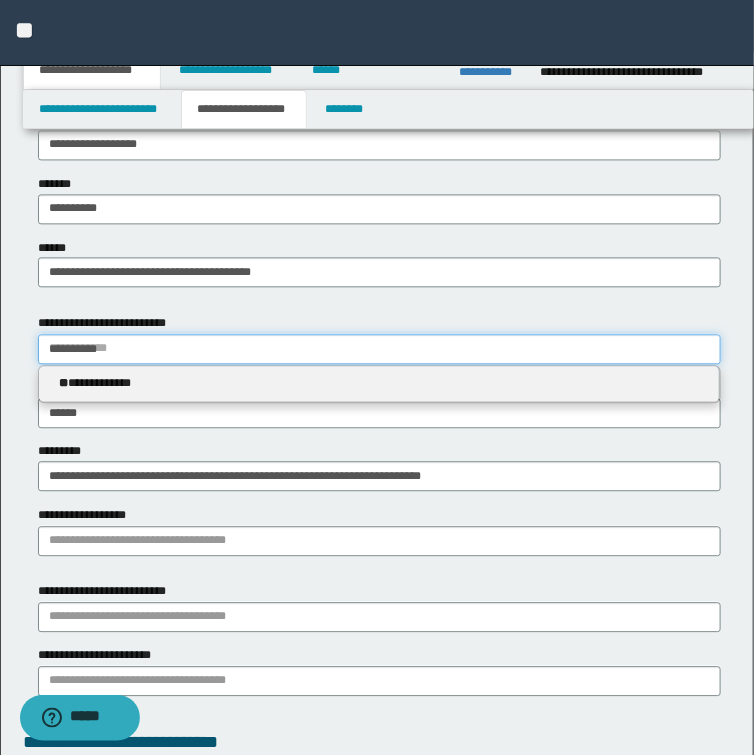 type 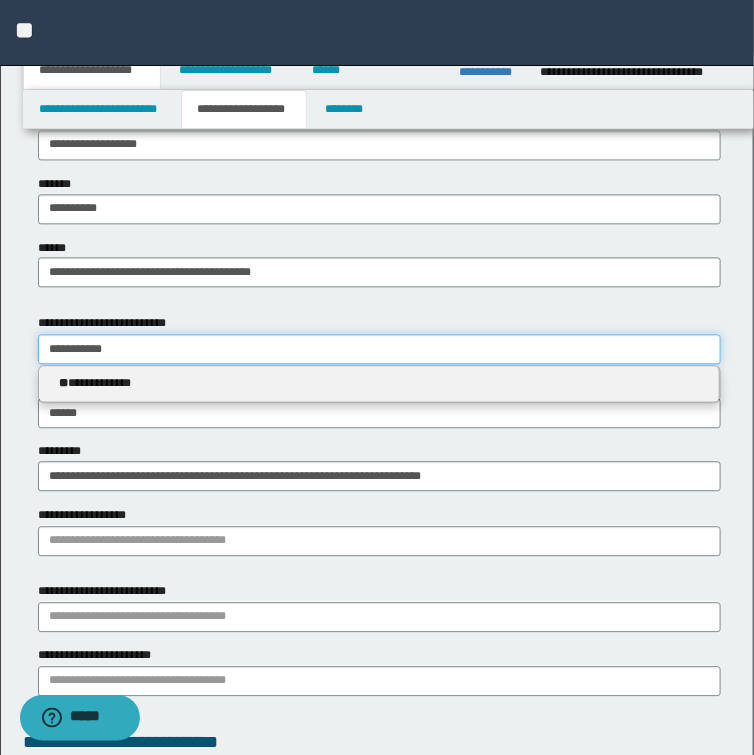 type on "**********" 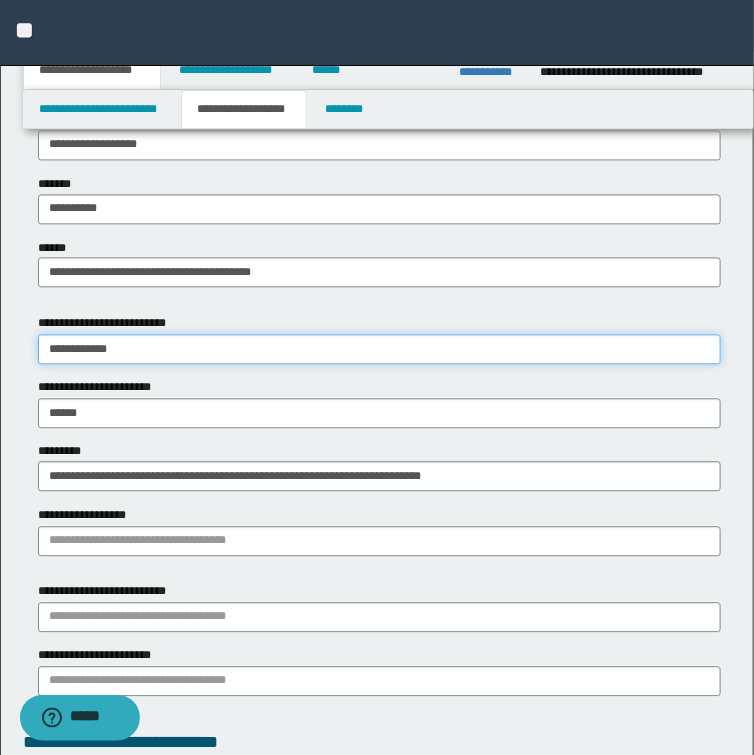 type on "**********" 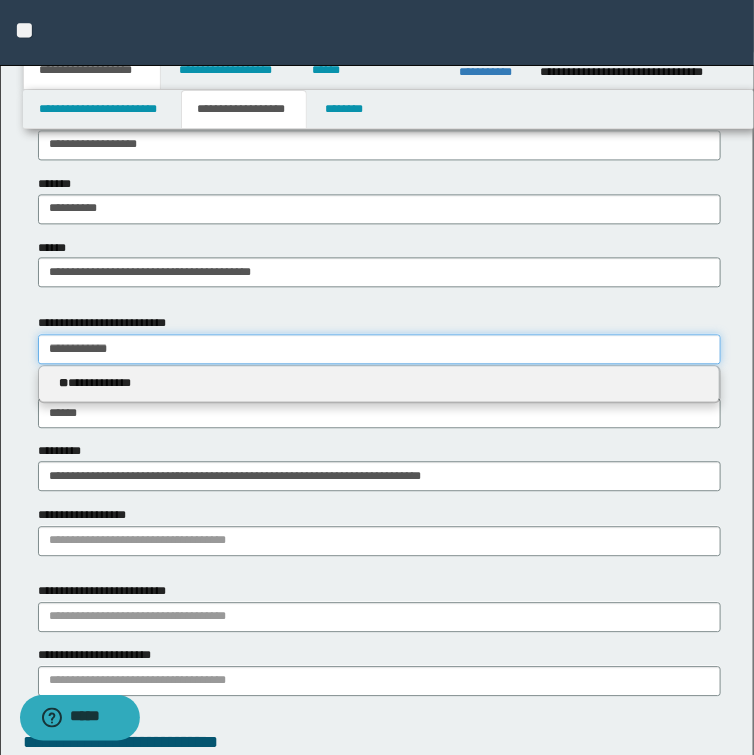 type on "**********" 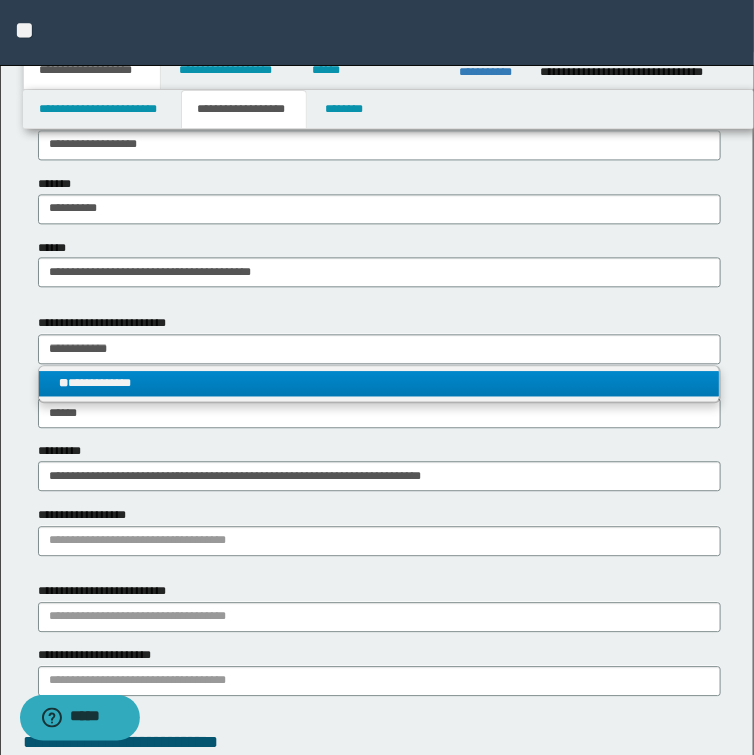 click on "**********" at bounding box center [379, 383] 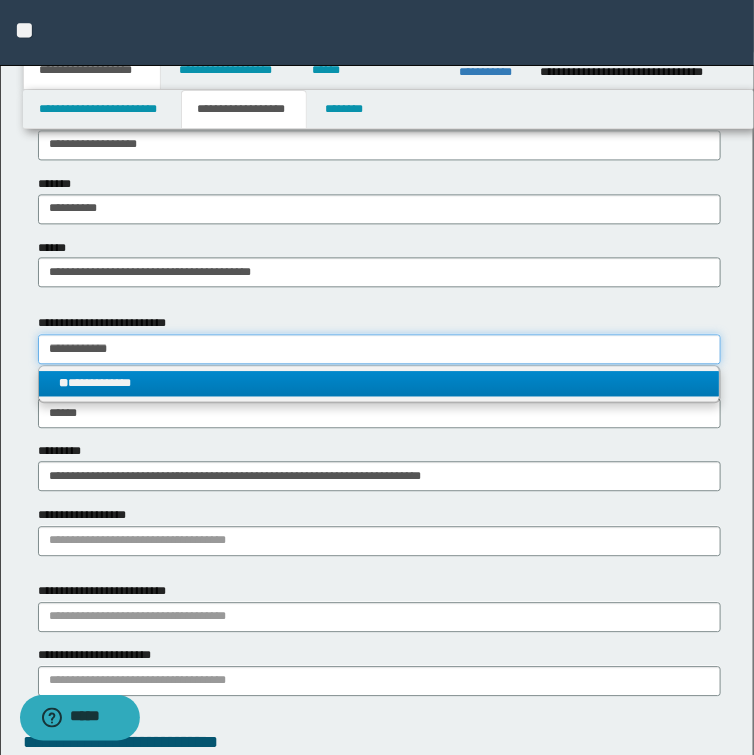 type 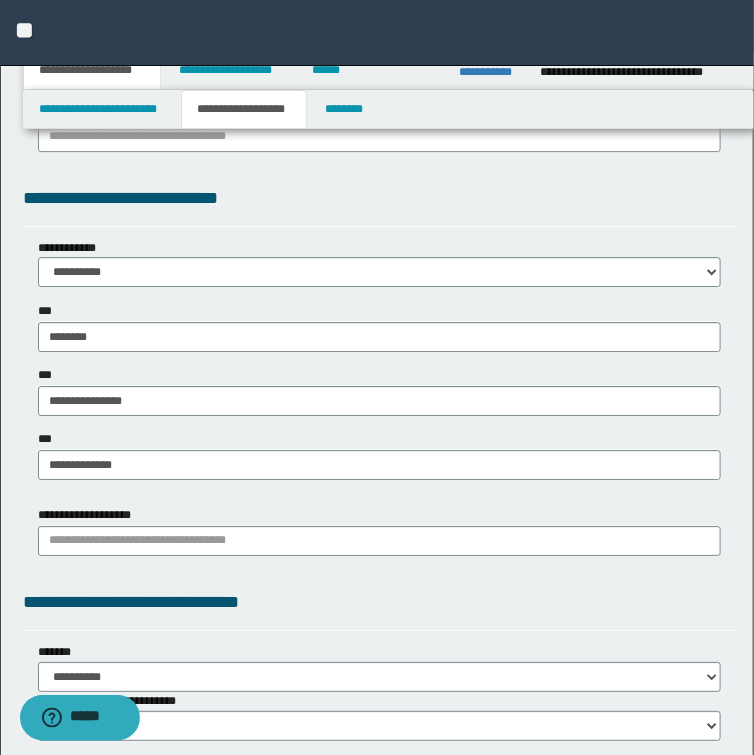 scroll, scrollTop: 1600, scrollLeft: 0, axis: vertical 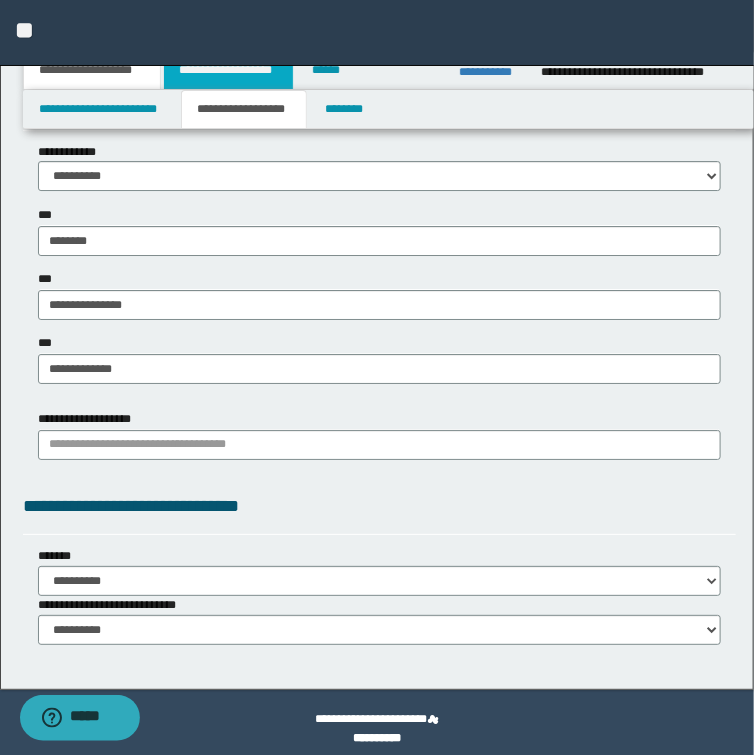 type 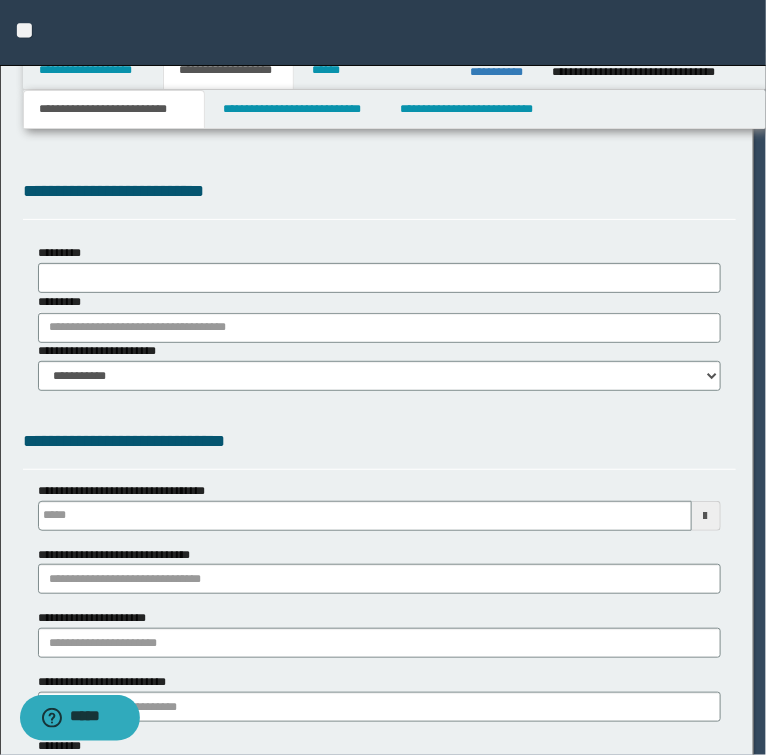 scroll, scrollTop: 0, scrollLeft: 0, axis: both 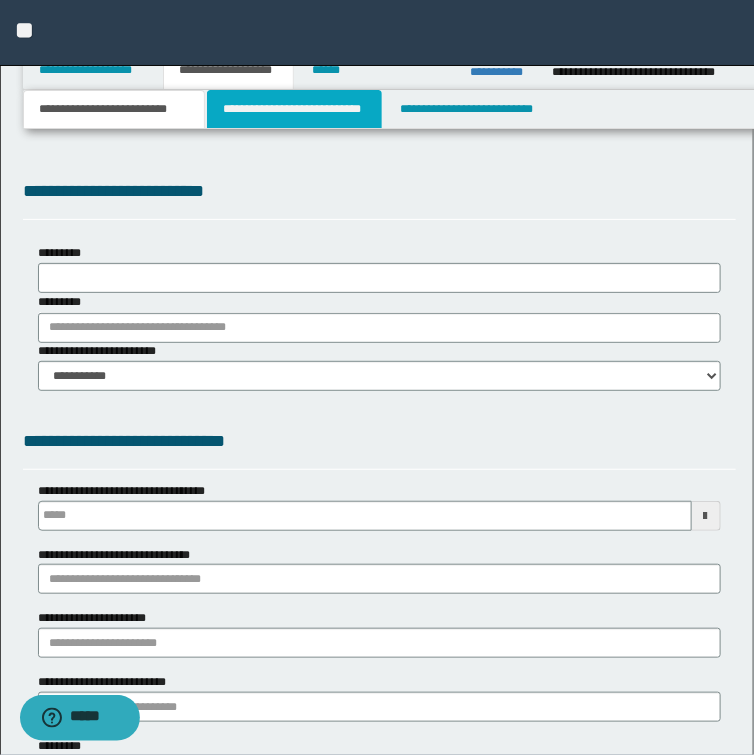 click on "**********" at bounding box center (294, 109) 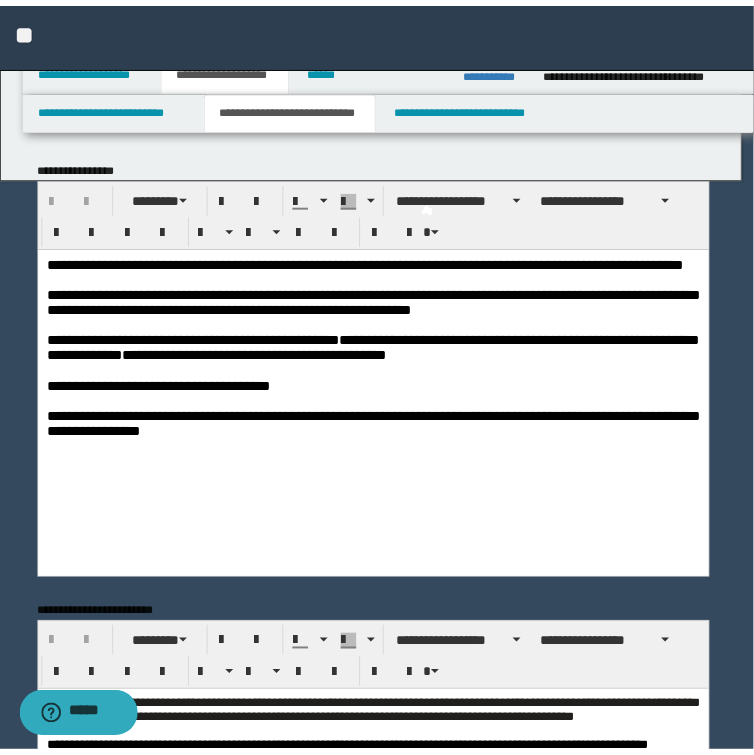 scroll, scrollTop: 0, scrollLeft: 0, axis: both 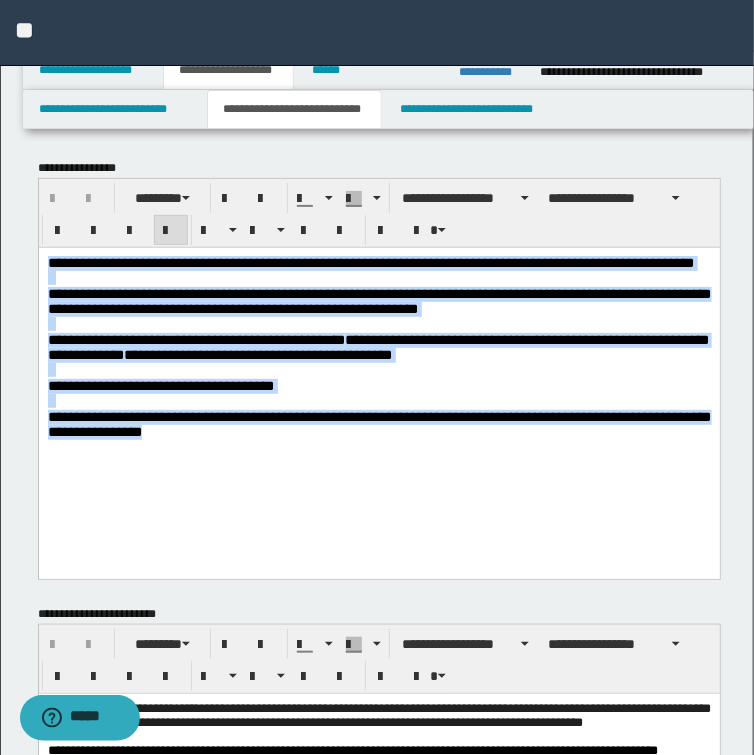 drag, startPoint x: 265, startPoint y: 486, endPoint x: -27, endPoint y: 226, distance: 390.97827 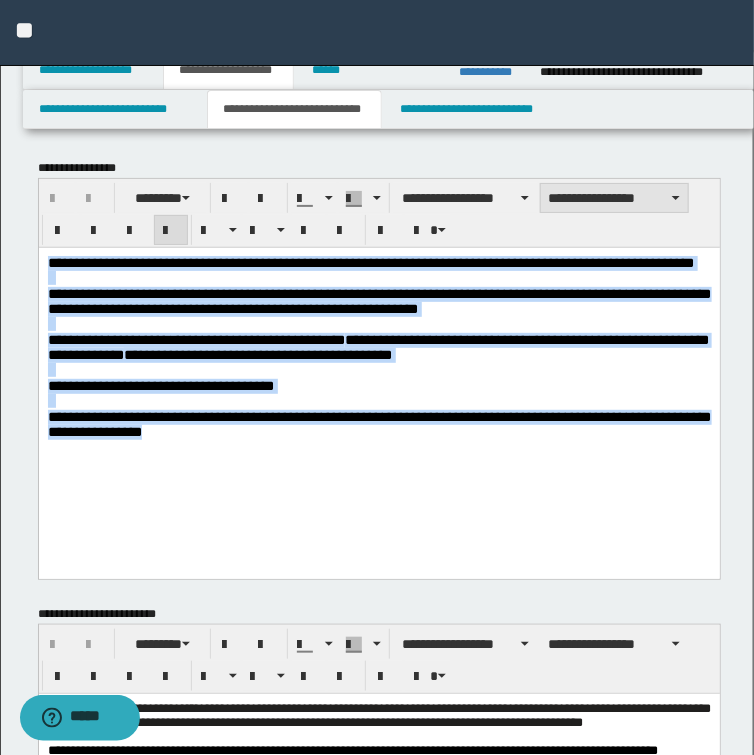 click on "**********" at bounding box center (614, 198) 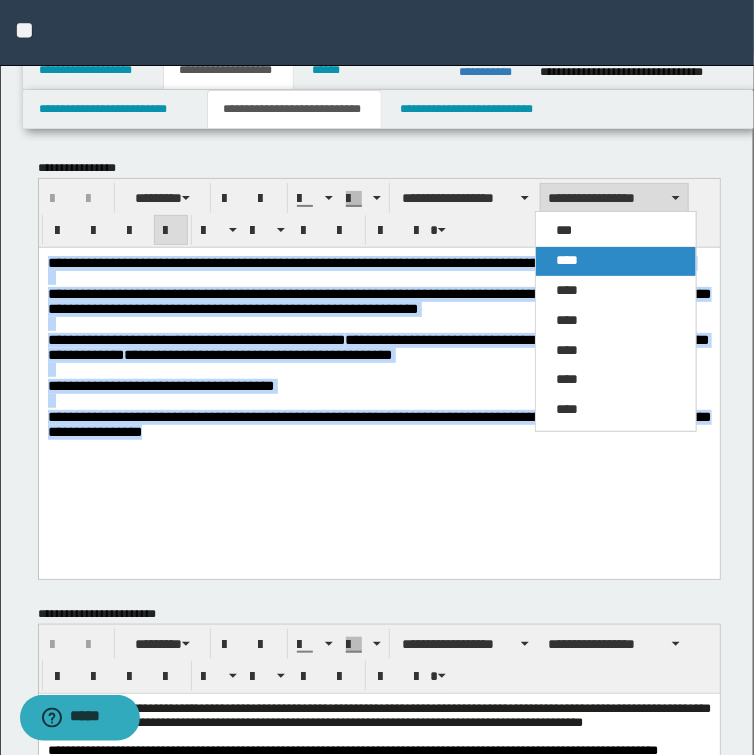 click on "****" at bounding box center (567, 260) 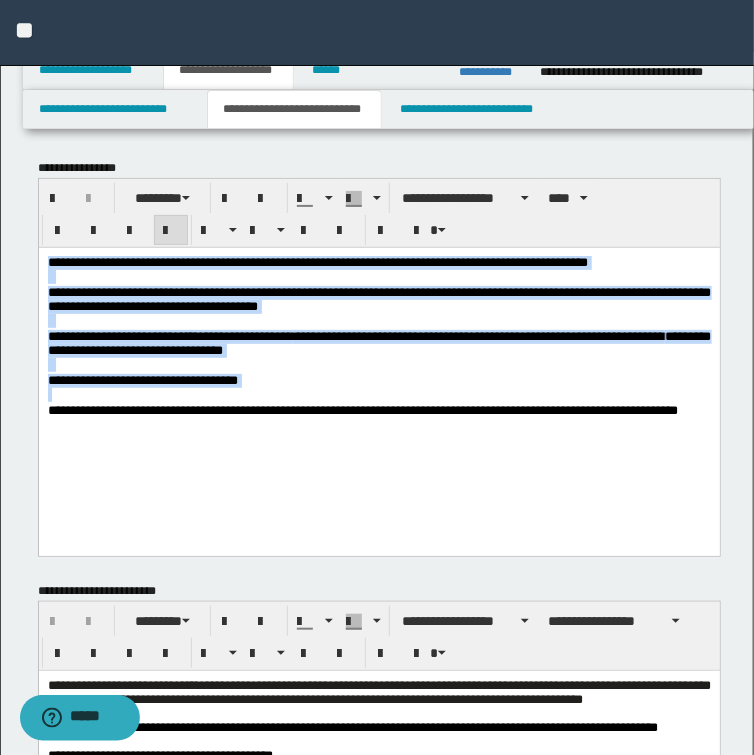 click at bounding box center (379, 277) 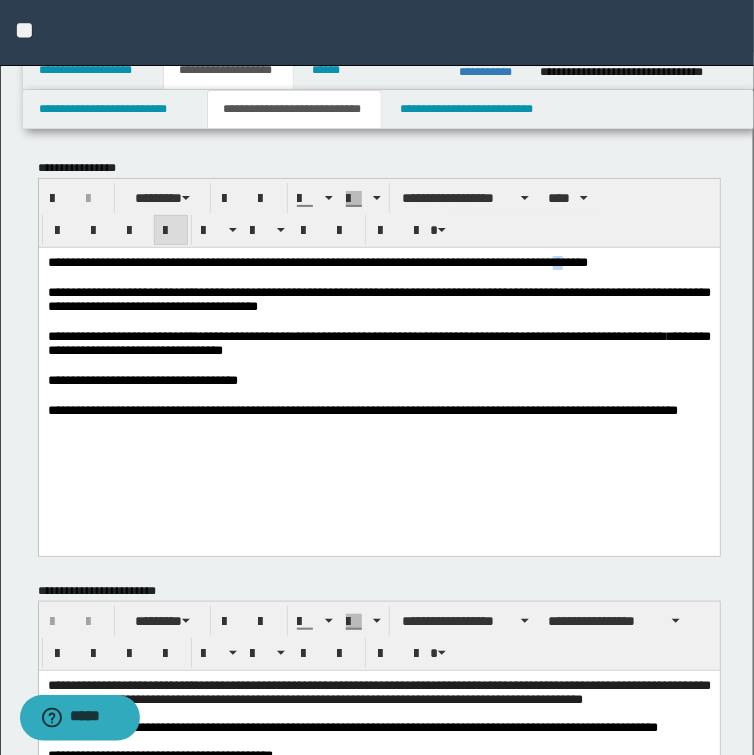 click on "**********" at bounding box center (317, 261) 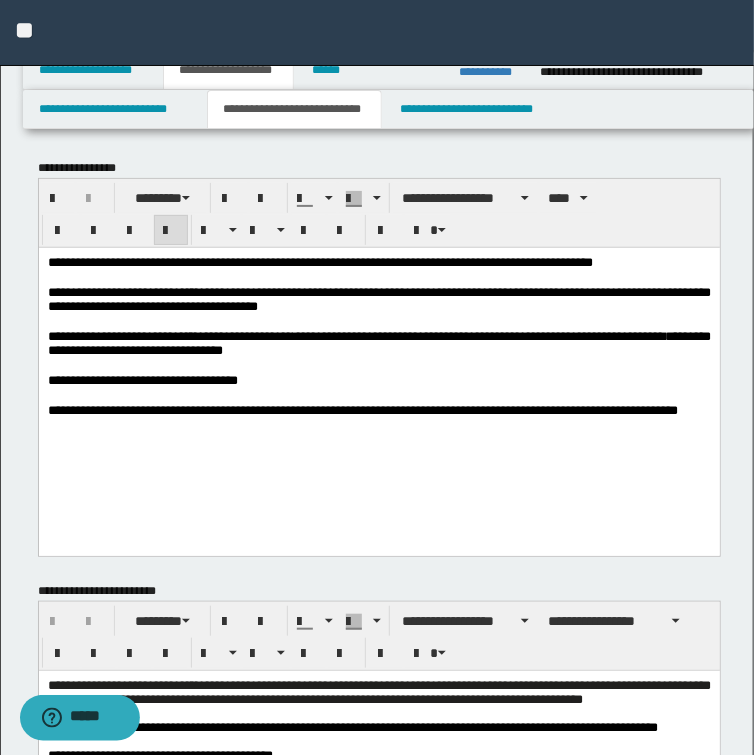 click on "**********" at bounding box center [378, 262] 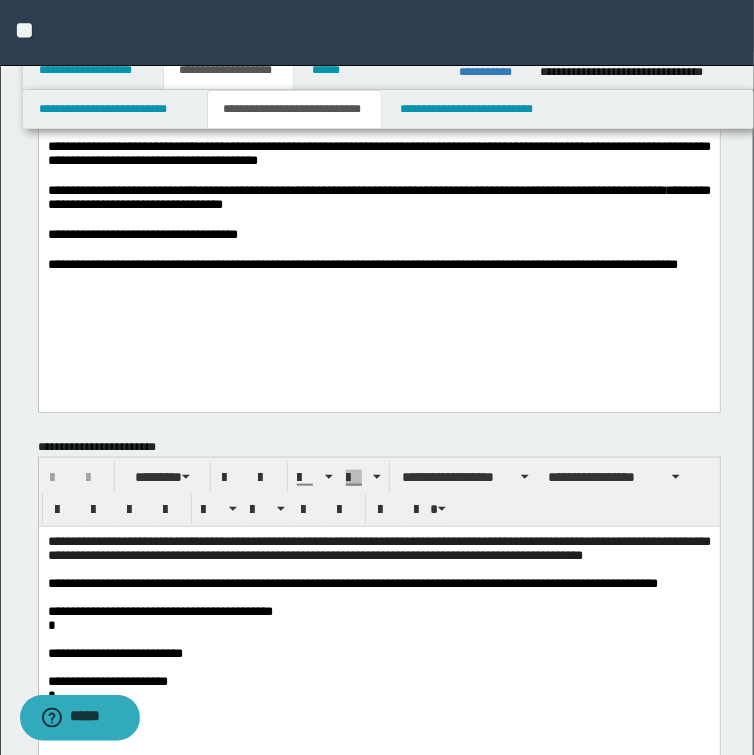 scroll, scrollTop: 80, scrollLeft: 0, axis: vertical 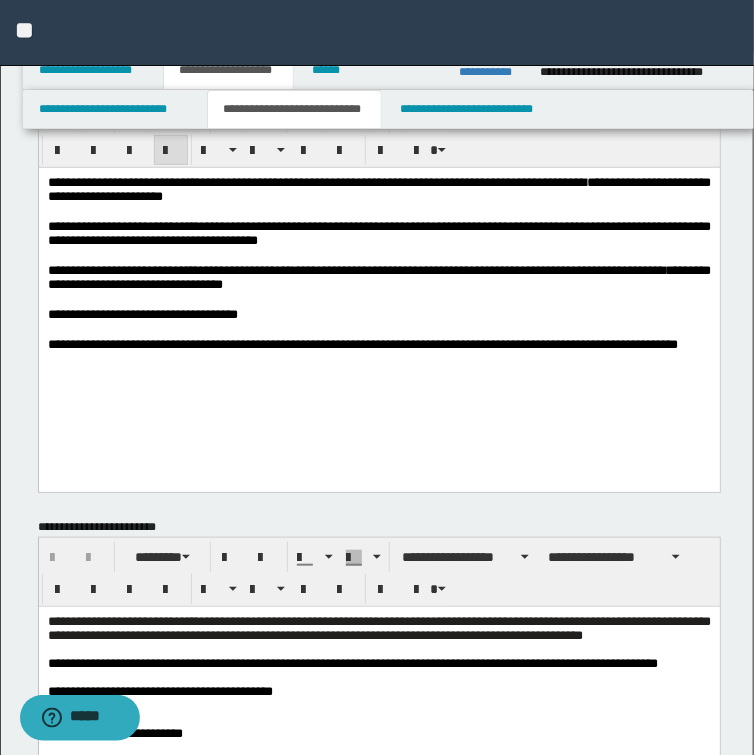 click on "**********" at bounding box center [378, 663] 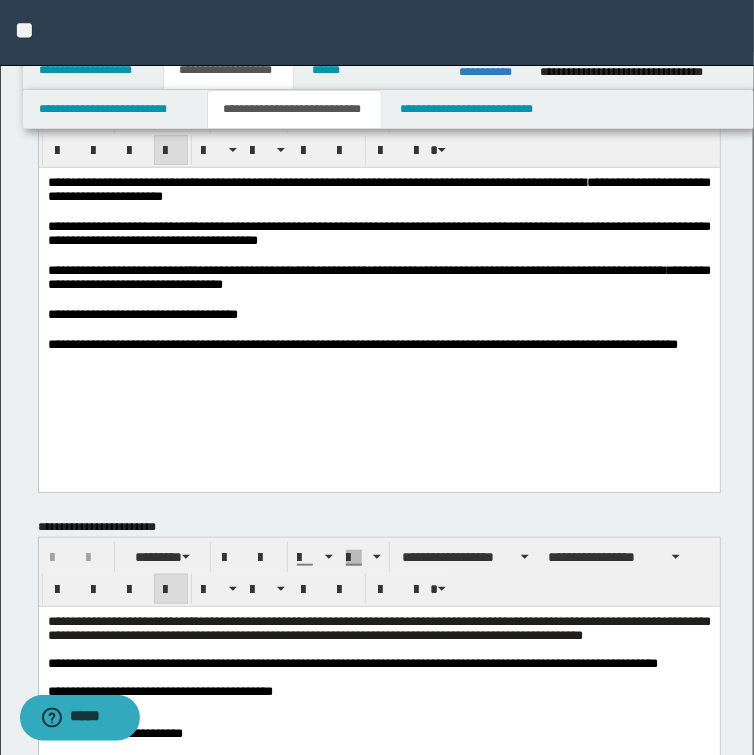 type 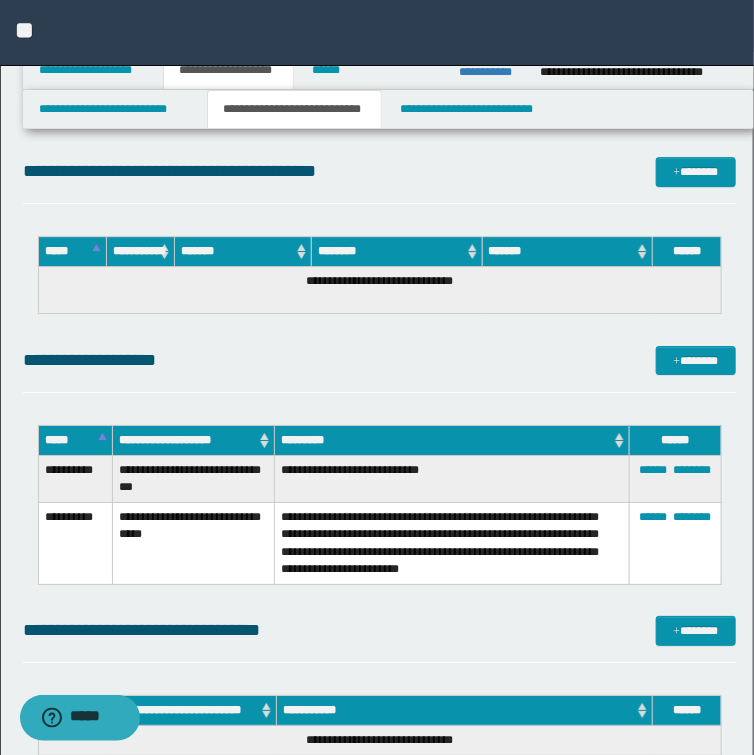 scroll, scrollTop: 1680, scrollLeft: 0, axis: vertical 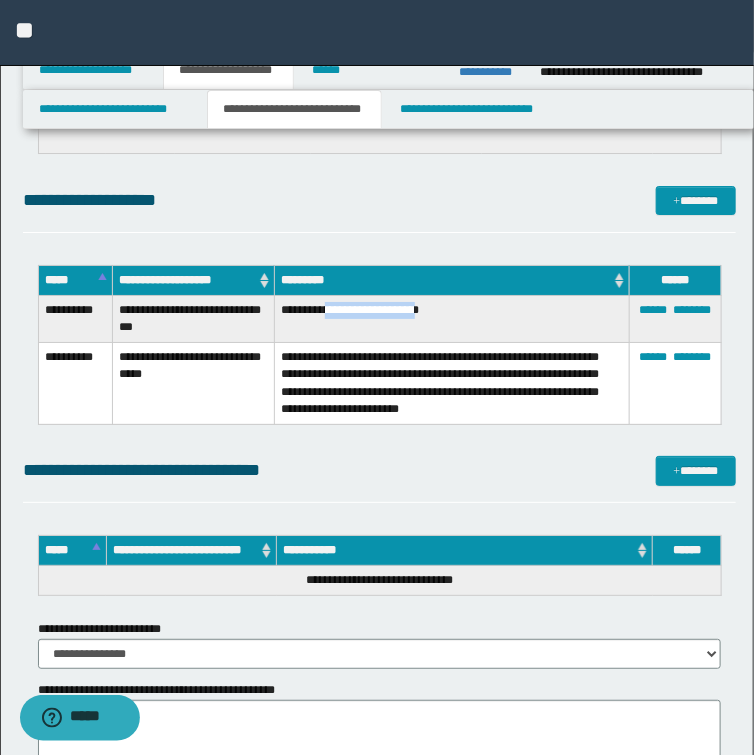 drag, startPoint x: 416, startPoint y: 308, endPoint x: 331, endPoint y: 308, distance: 85 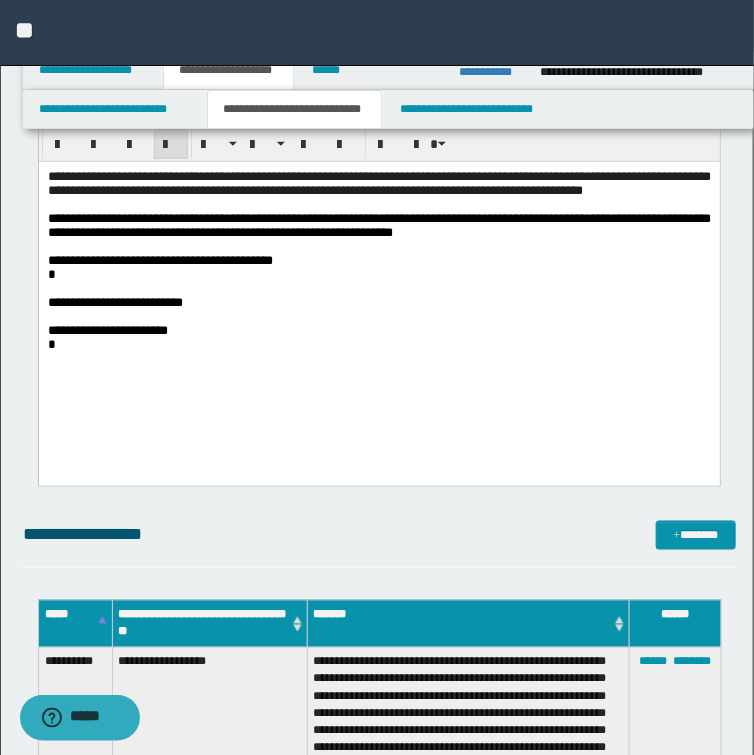 scroll, scrollTop: 400, scrollLeft: 0, axis: vertical 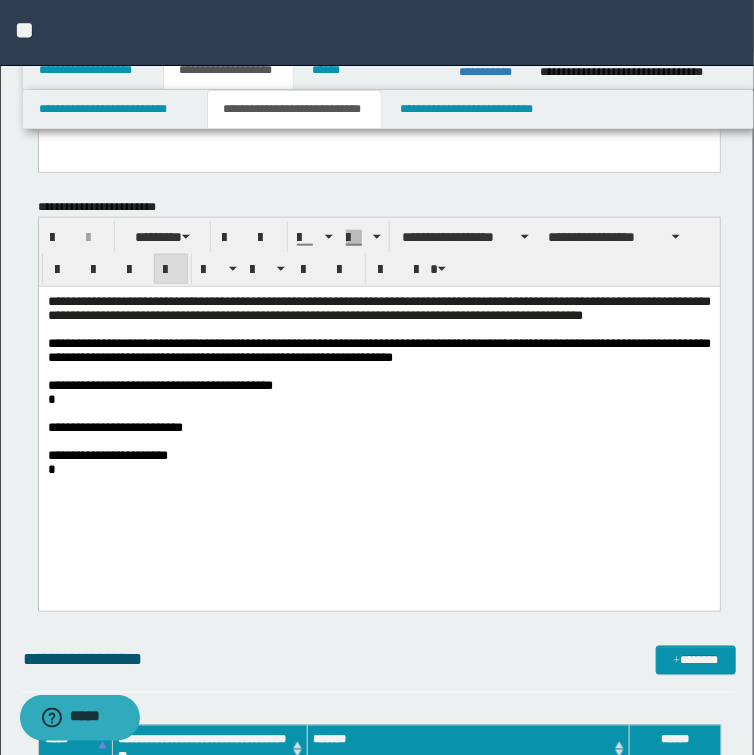 click on "**********" at bounding box center (378, 351) 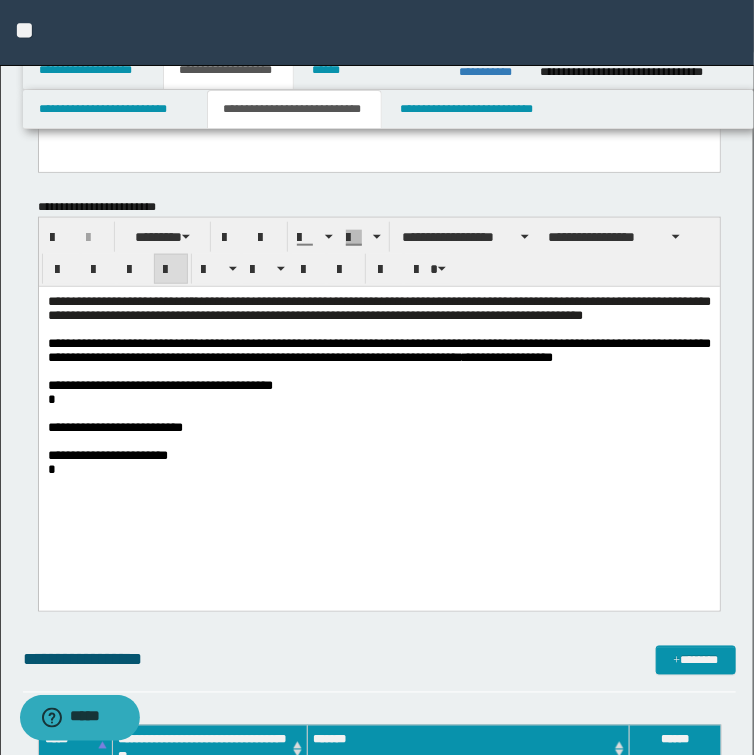 click on "**********" at bounding box center [378, 350] 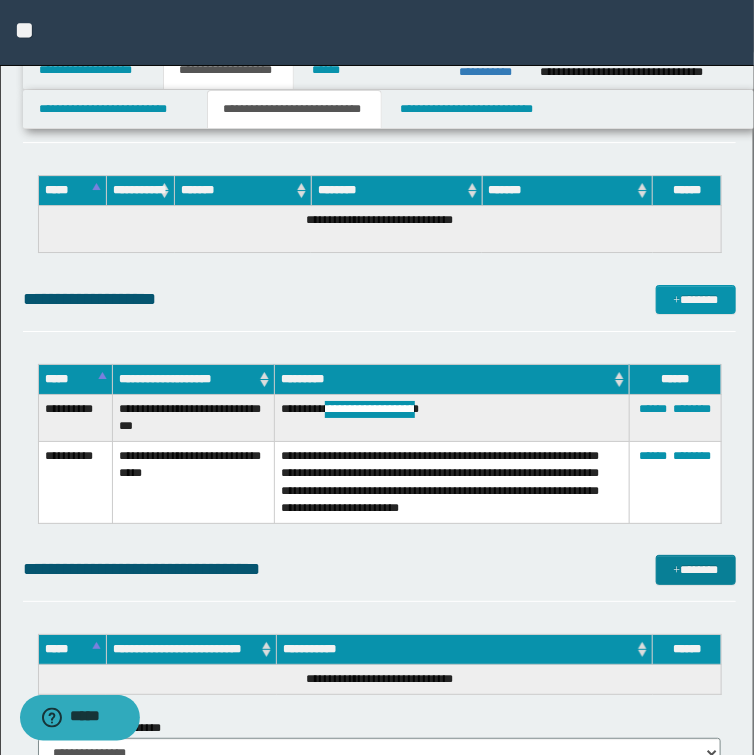 scroll, scrollTop: 1600, scrollLeft: 0, axis: vertical 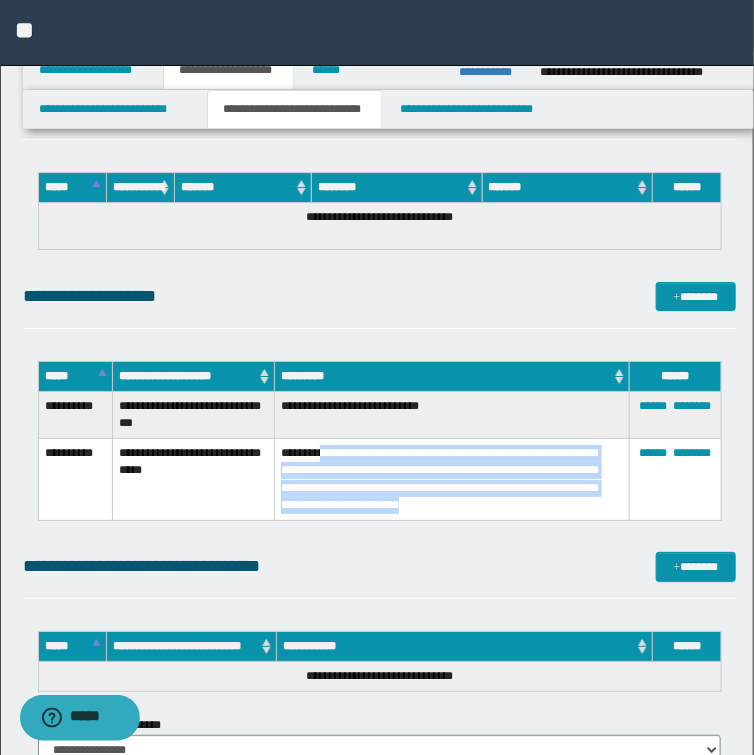 drag, startPoint x: 326, startPoint y: 452, endPoint x: 475, endPoint y: 518, distance: 162.96318 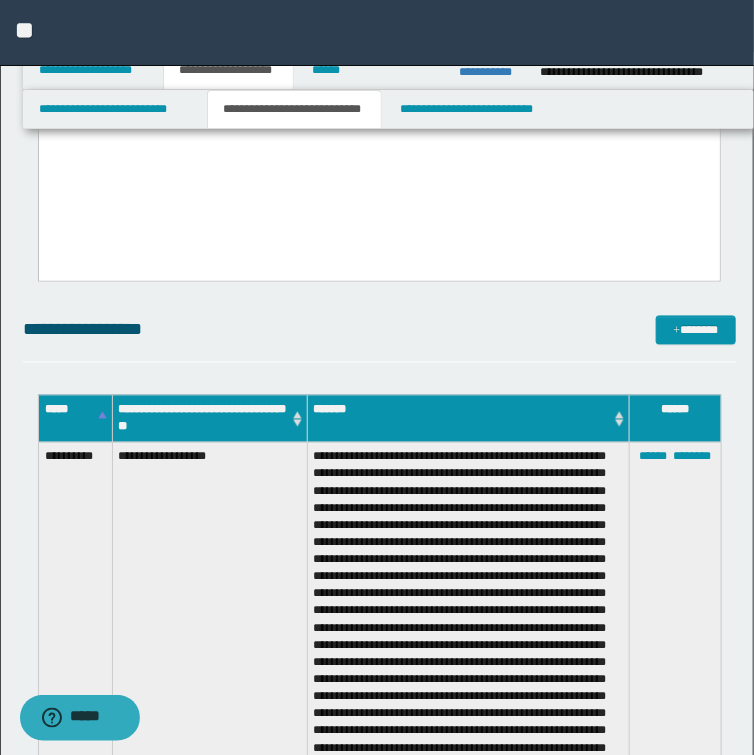 scroll, scrollTop: 560, scrollLeft: 0, axis: vertical 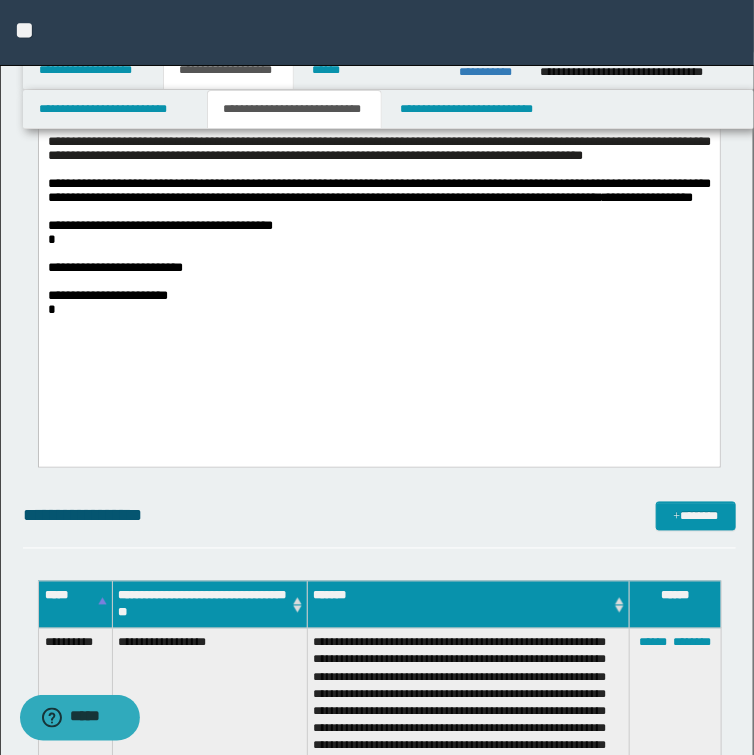 click on "**********" at bounding box center (378, 191) 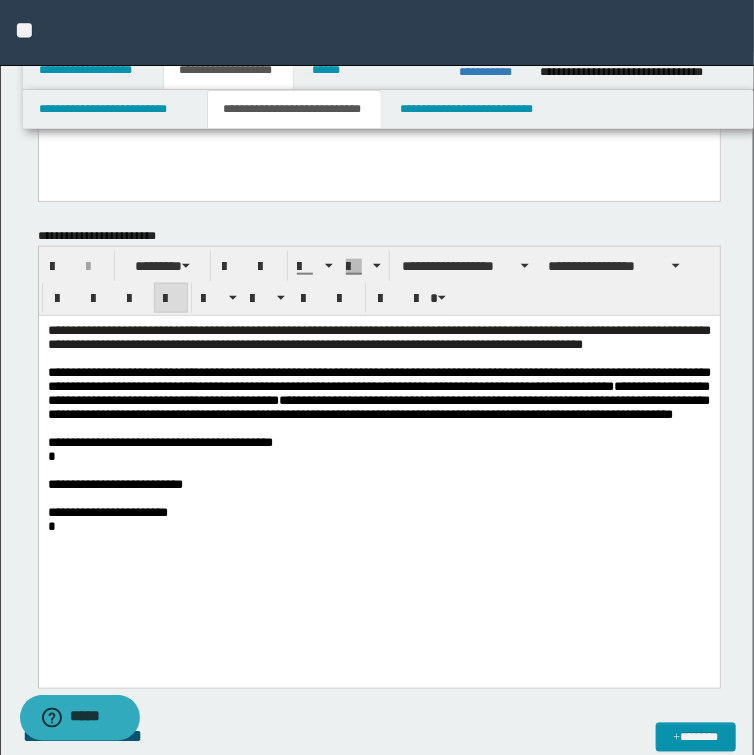 scroll, scrollTop: 400, scrollLeft: 0, axis: vertical 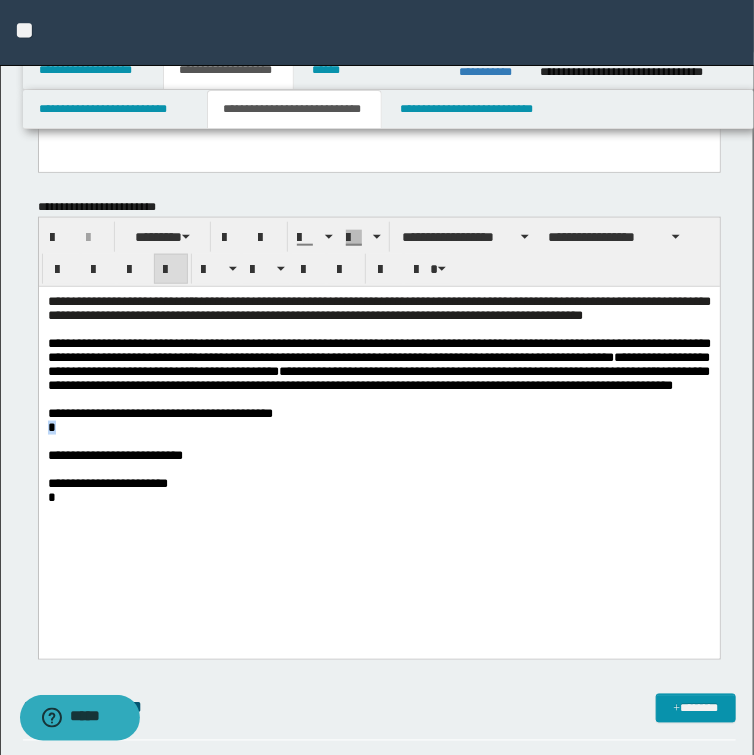 click on "**********" at bounding box center (378, 425) 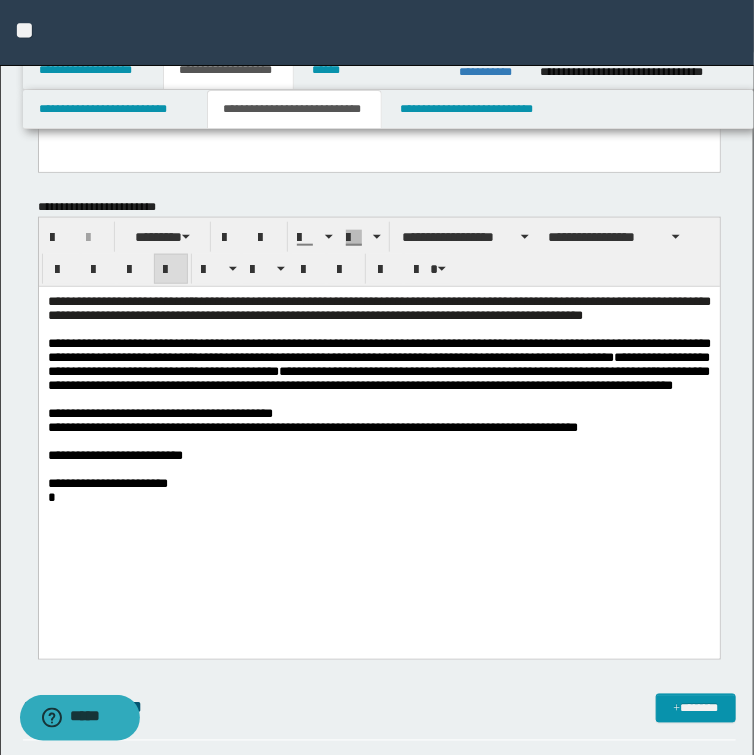 click on "**********" at bounding box center (378, 428) 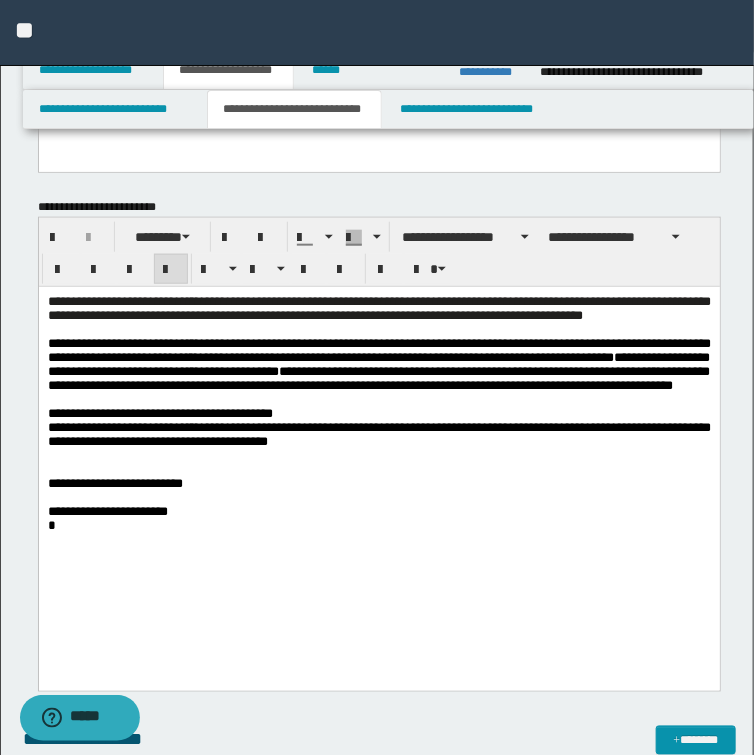 click on "**********" at bounding box center (378, 484) 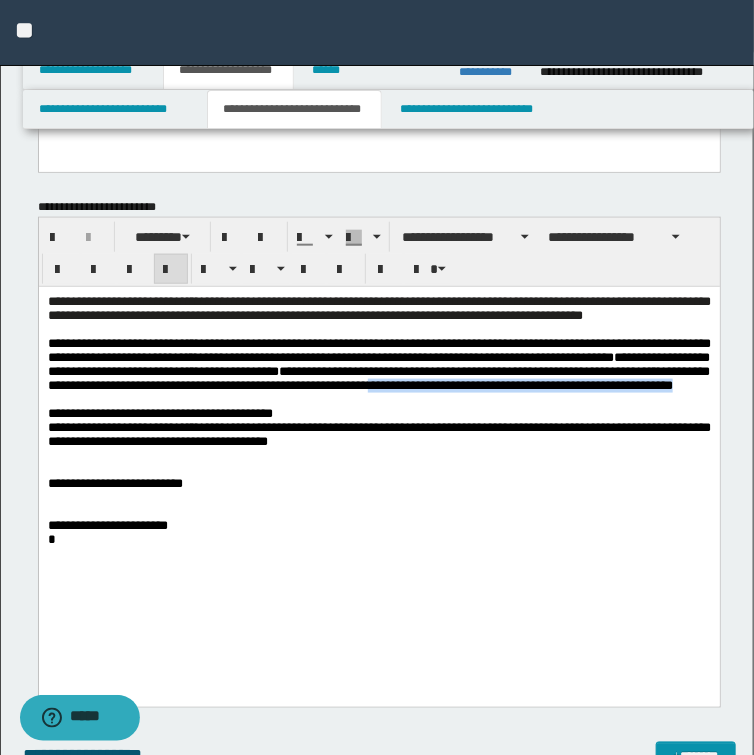 drag, startPoint x: 570, startPoint y: 396, endPoint x: 575, endPoint y: 413, distance: 17.720045 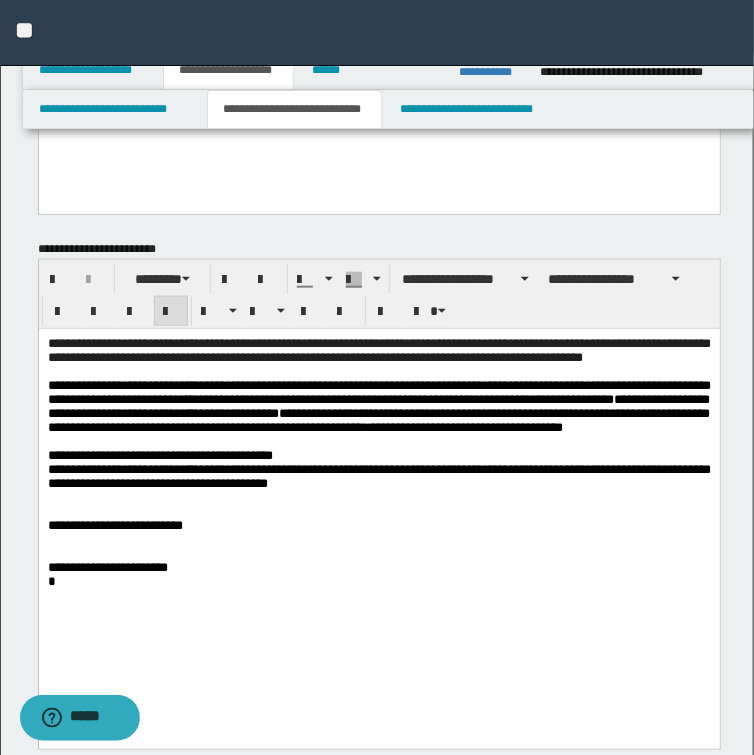 scroll, scrollTop: 320, scrollLeft: 0, axis: vertical 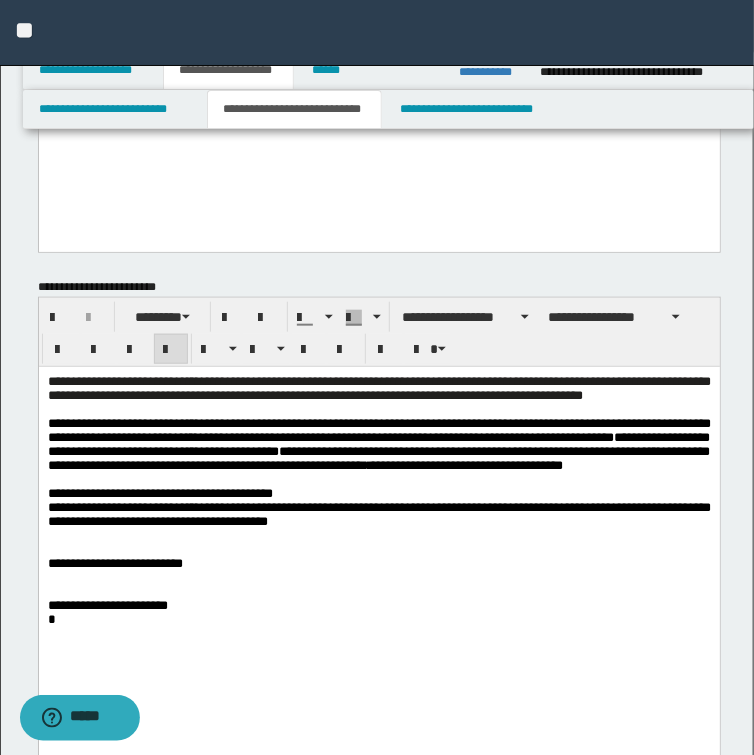 click at bounding box center (378, 578) 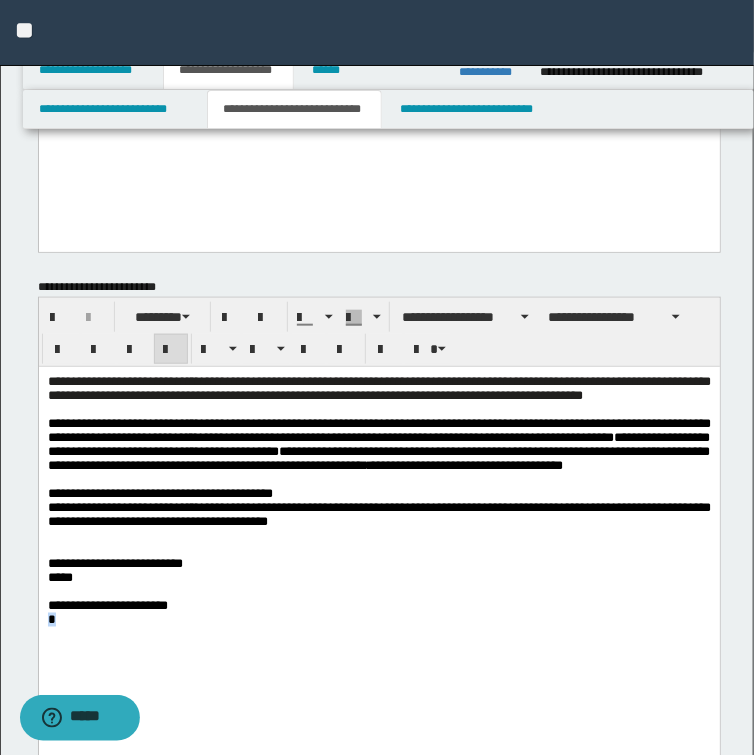 drag, startPoint x: 70, startPoint y: 675, endPoint x: 42, endPoint y: 674, distance: 28.01785 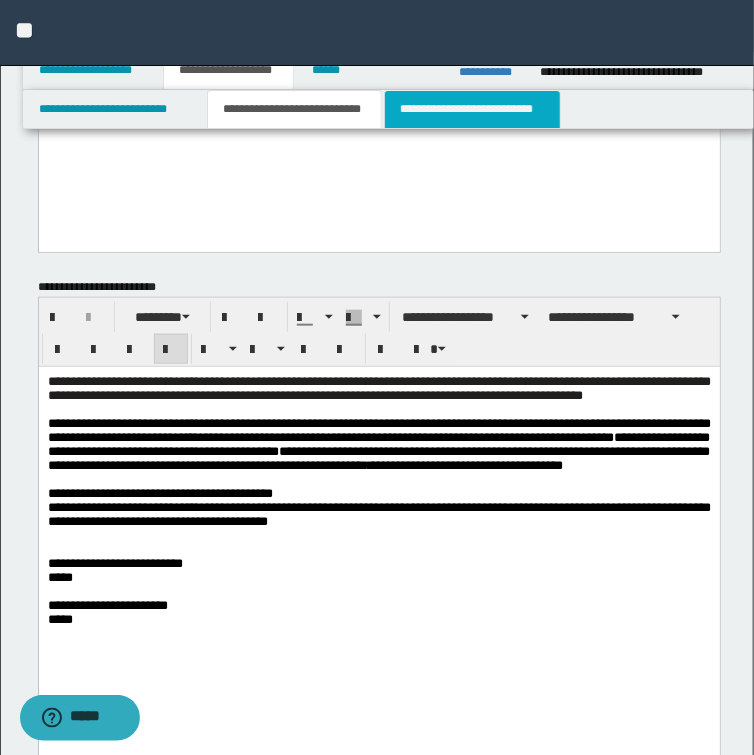 click on "**********" at bounding box center [472, 109] 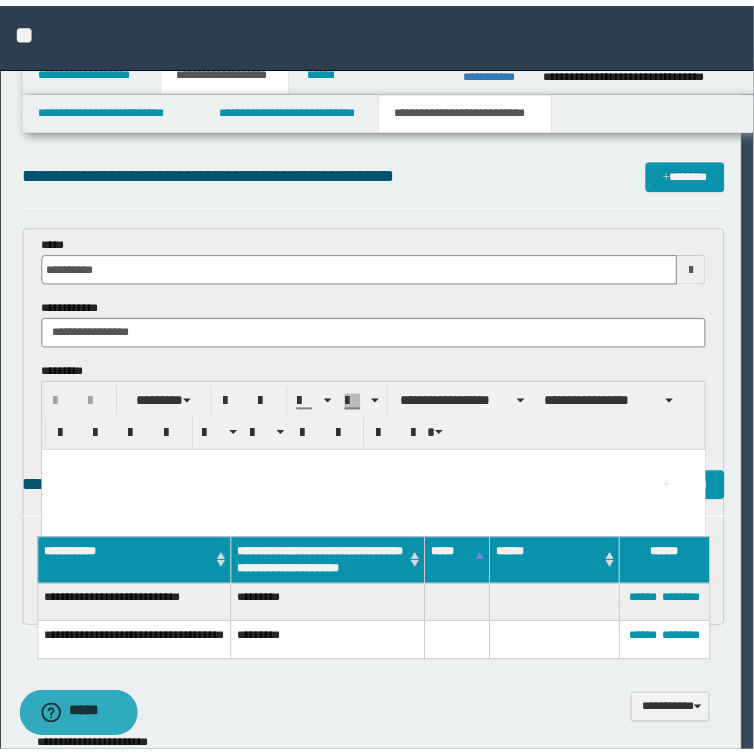 scroll, scrollTop: 0, scrollLeft: 0, axis: both 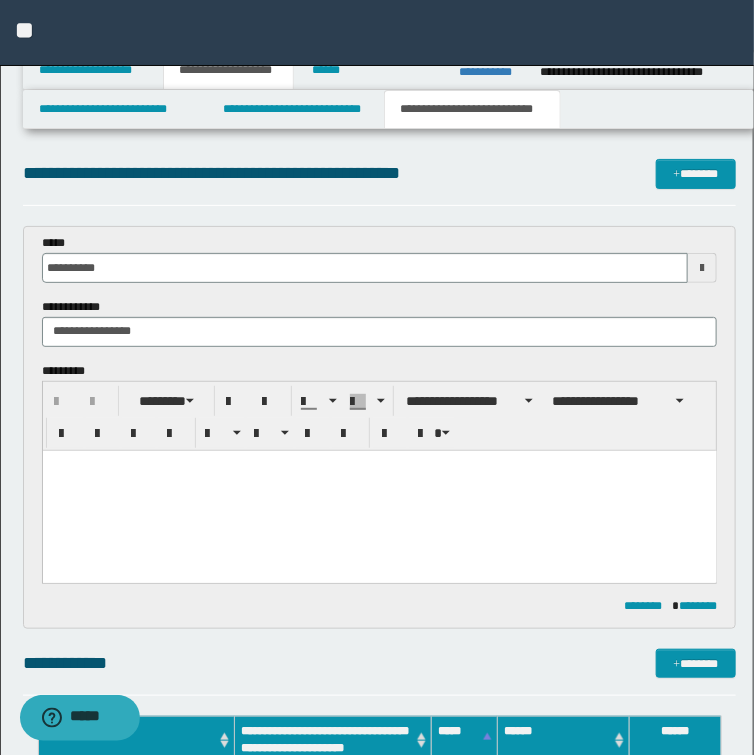 click at bounding box center [379, 490] 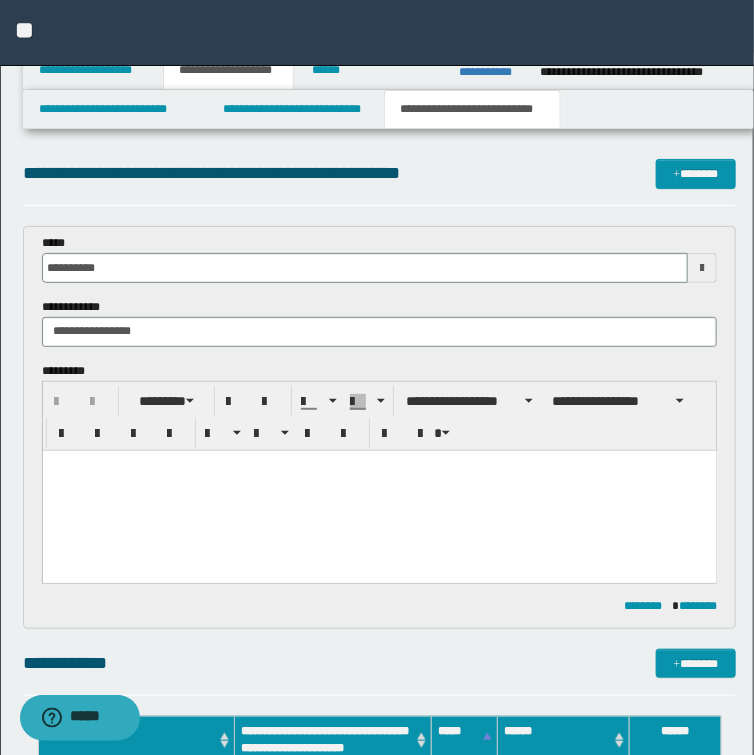 type 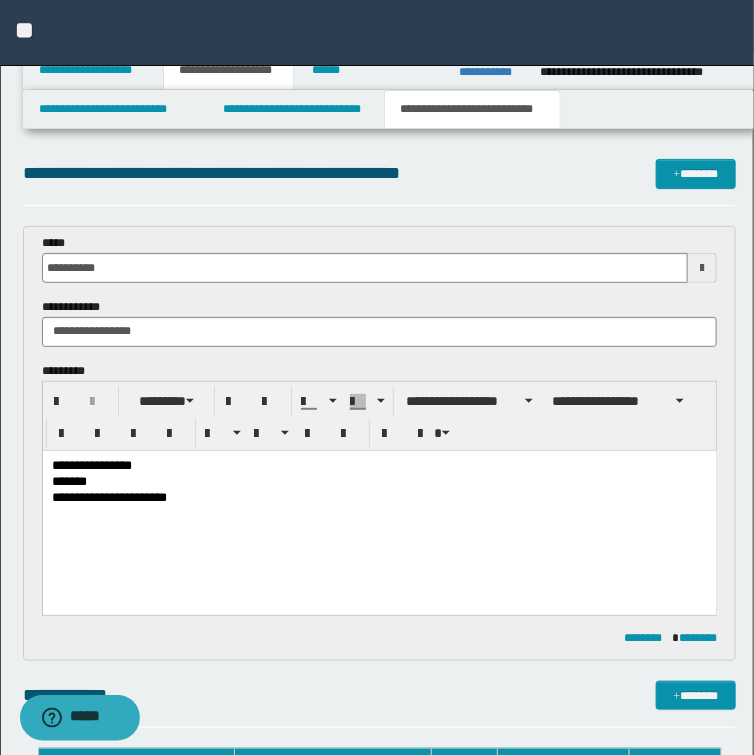 drag, startPoint x: 107, startPoint y: 467, endPoint x: 458, endPoint y: 498, distance: 352.36627 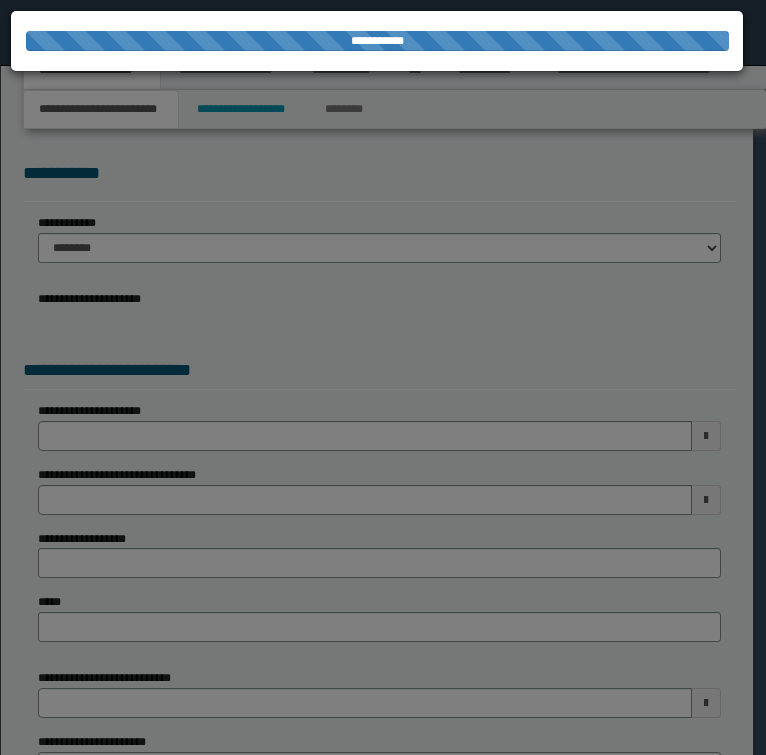 scroll, scrollTop: 0, scrollLeft: 0, axis: both 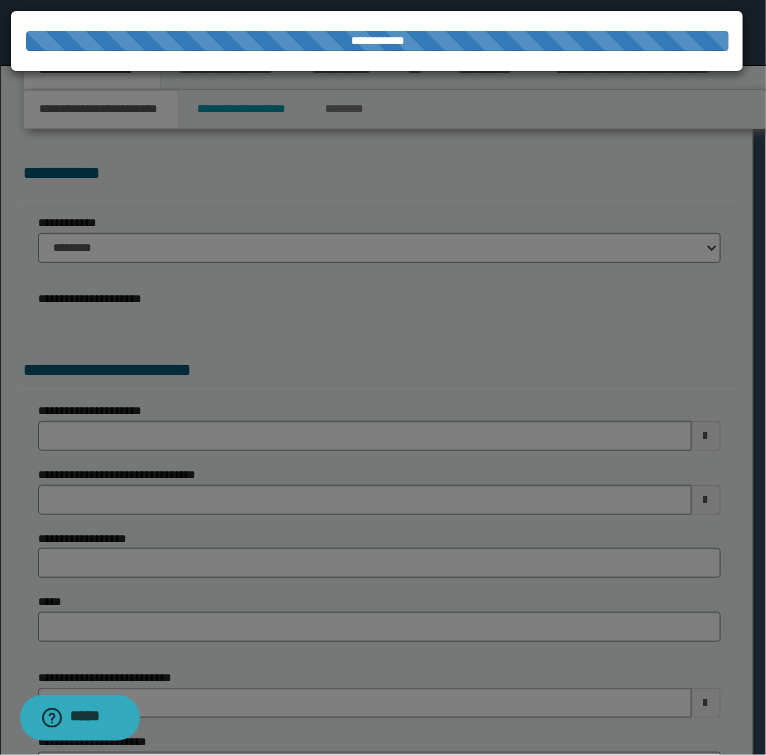 select on "*" 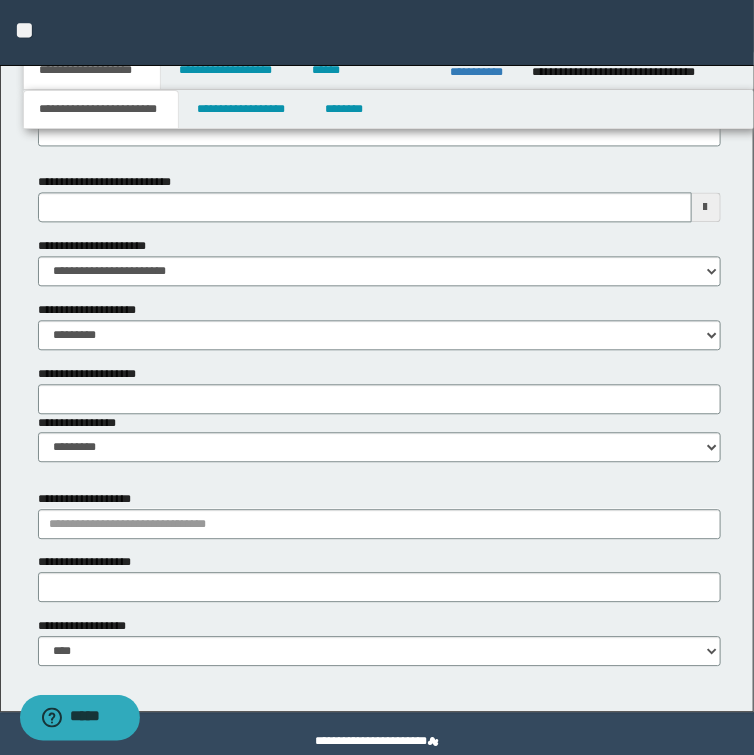 scroll, scrollTop: 1002, scrollLeft: 0, axis: vertical 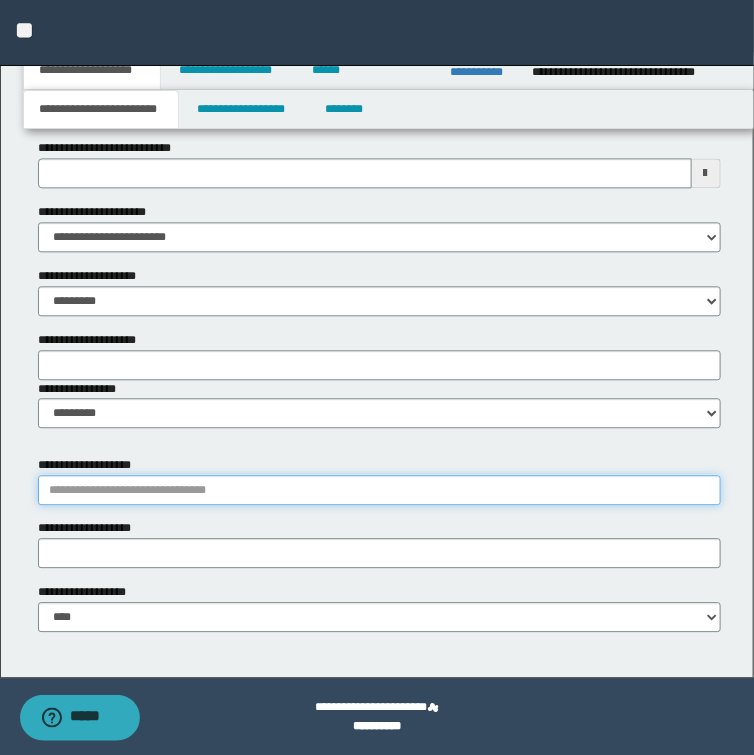 click on "**********" at bounding box center [379, 490] 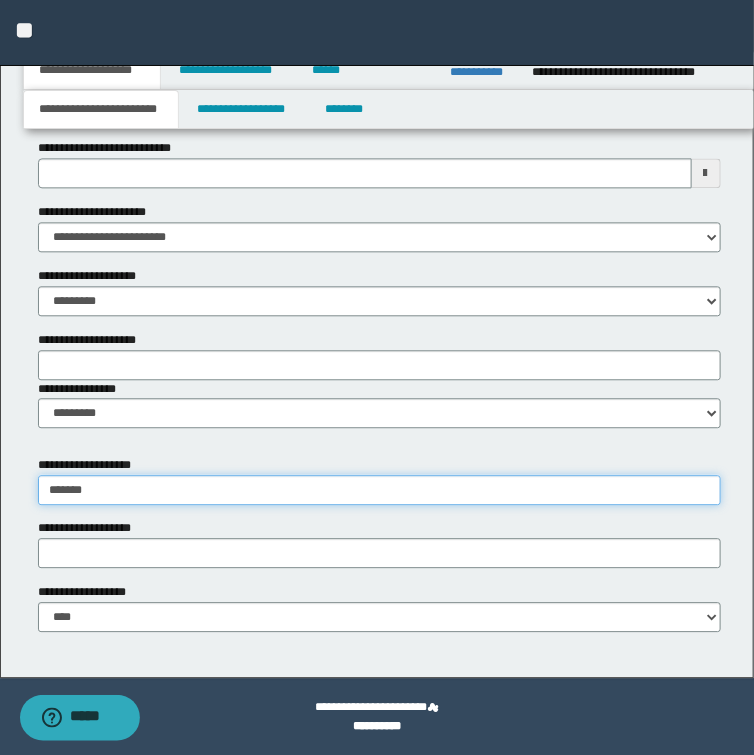 type on "********" 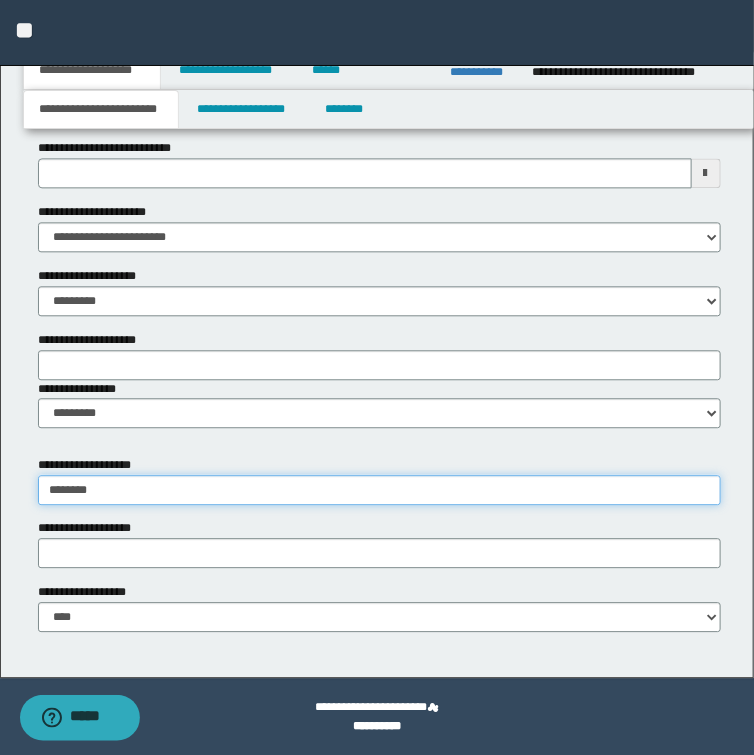 type on "**********" 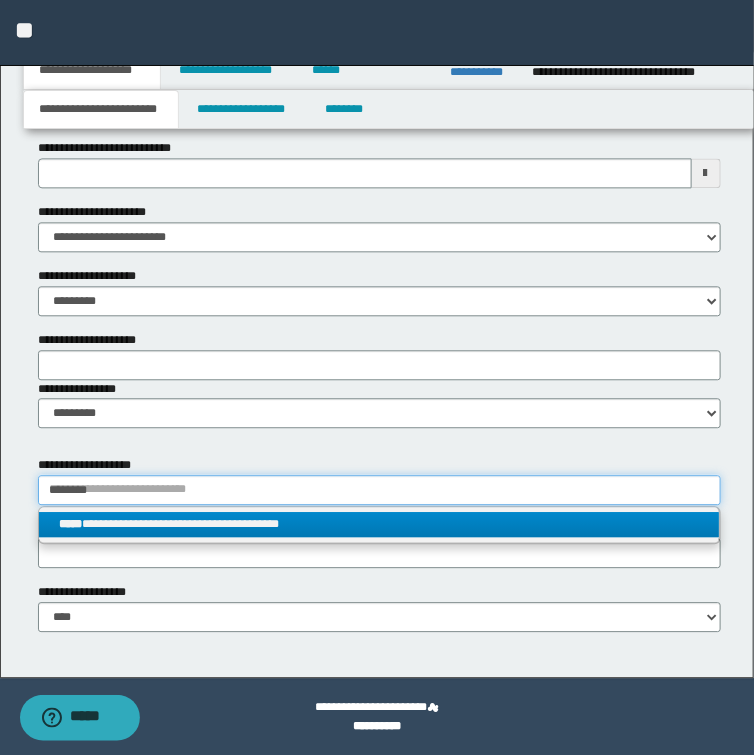 type on "********" 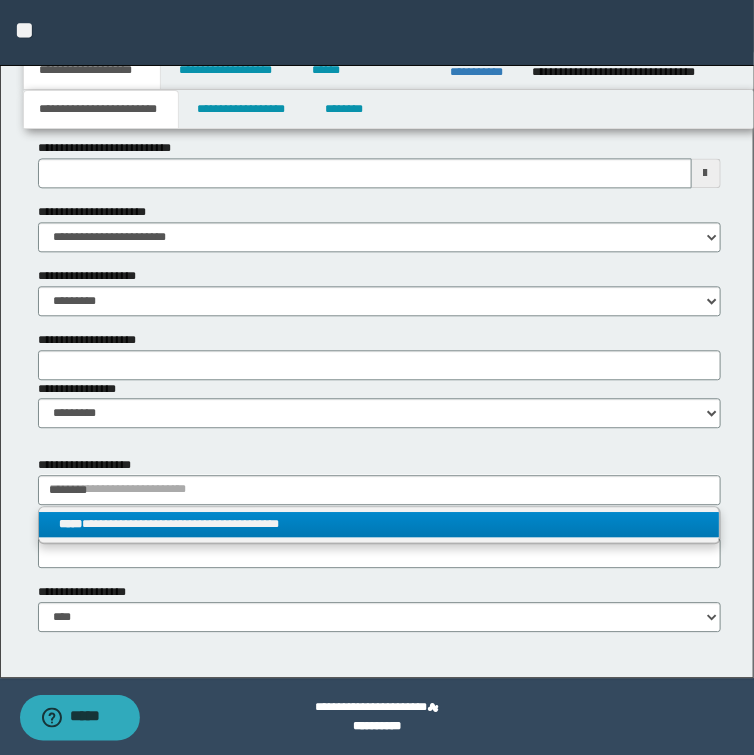 click on "**********" at bounding box center [379, 524] 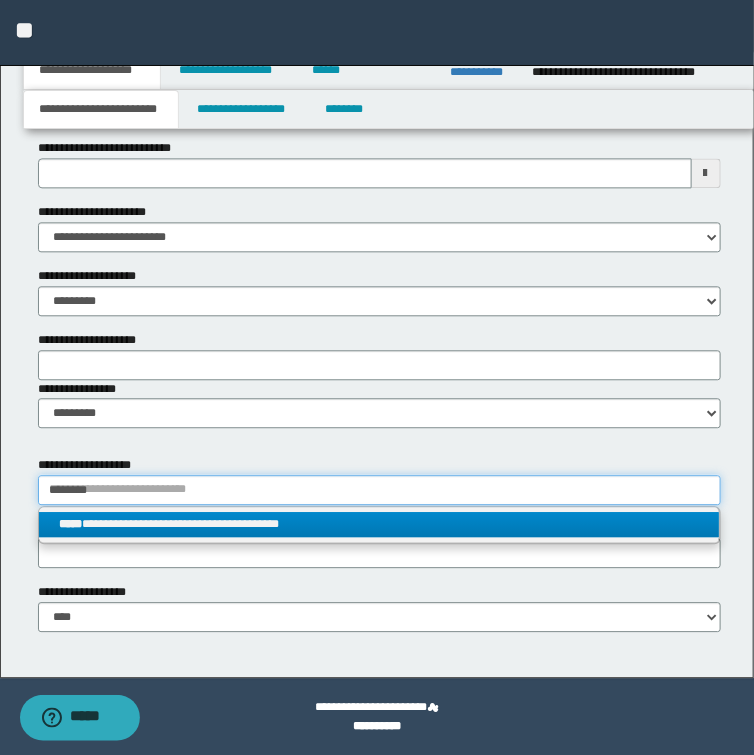 type 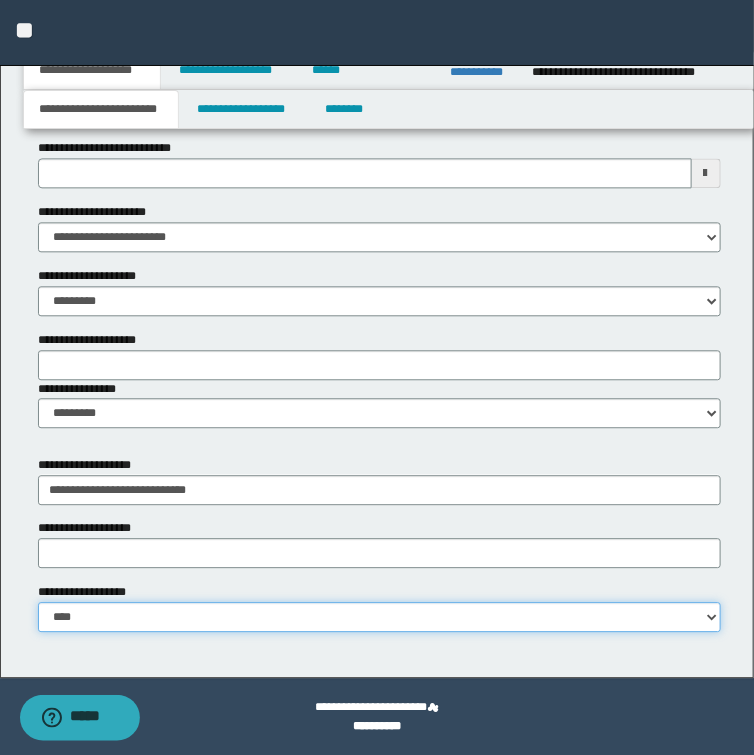 drag, startPoint x: 95, startPoint y: 622, endPoint x: -9, endPoint y: 619, distance: 104.04326 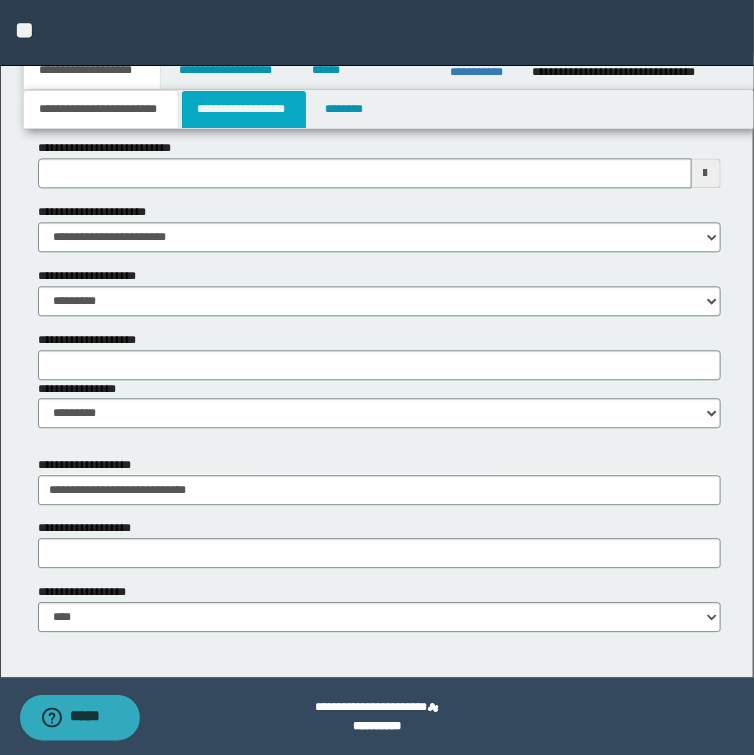 click on "**********" at bounding box center [244, 109] 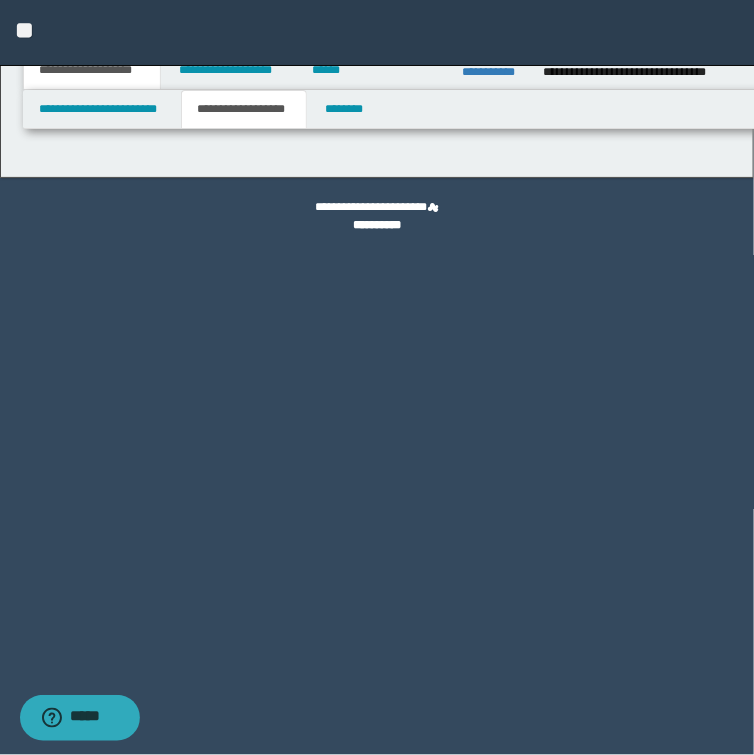 scroll, scrollTop: 0, scrollLeft: 0, axis: both 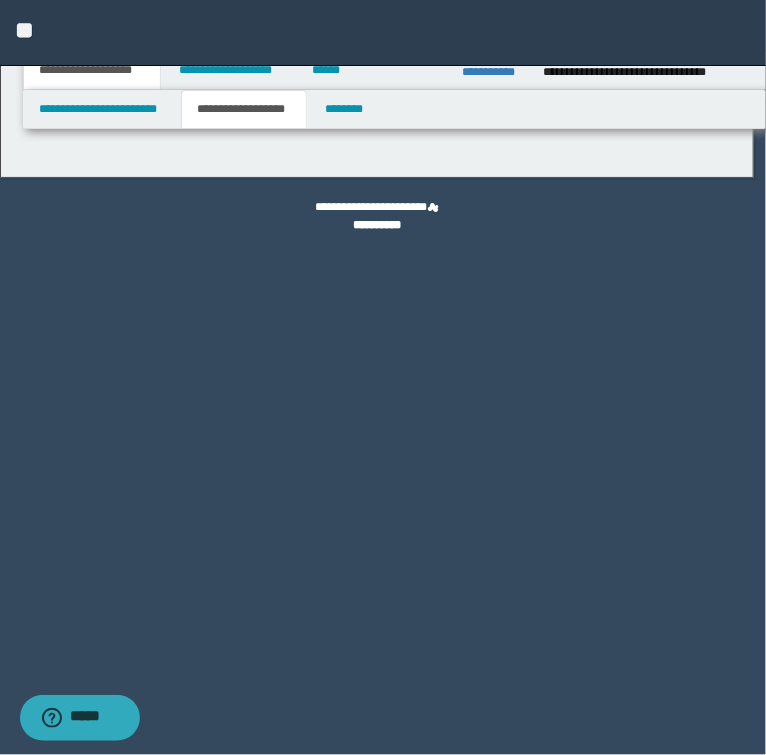type on "********" 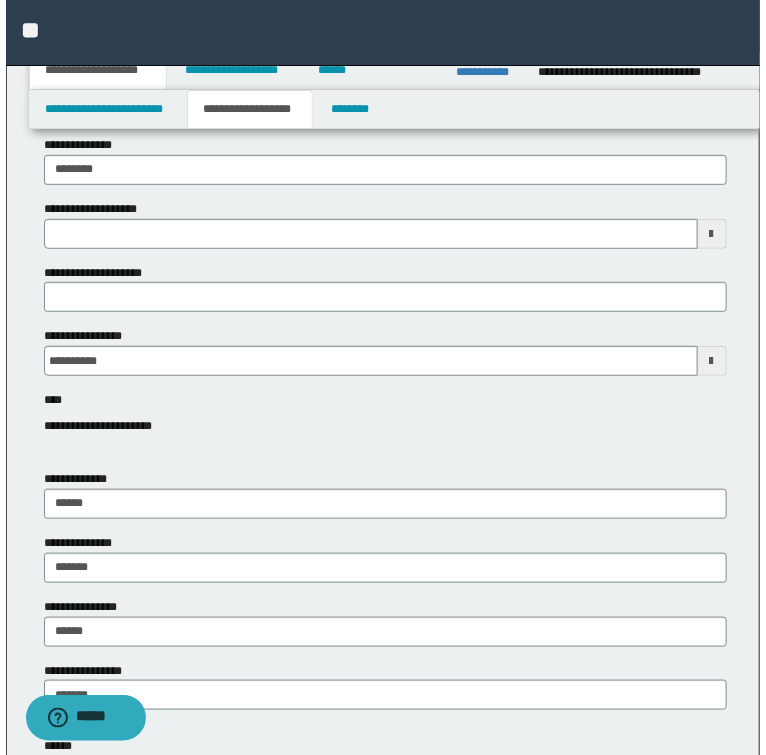 scroll, scrollTop: 0, scrollLeft: 0, axis: both 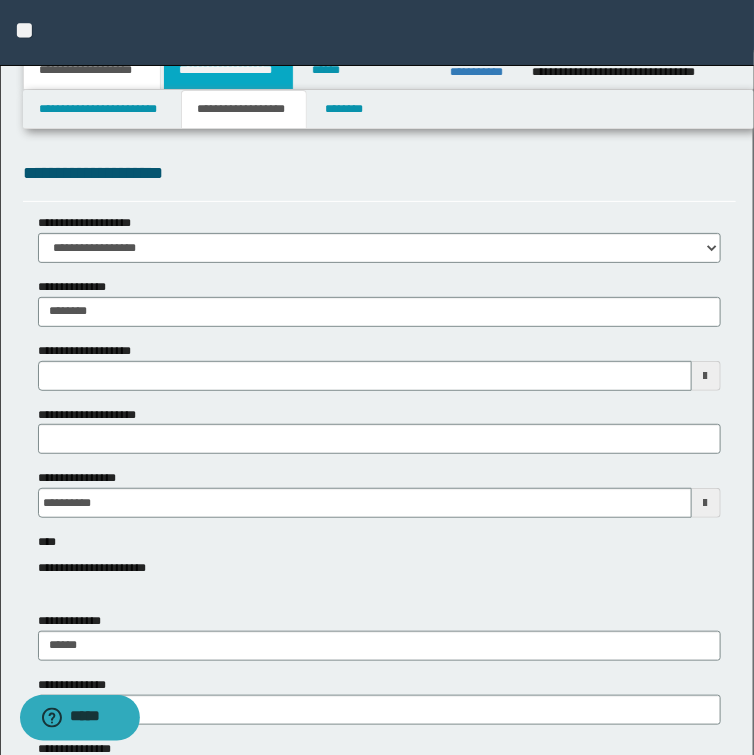 click on "**********" at bounding box center (228, 70) 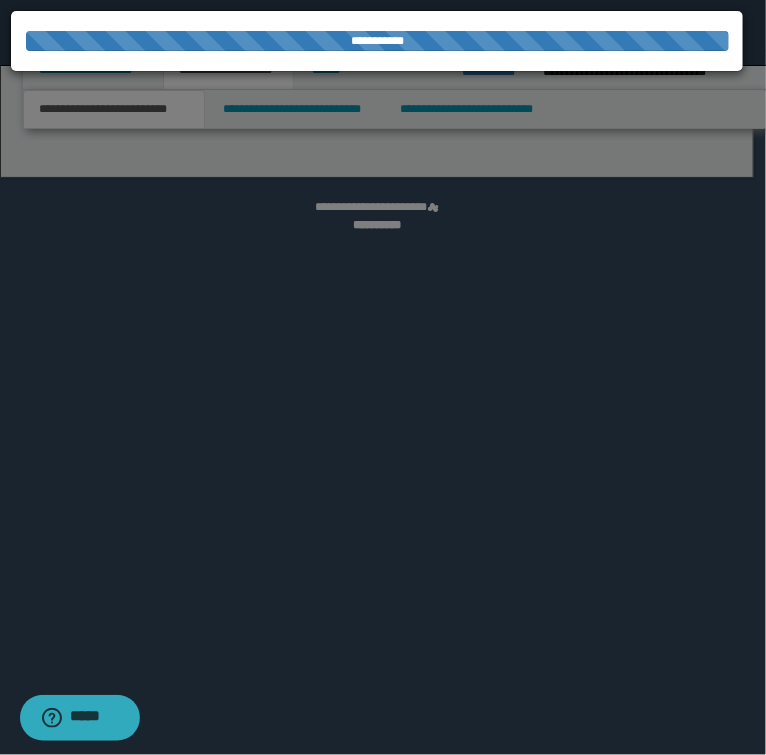 select on "*" 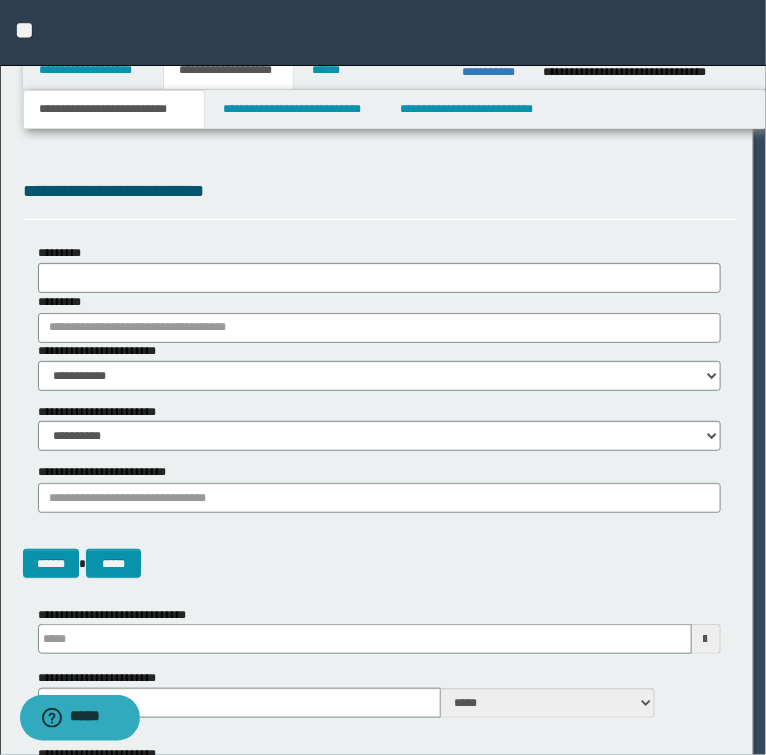 scroll, scrollTop: 0, scrollLeft: 0, axis: both 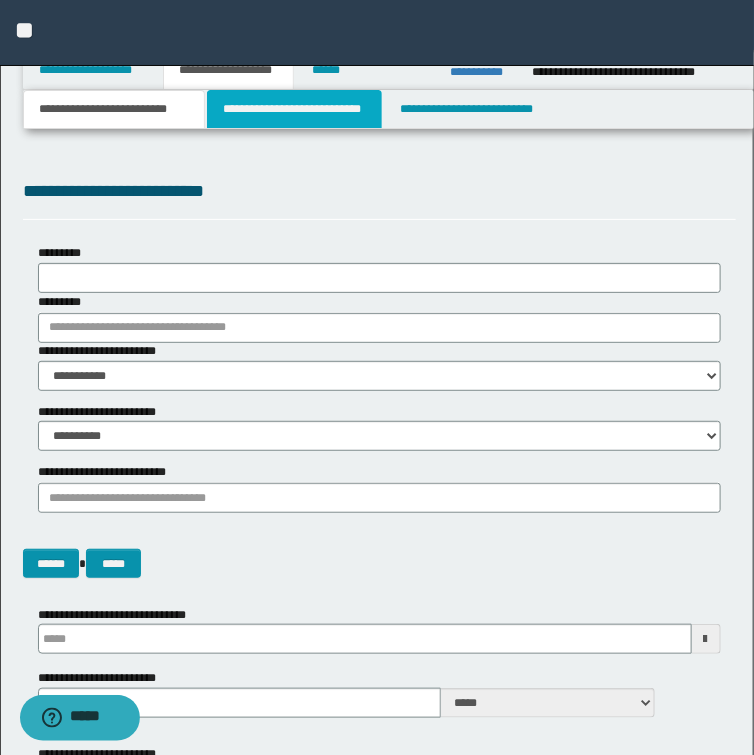 click on "**********" at bounding box center [294, 109] 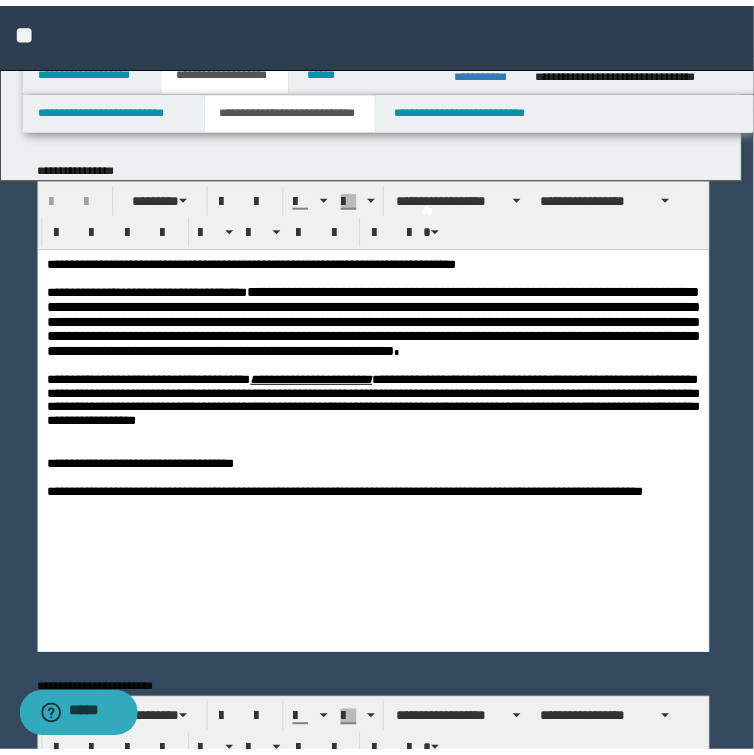 scroll, scrollTop: 0, scrollLeft: 0, axis: both 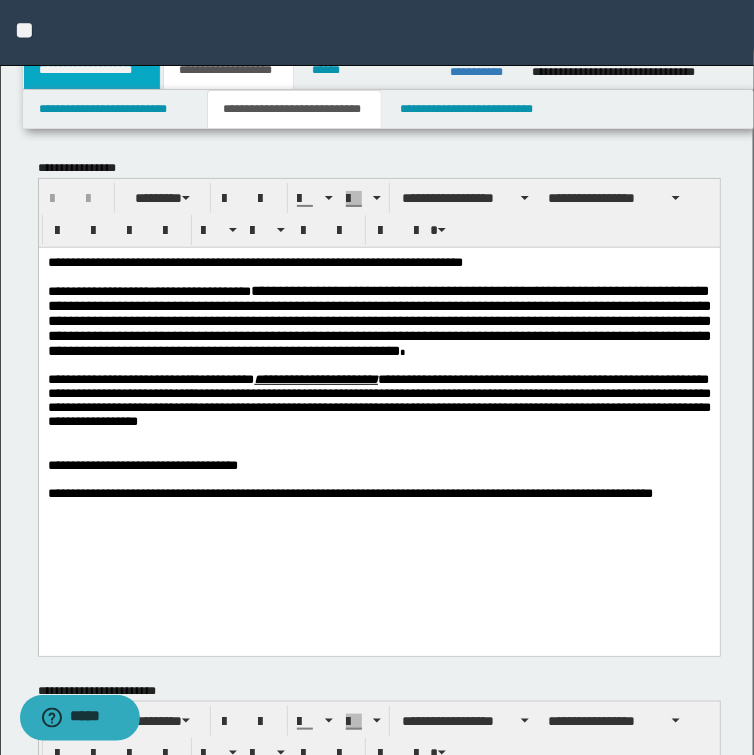 click on "**********" at bounding box center (92, 70) 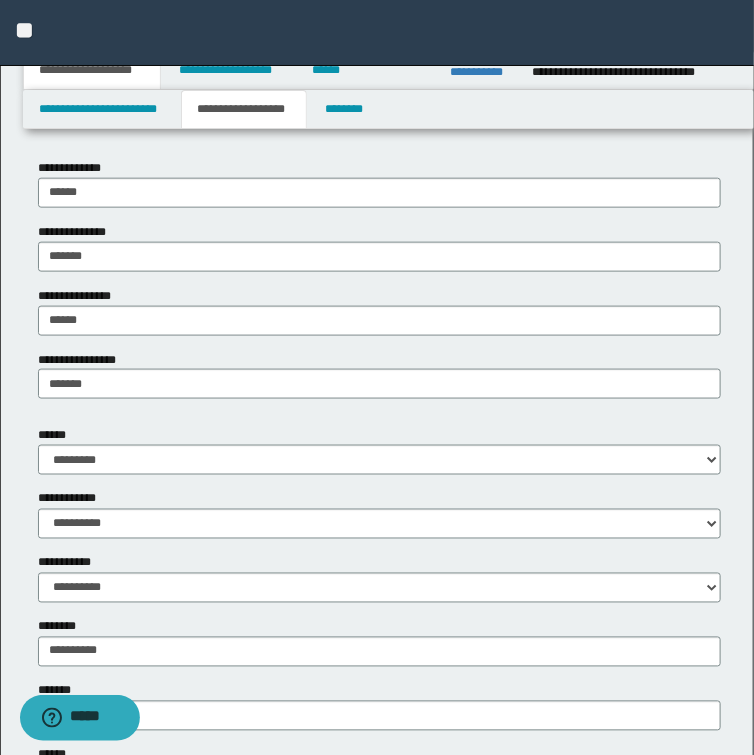 scroll, scrollTop: 720, scrollLeft: 0, axis: vertical 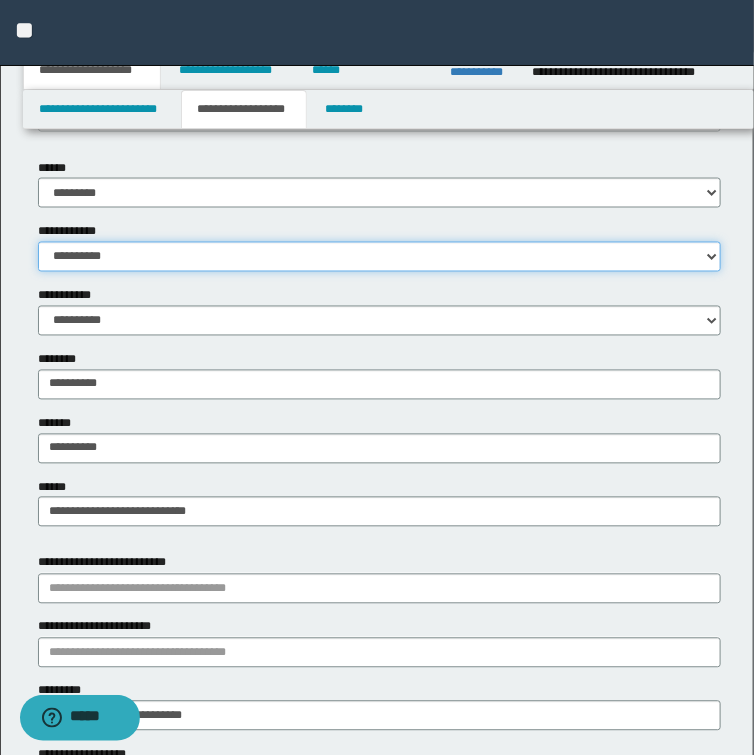 click on "**********" at bounding box center (379, 257) 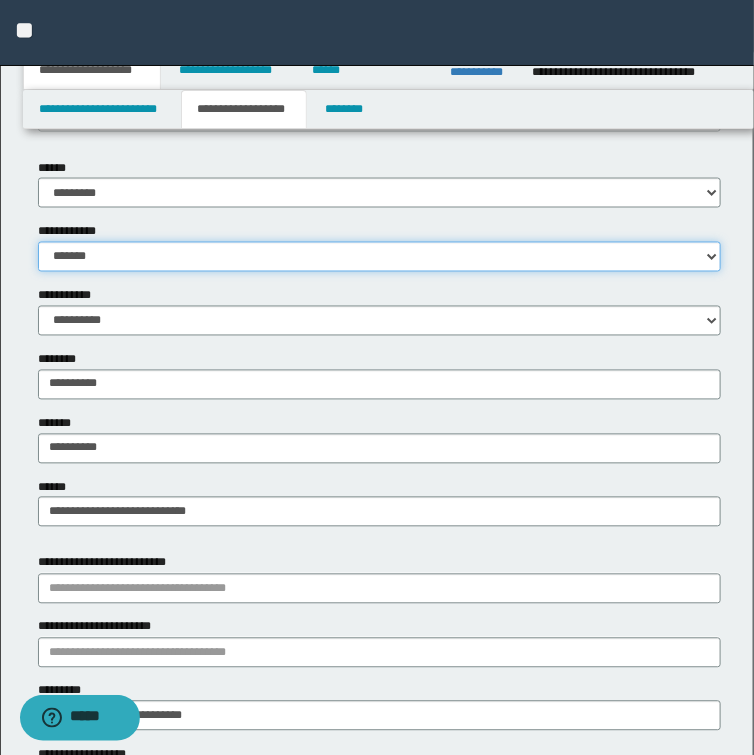 click on "**********" at bounding box center (379, 257) 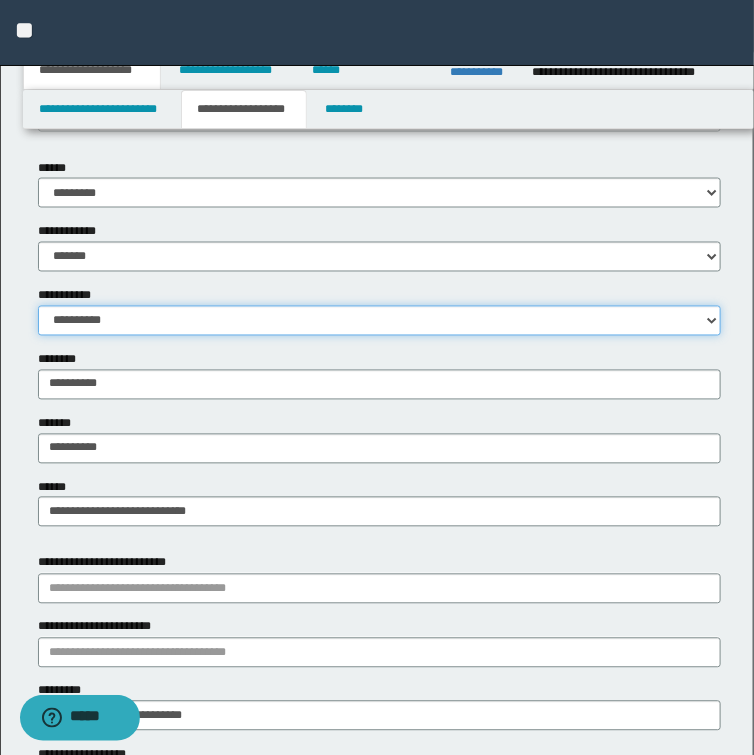 click on "**********" at bounding box center [379, 321] 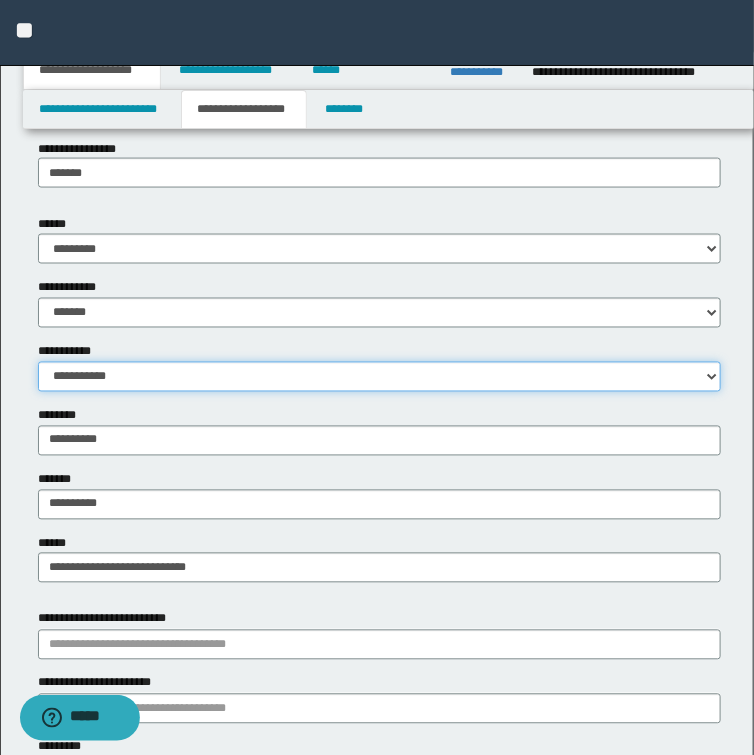 scroll, scrollTop: 720, scrollLeft: 0, axis: vertical 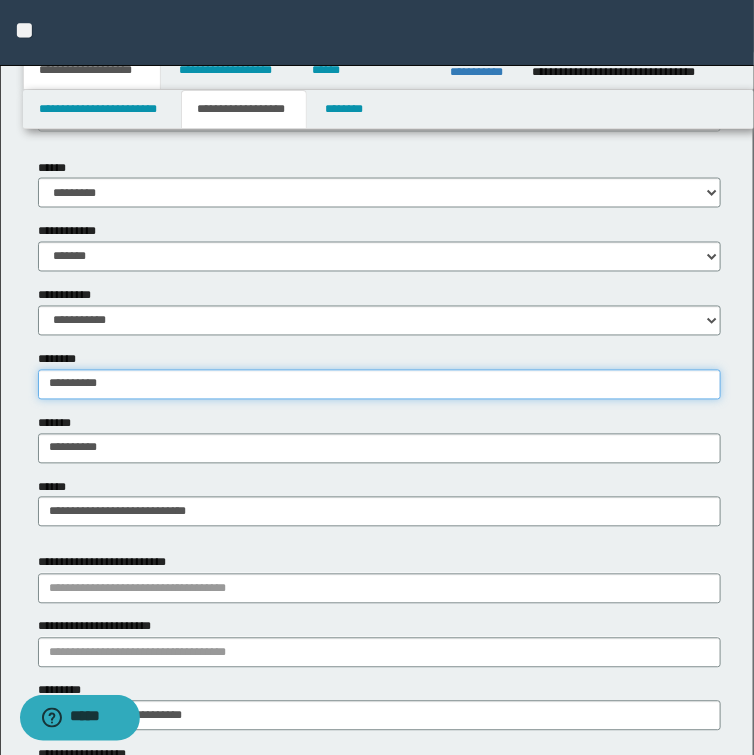 drag, startPoint x: 127, startPoint y: 380, endPoint x: -160, endPoint y: 373, distance: 287.08536 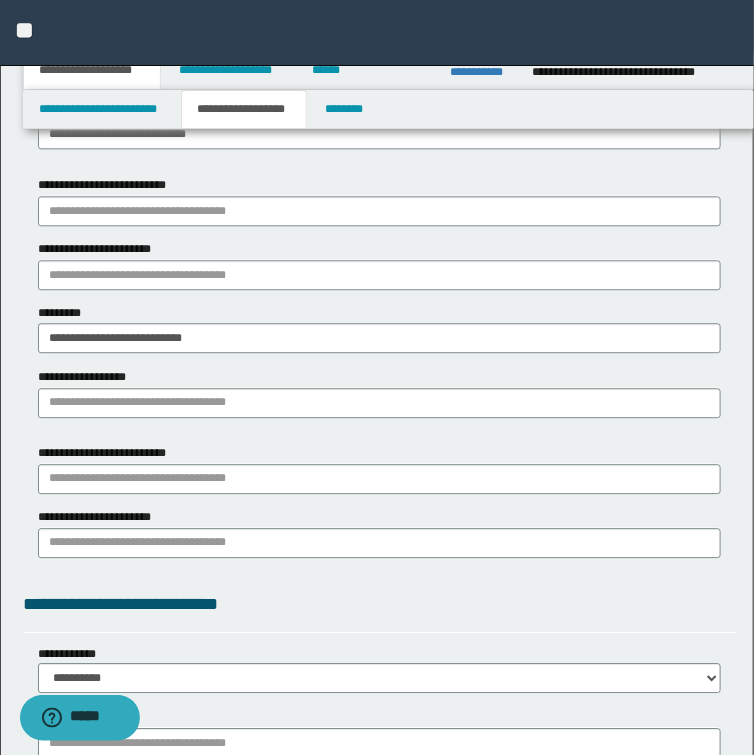 scroll, scrollTop: 1040, scrollLeft: 0, axis: vertical 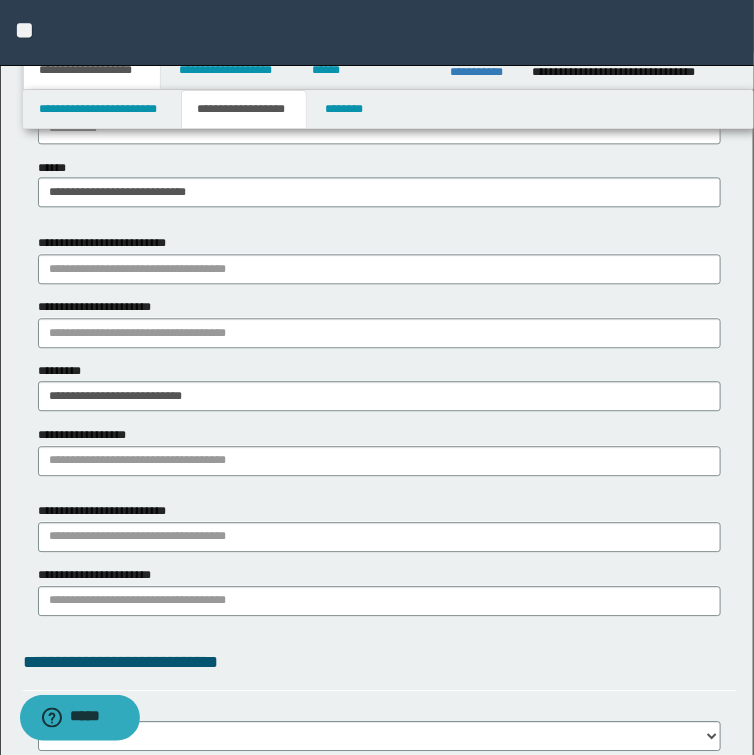type 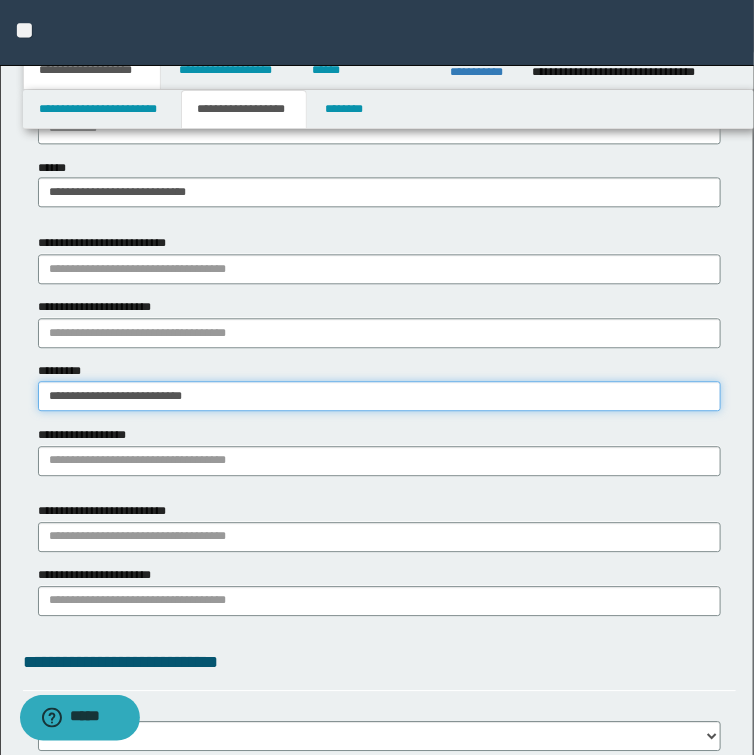 click on "**********" at bounding box center (379, 396) 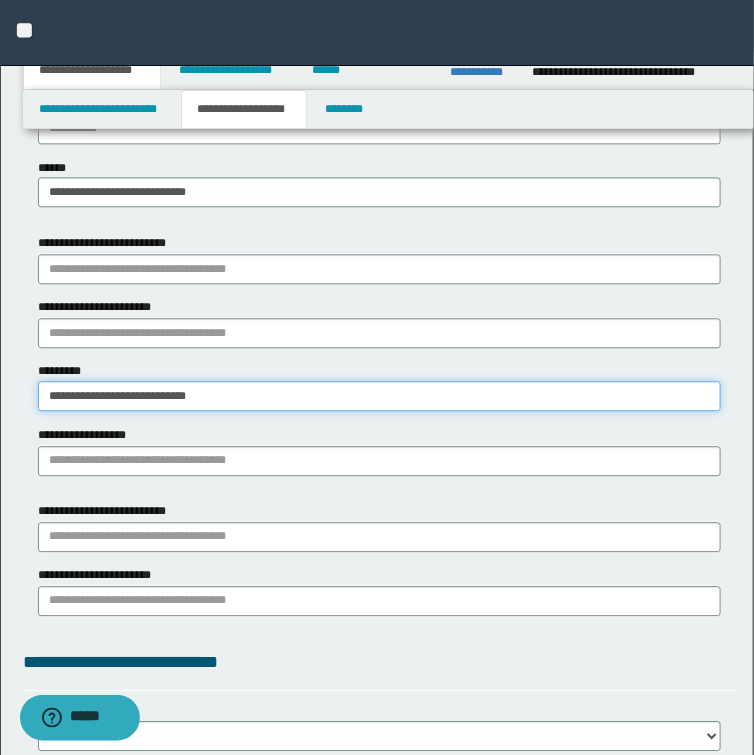 click on "**********" at bounding box center (379, 396) 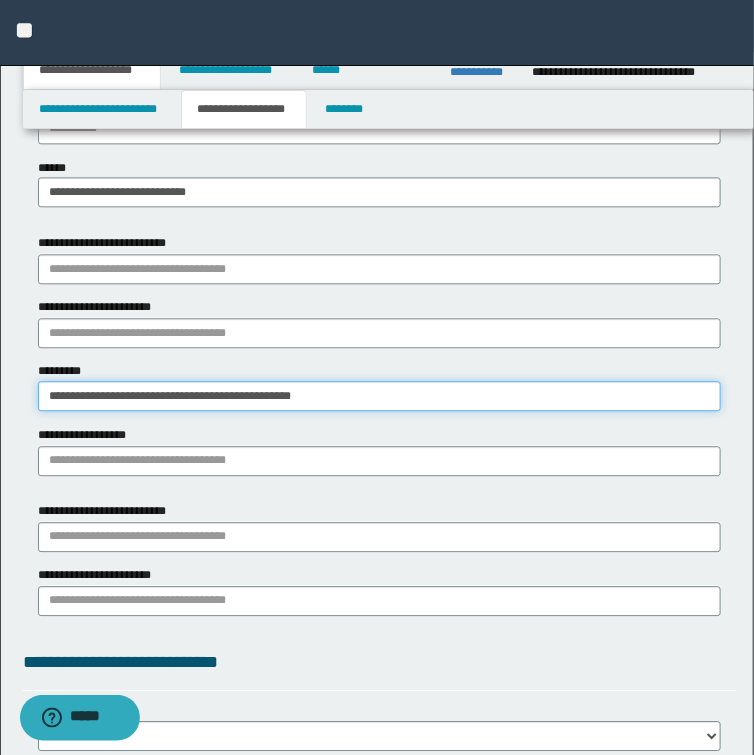 type on "**********" 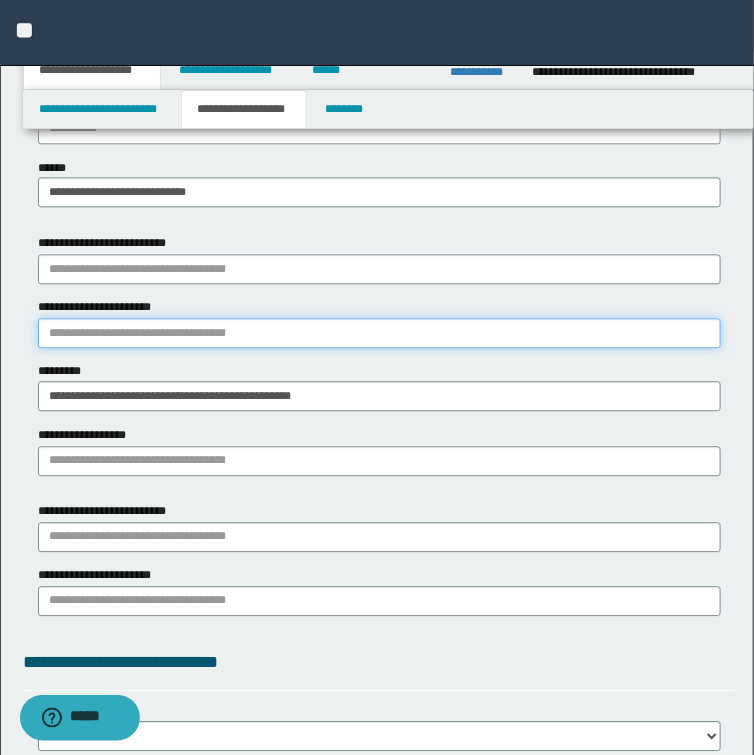 click on "**********" at bounding box center (379, 333) 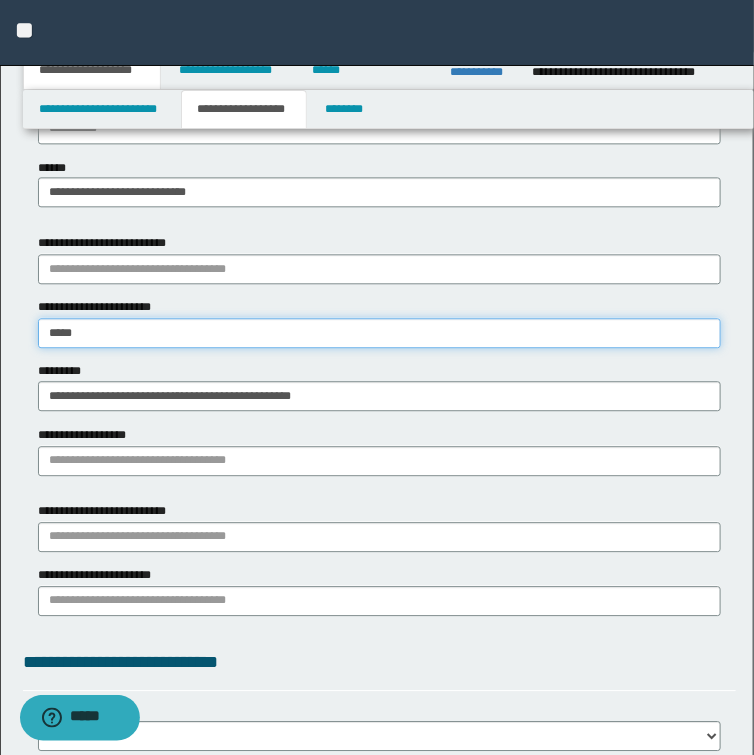type on "******" 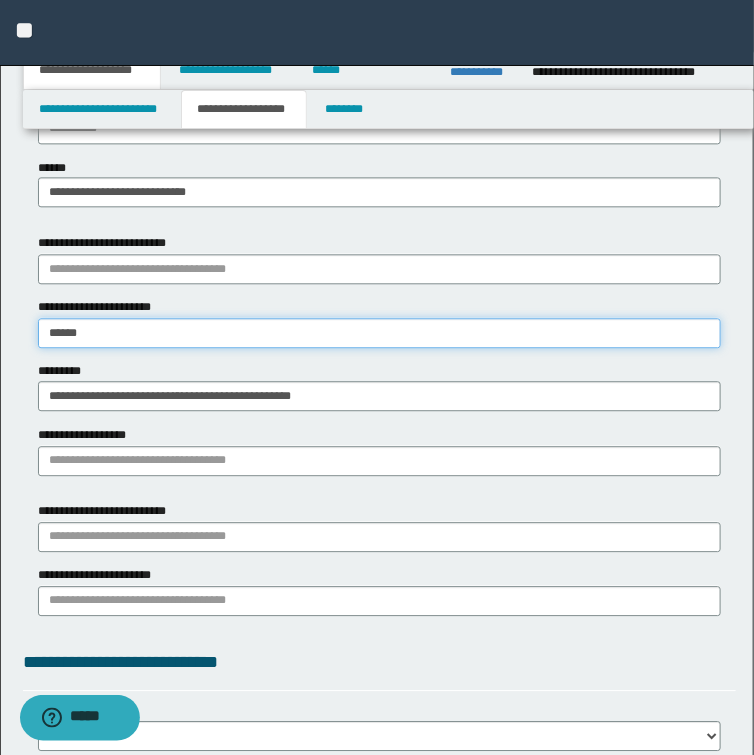 type on "******" 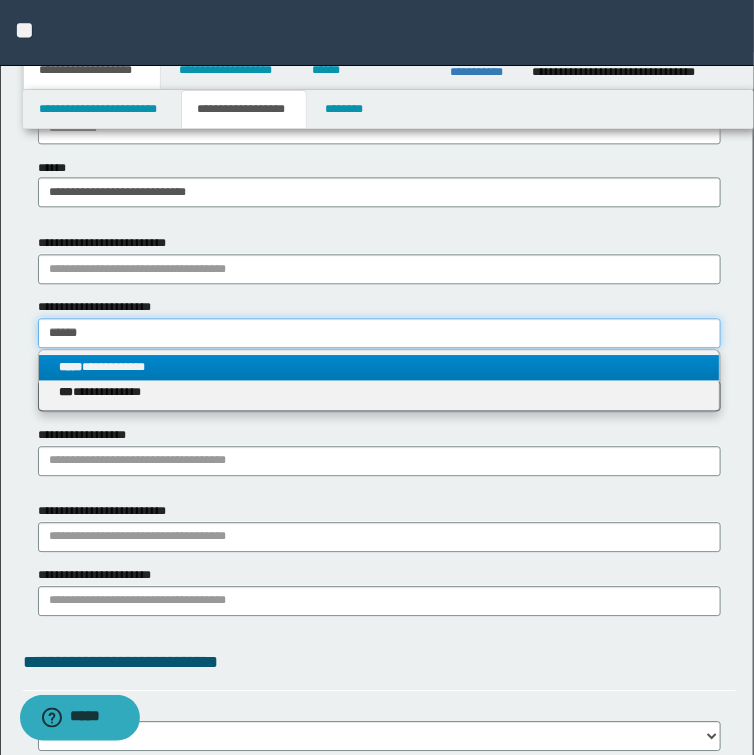 type on "******" 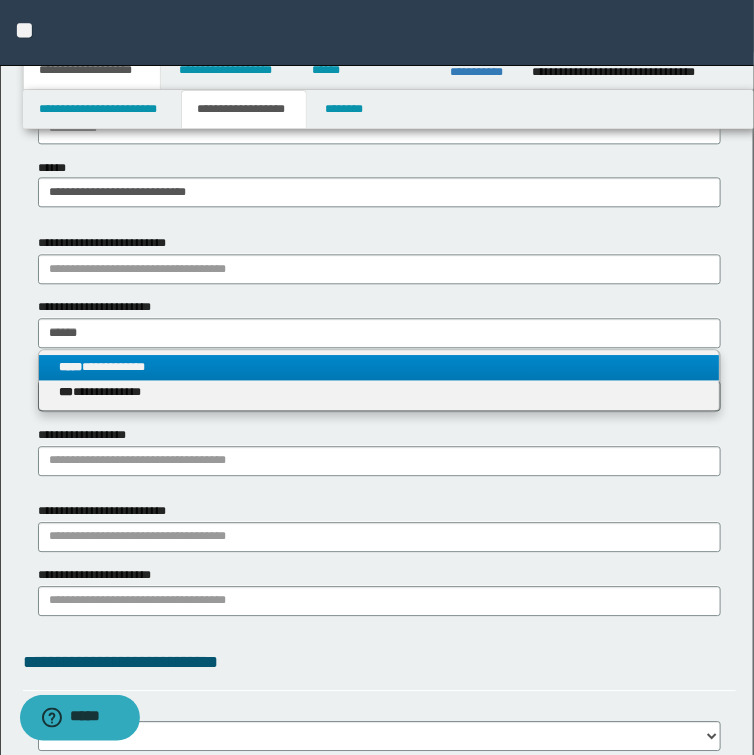 type 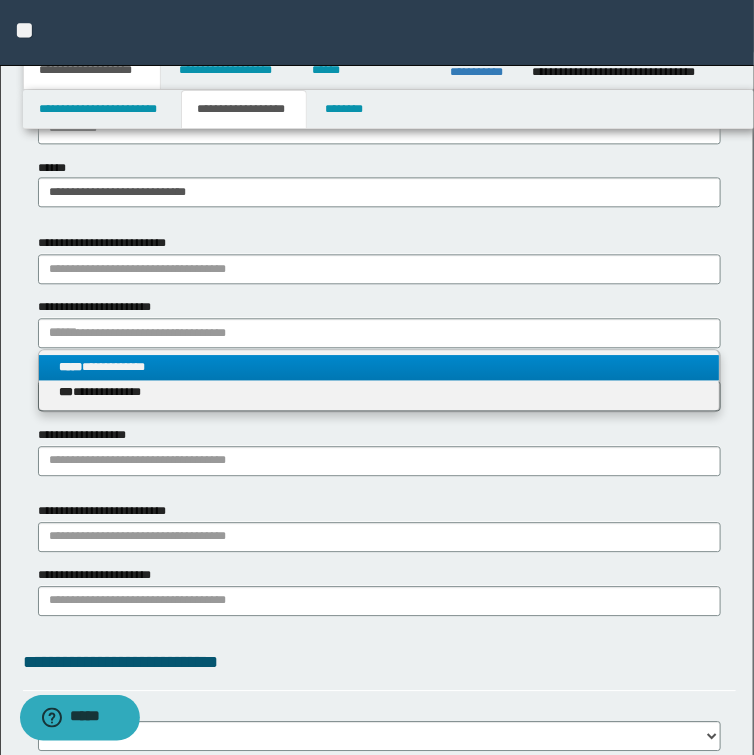click on "**********" at bounding box center [379, 367] 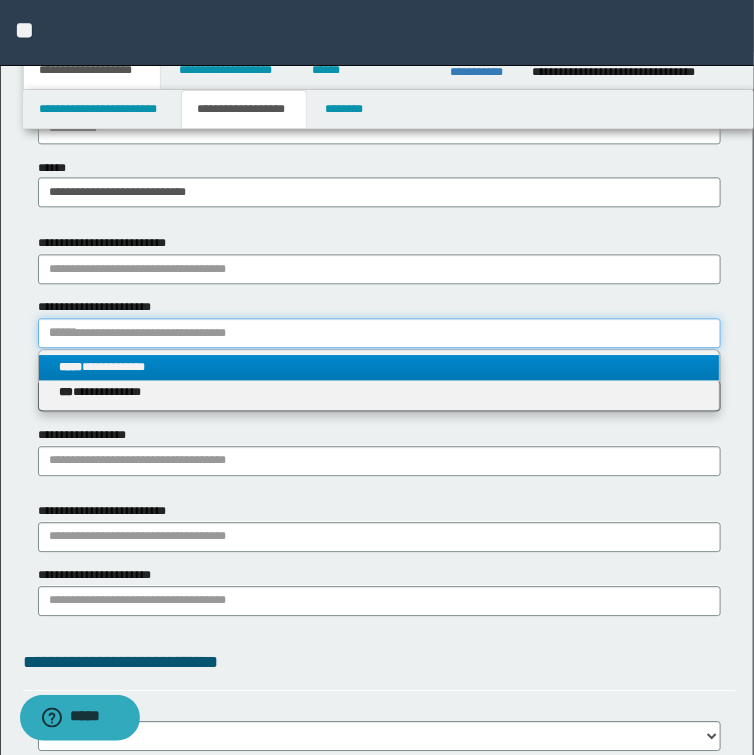 type 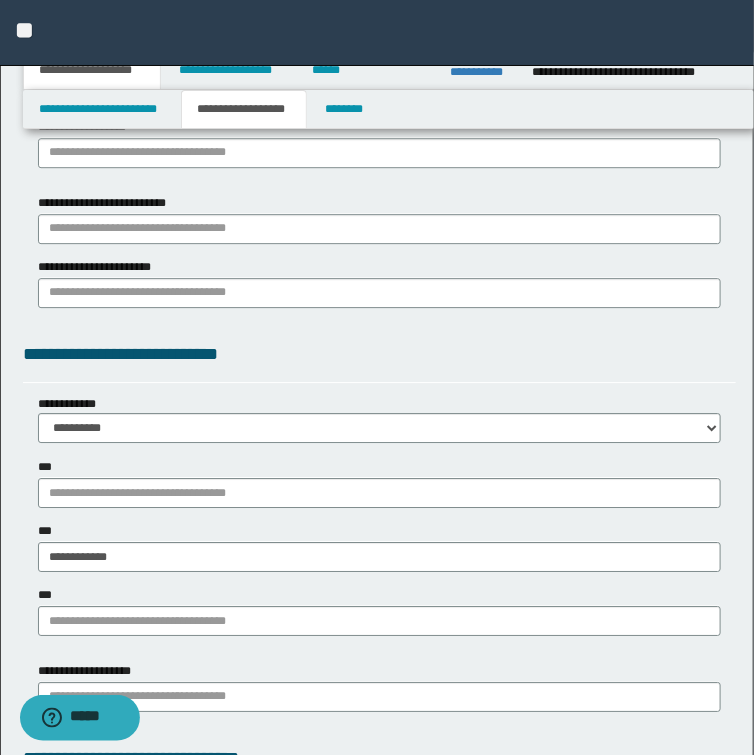 scroll, scrollTop: 1360, scrollLeft: 0, axis: vertical 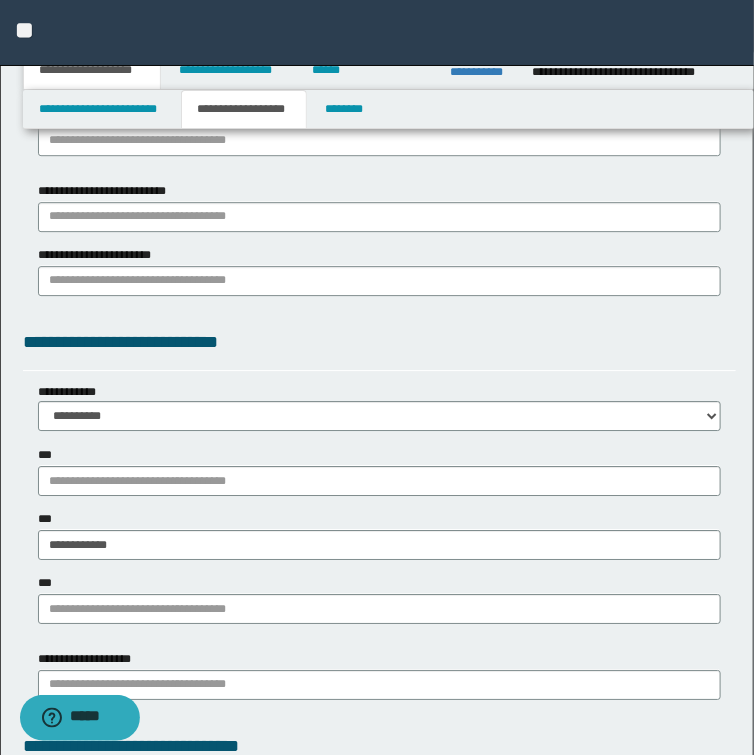 type on "**********" 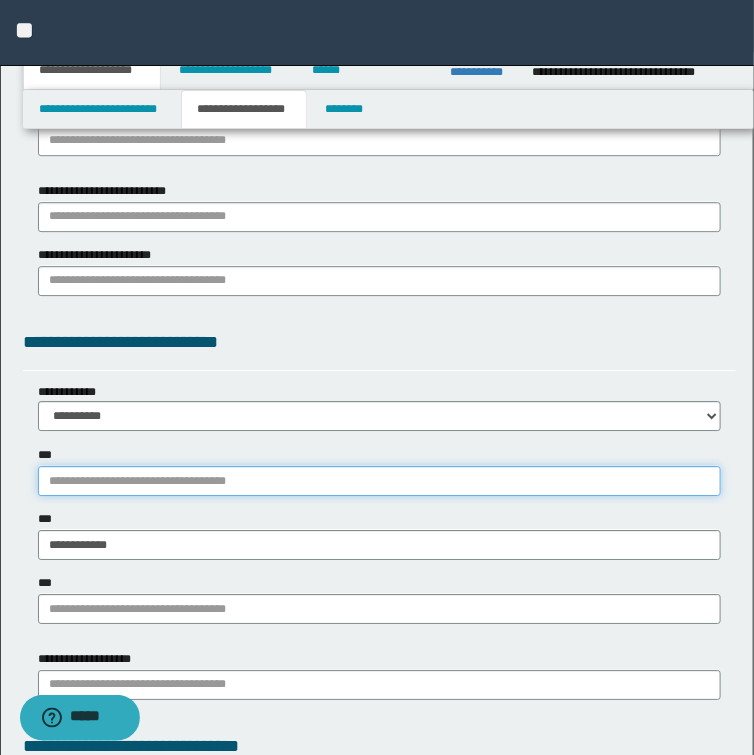 type 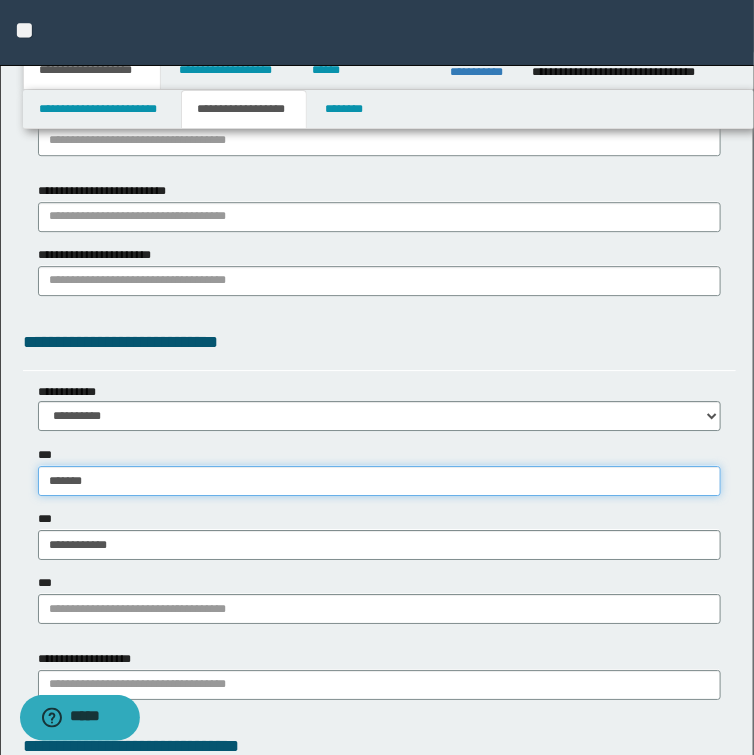 type on "********" 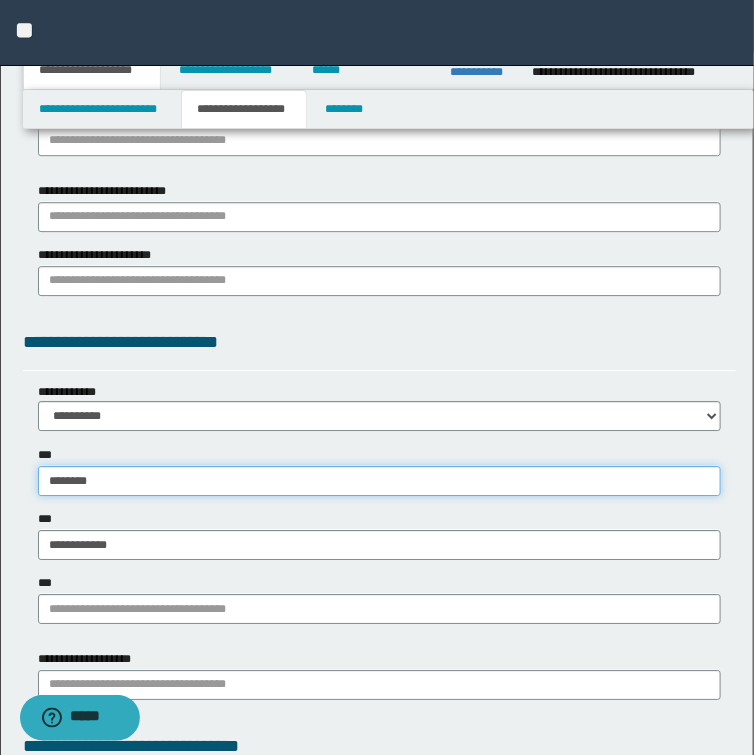 type on "**********" 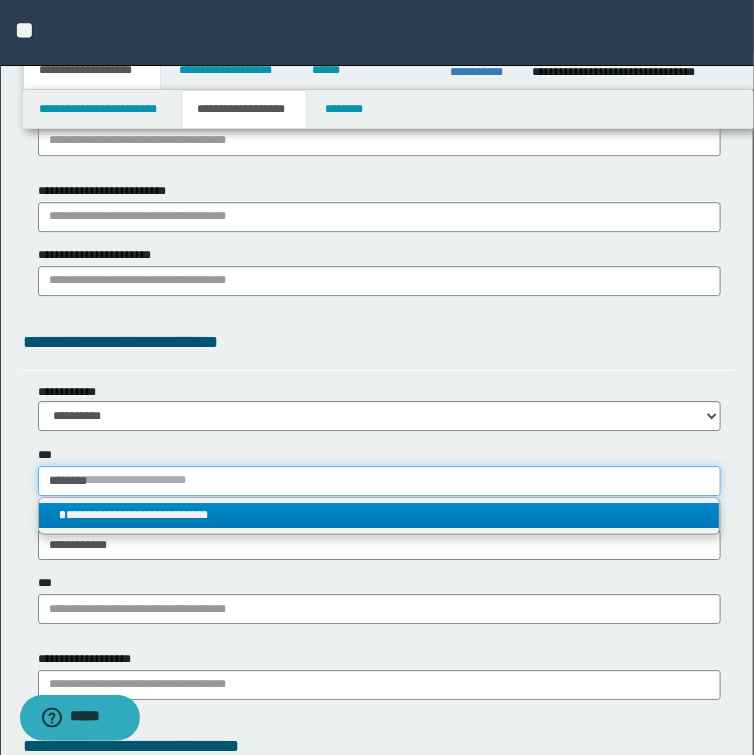 type on "********" 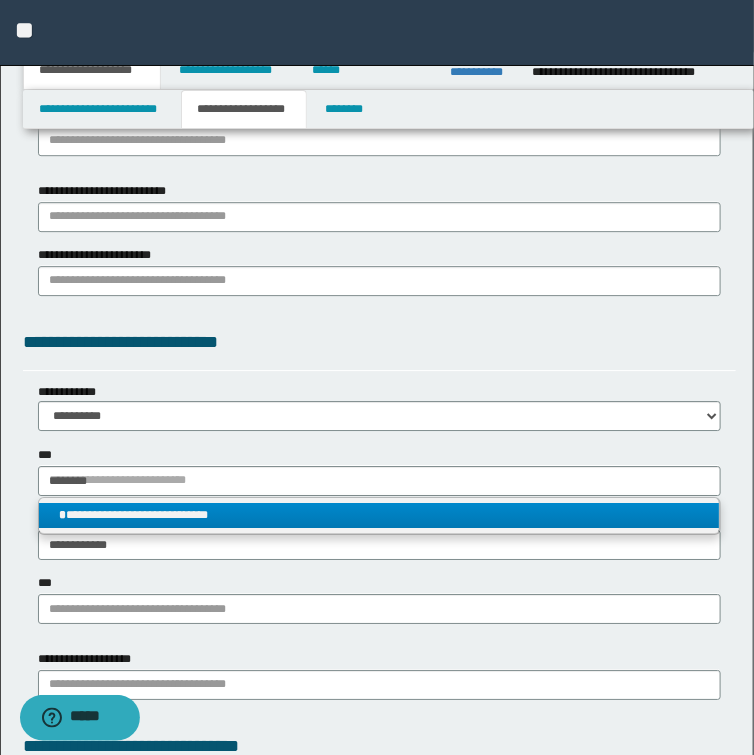 type 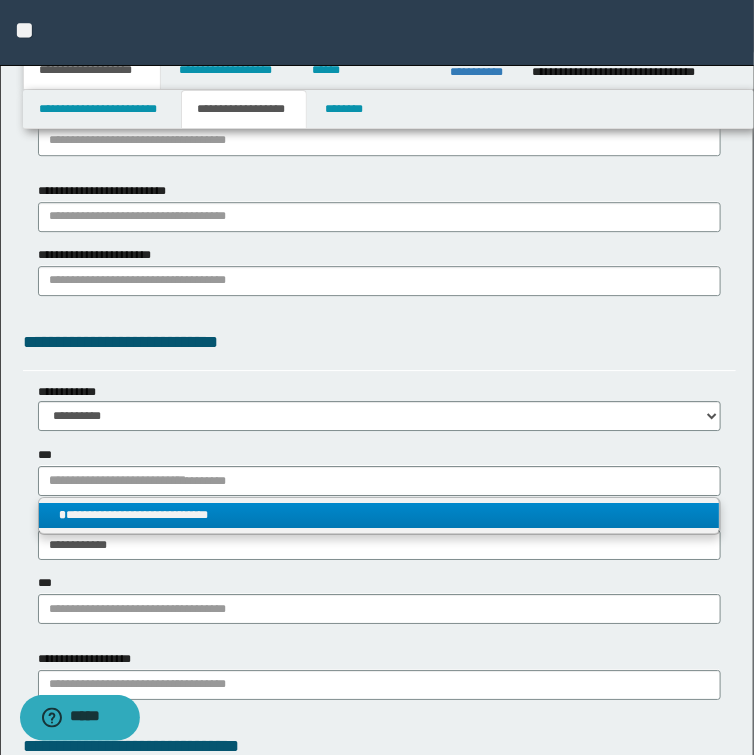 click on "**********" at bounding box center [379, 515] 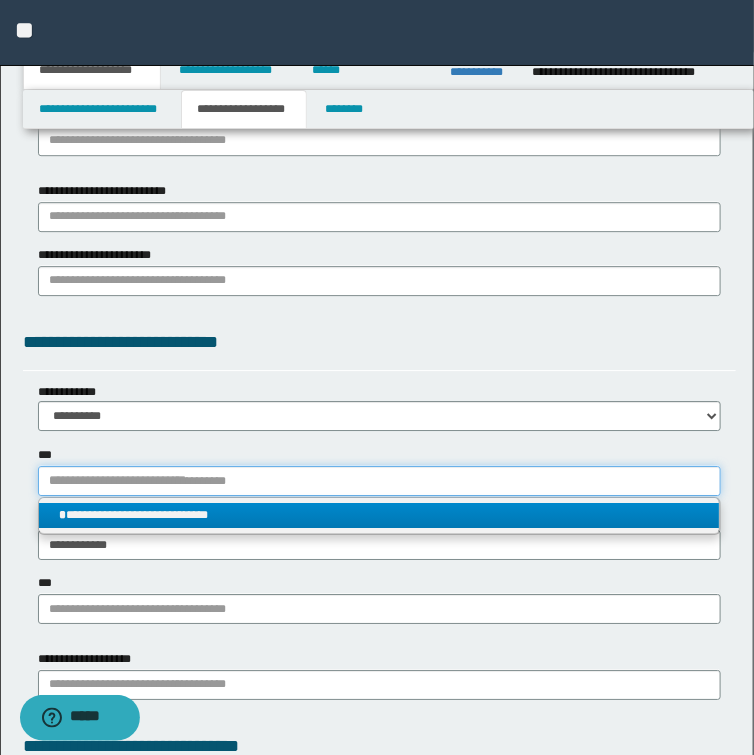type 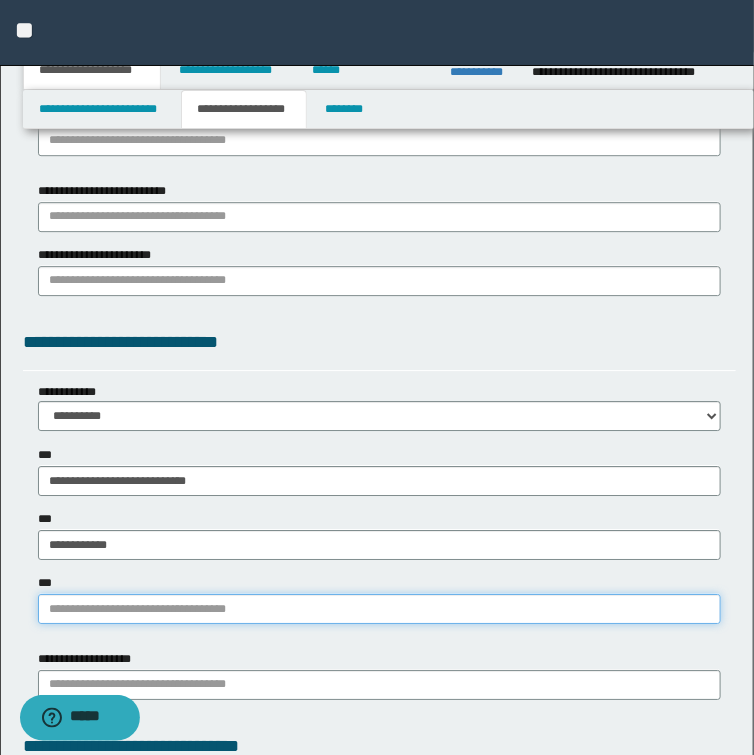 click on "***" at bounding box center [379, 609] 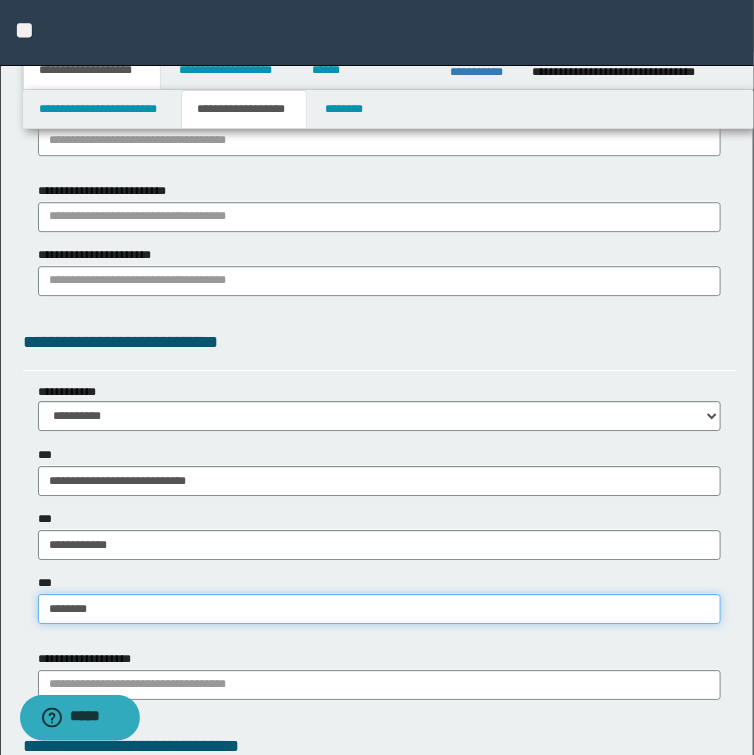 type on "*********" 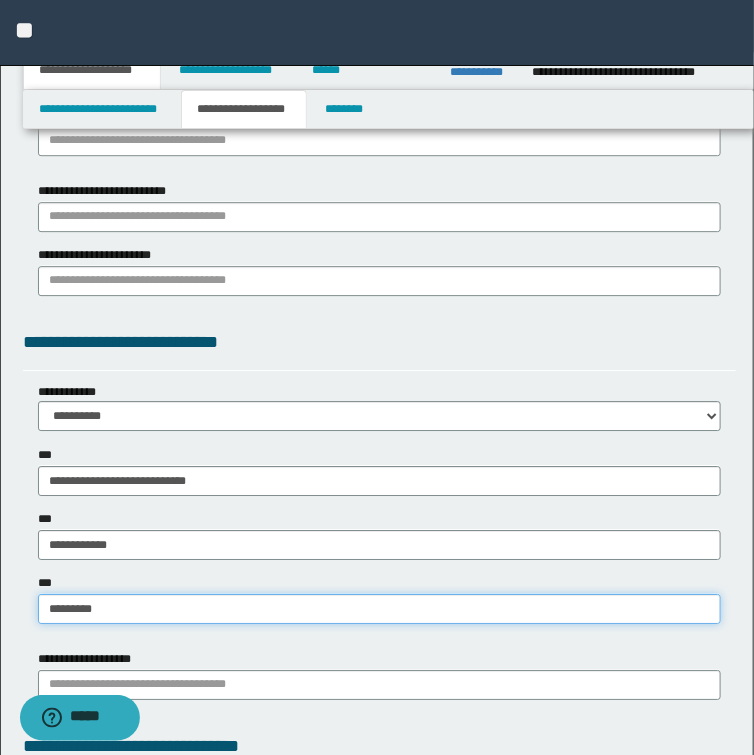 type on "**********" 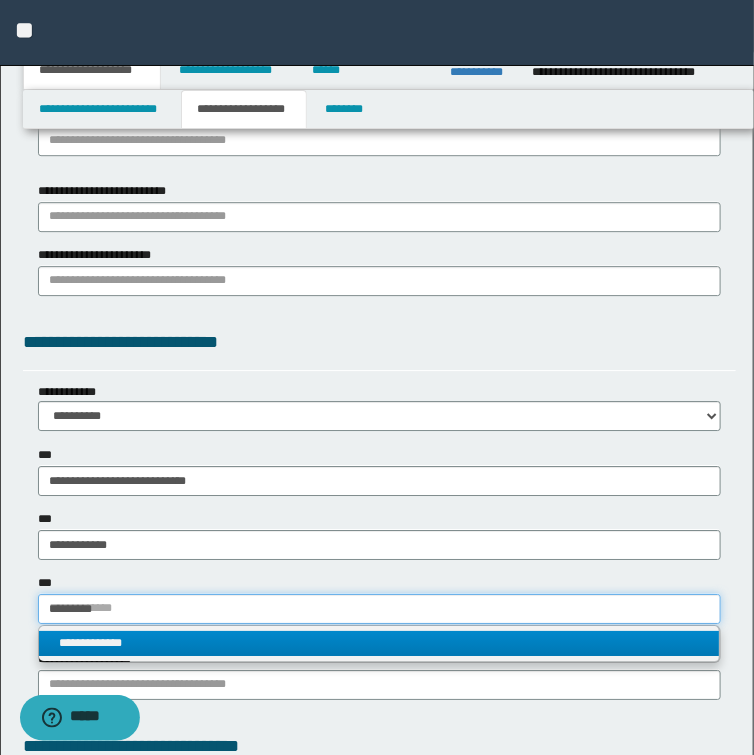 type on "*********" 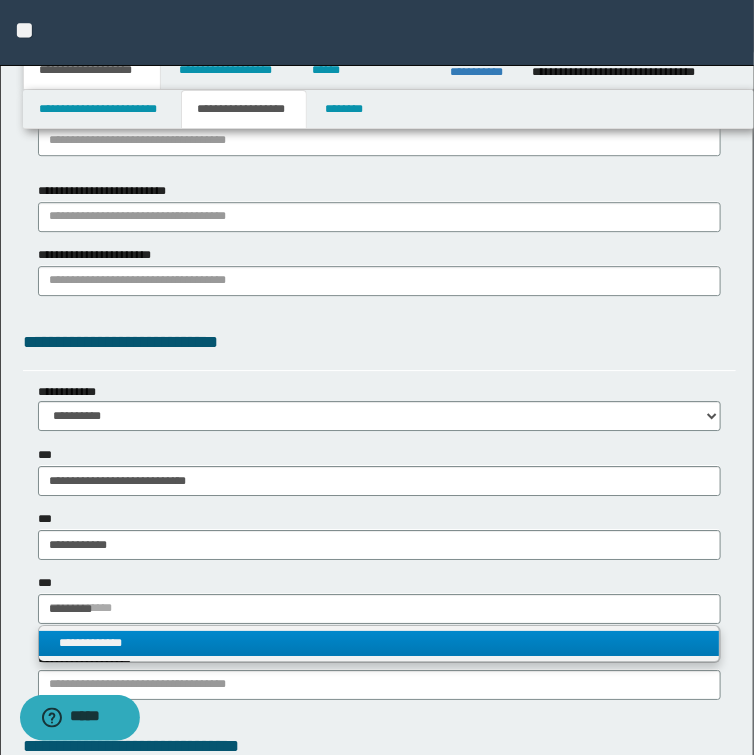 type 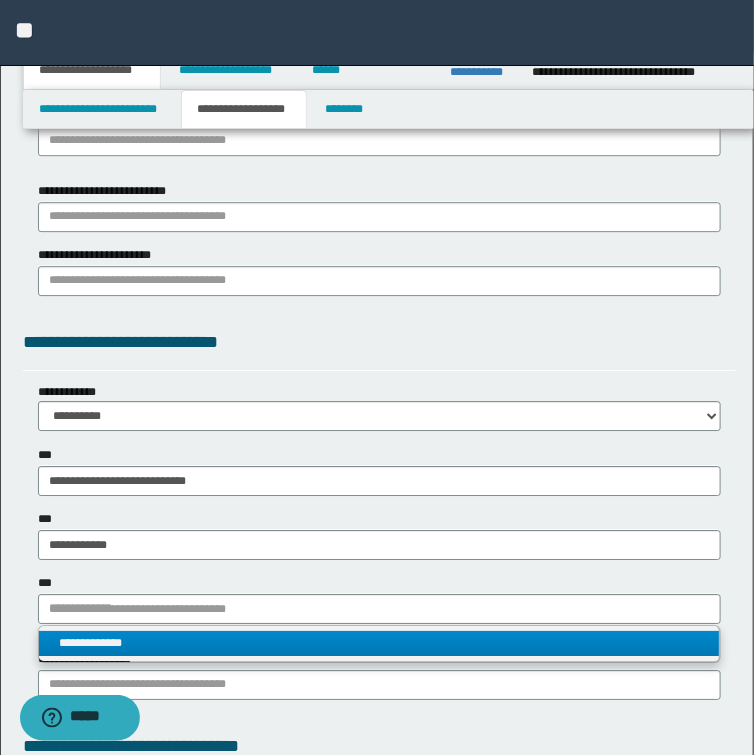 click on "**********" at bounding box center (379, 643) 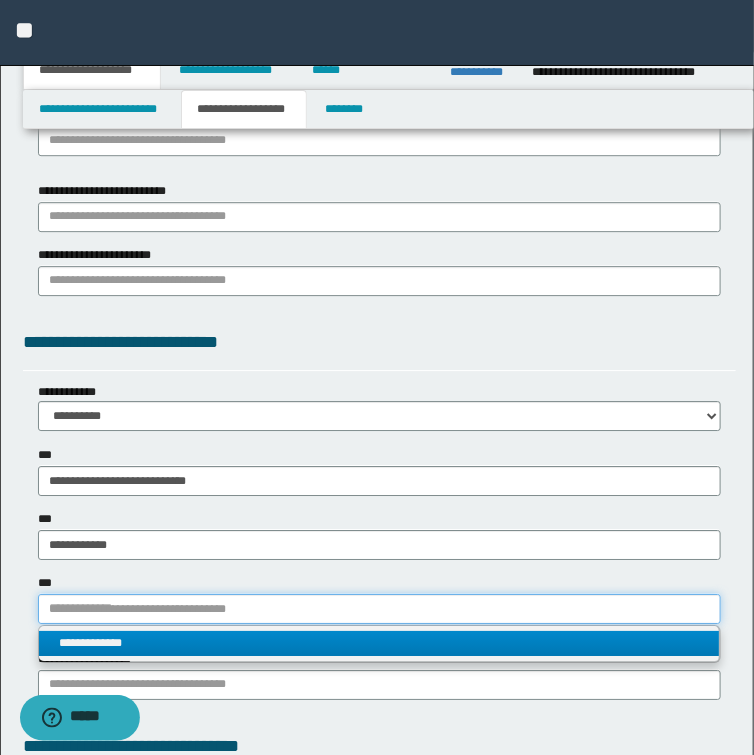 type 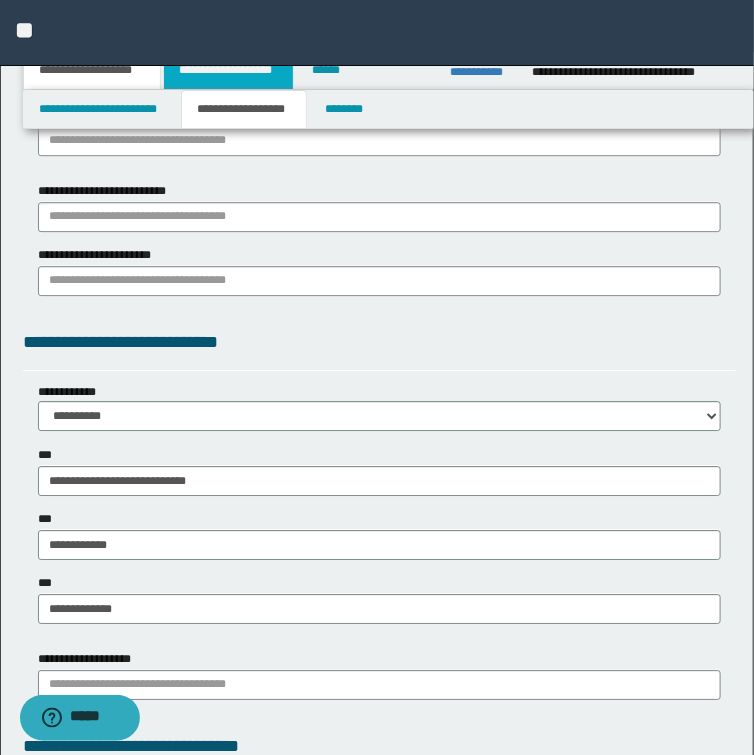 click on "**********" at bounding box center [228, 70] 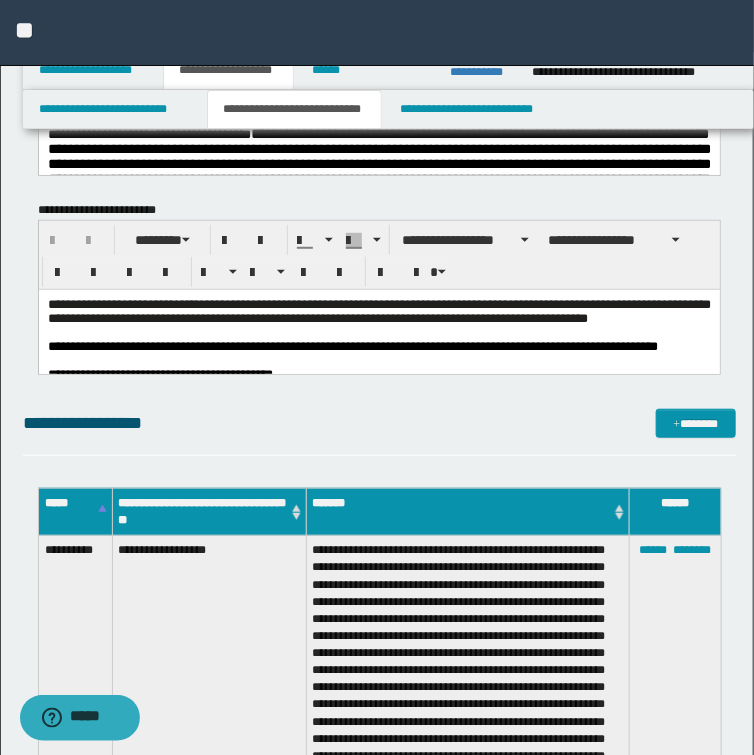 scroll, scrollTop: 0, scrollLeft: 0, axis: both 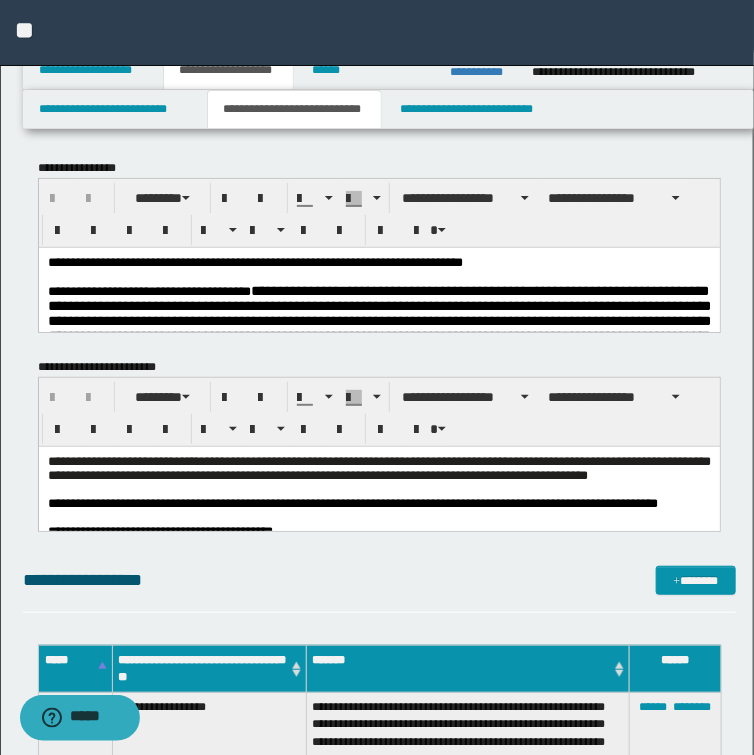click at bounding box center (378, 276) 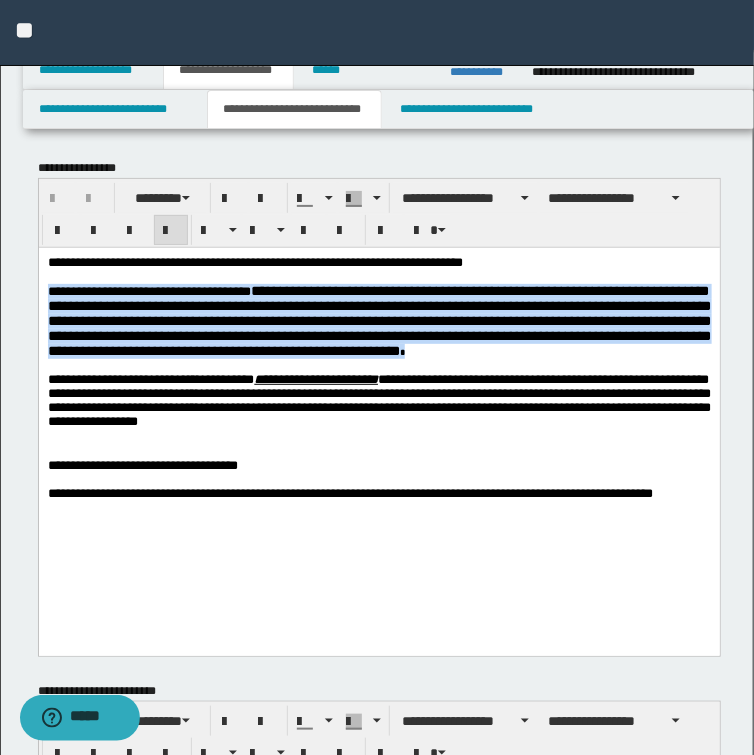 drag, startPoint x: 413, startPoint y: 361, endPoint x: -41, endPoint y: 292, distance: 459.21347 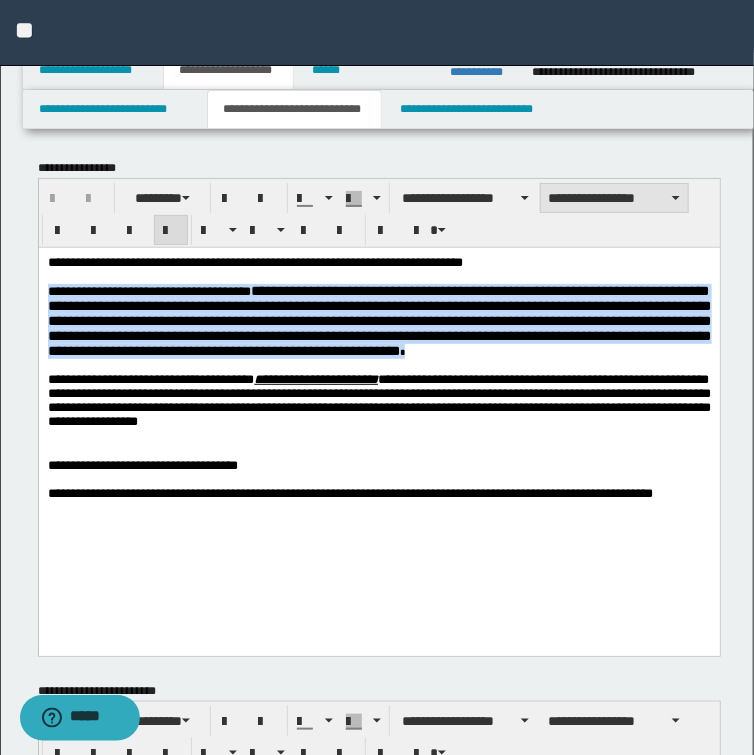 click on "**********" at bounding box center (614, 198) 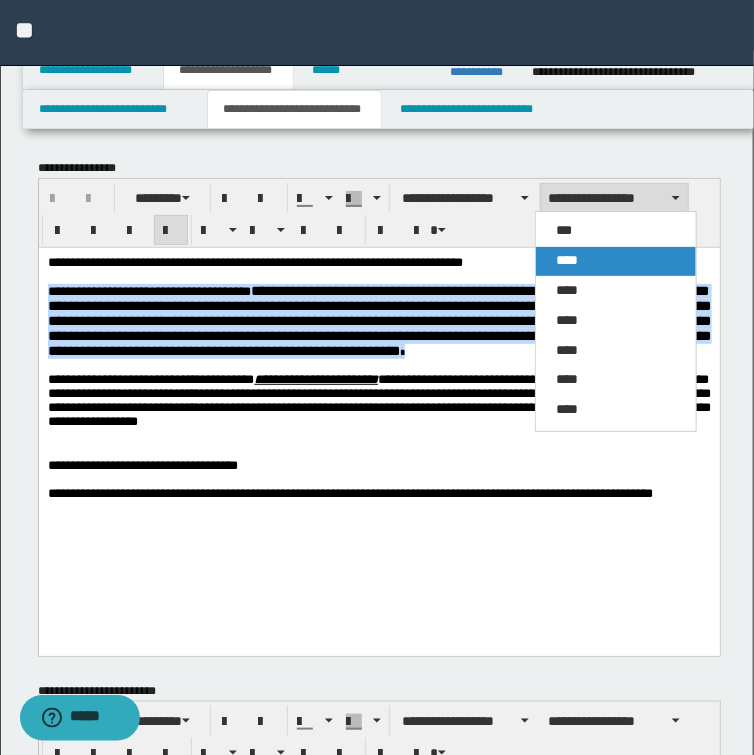 drag, startPoint x: 596, startPoint y: 256, endPoint x: 549, endPoint y: 14, distance: 246.5218 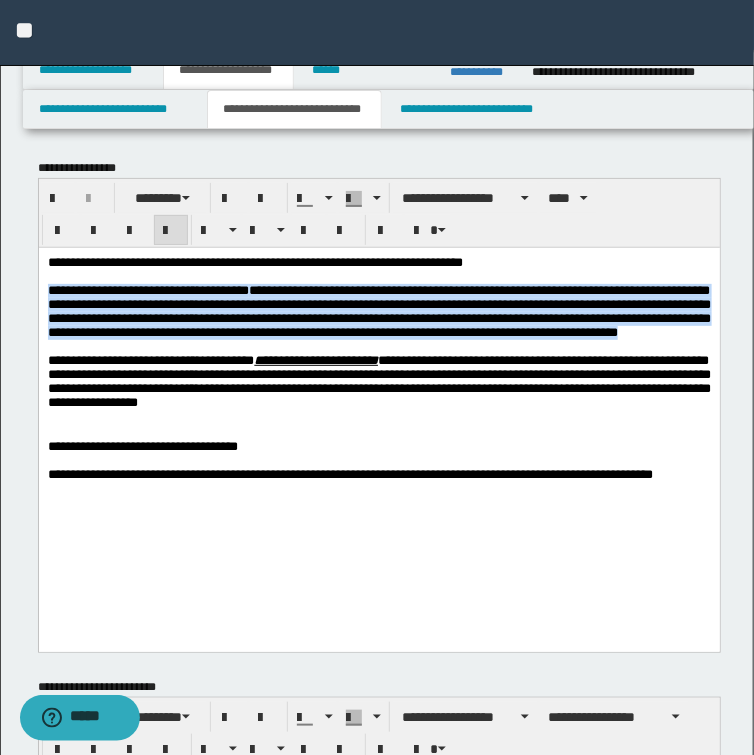 click on "**********" at bounding box center [378, 310] 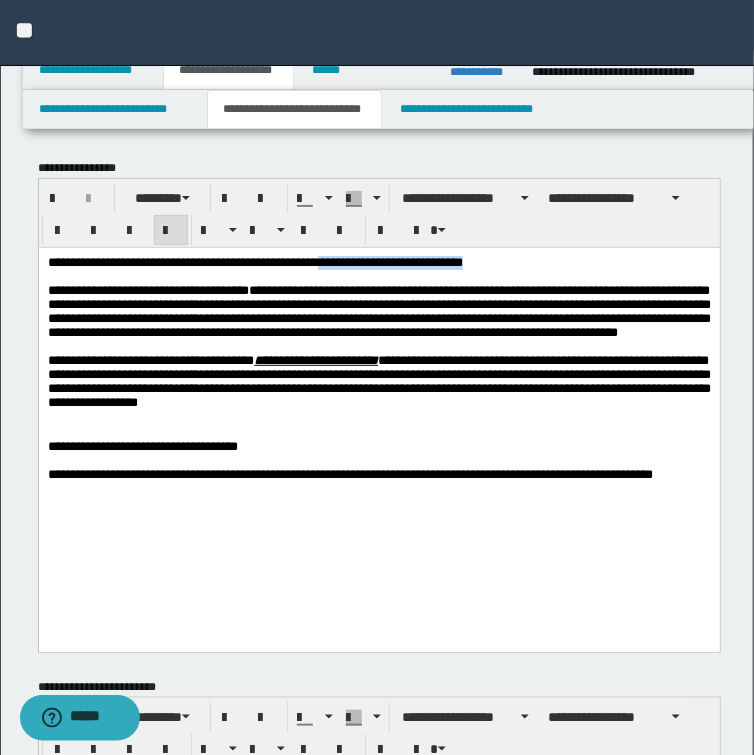 drag, startPoint x: 343, startPoint y: 261, endPoint x: 533, endPoint y: 262, distance: 190.00262 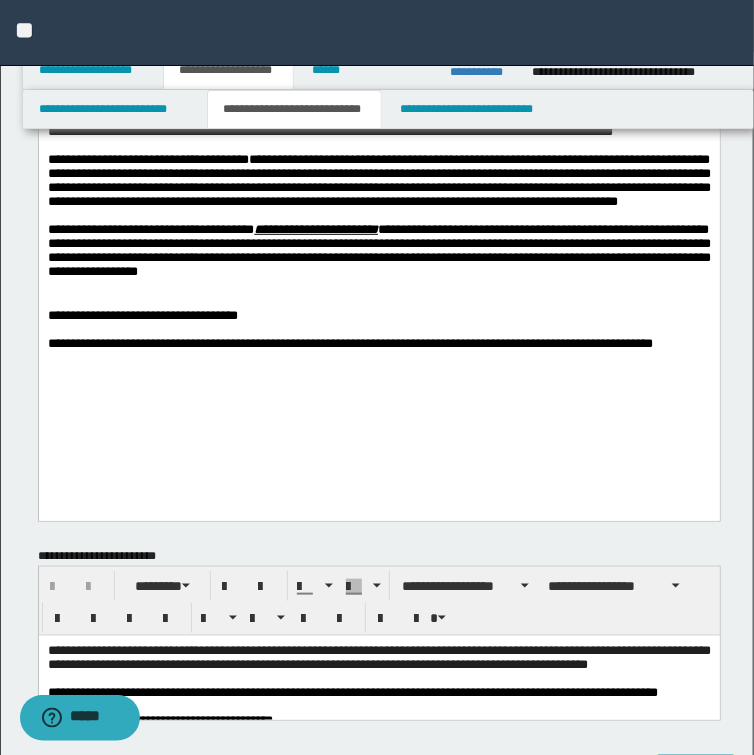 scroll, scrollTop: 160, scrollLeft: 0, axis: vertical 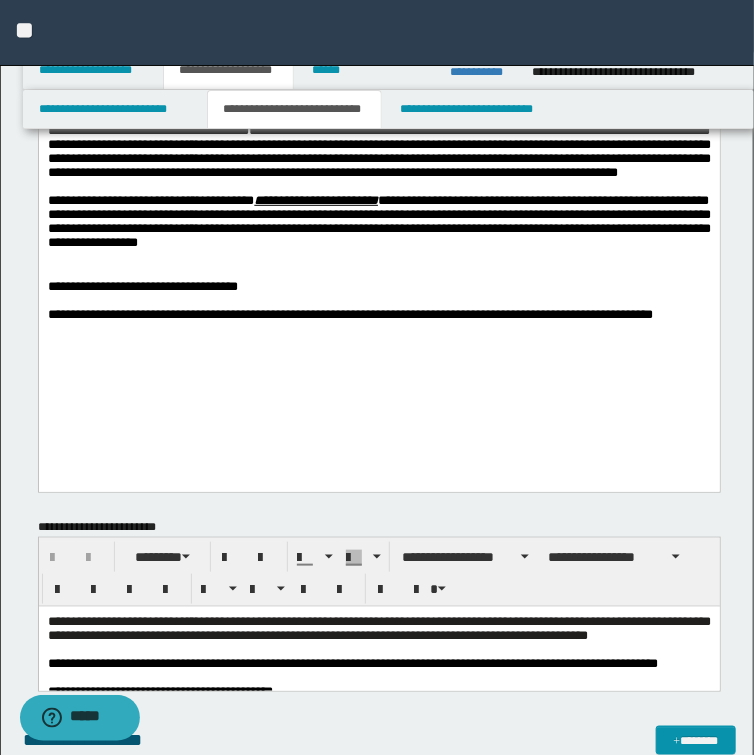 click on "**********" at bounding box center [352, 662] 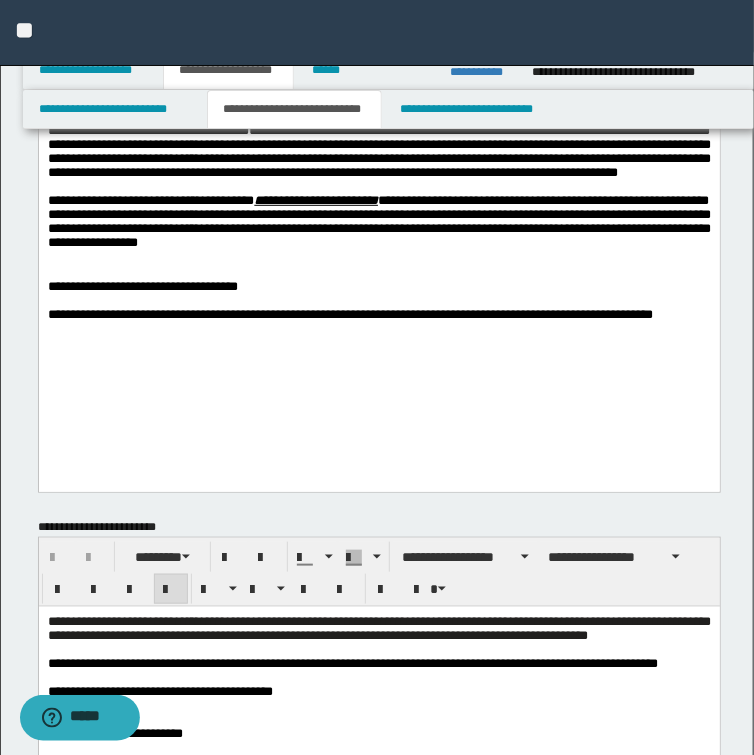 type 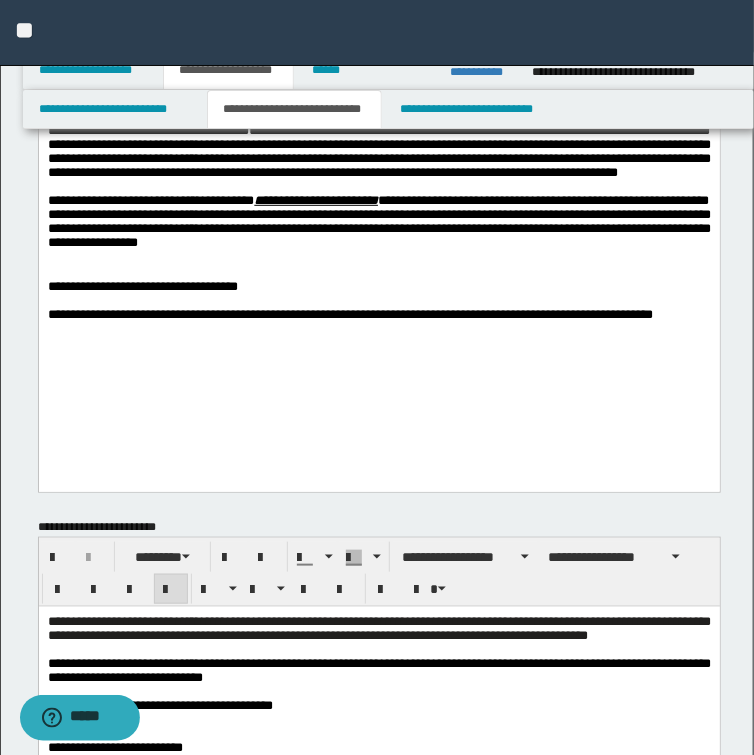 click on "**********" at bounding box center (378, 669) 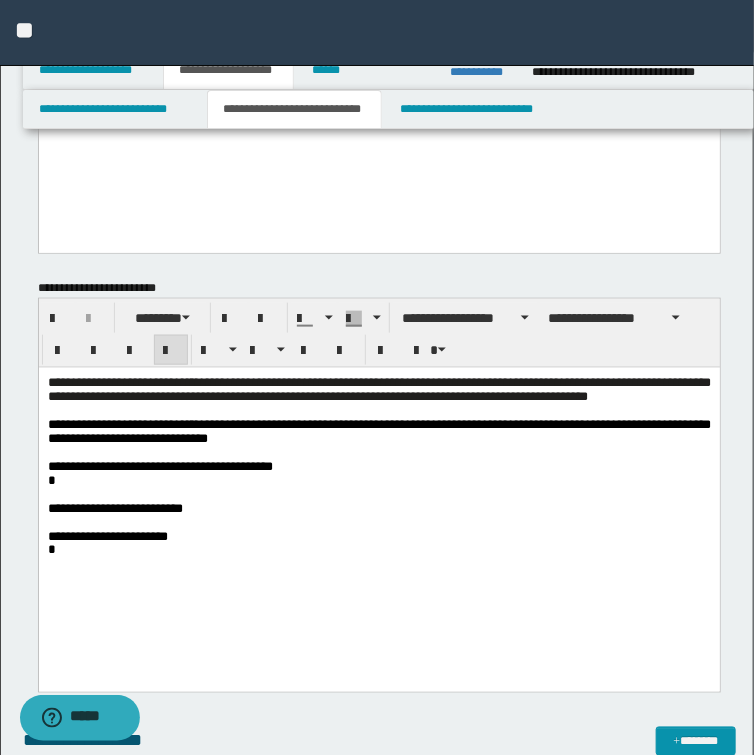 scroll, scrollTop: 400, scrollLeft: 0, axis: vertical 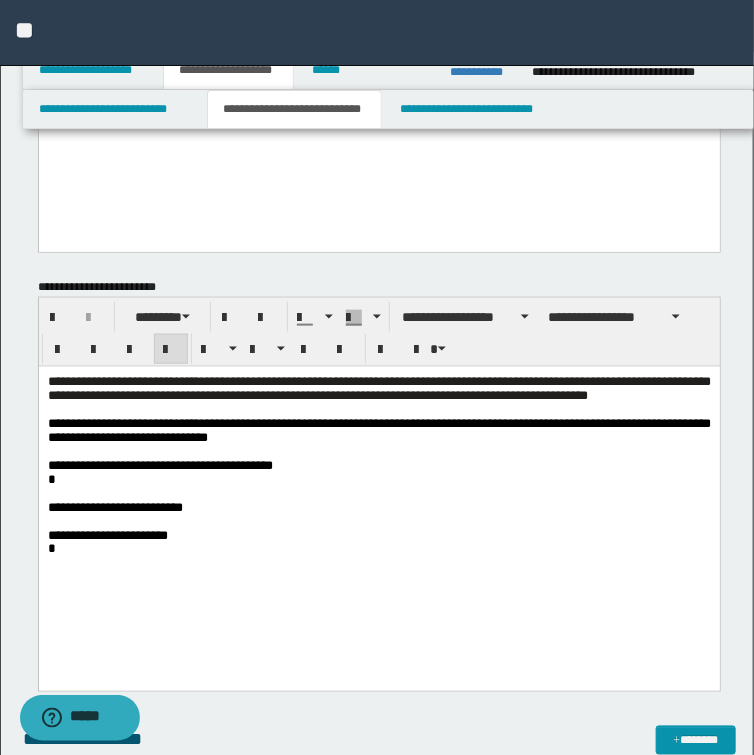 click on "**********" at bounding box center (378, 430) 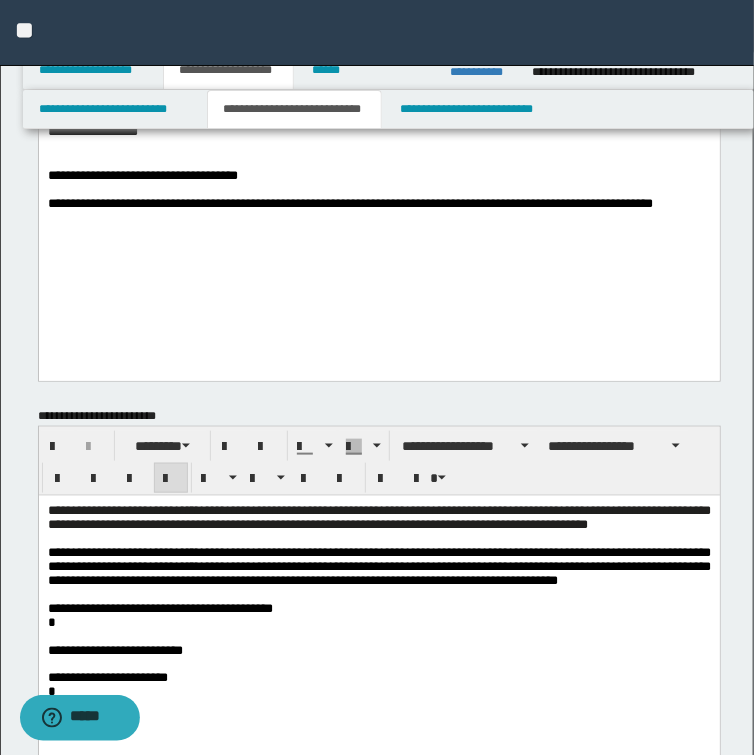 scroll, scrollTop: 320, scrollLeft: 0, axis: vertical 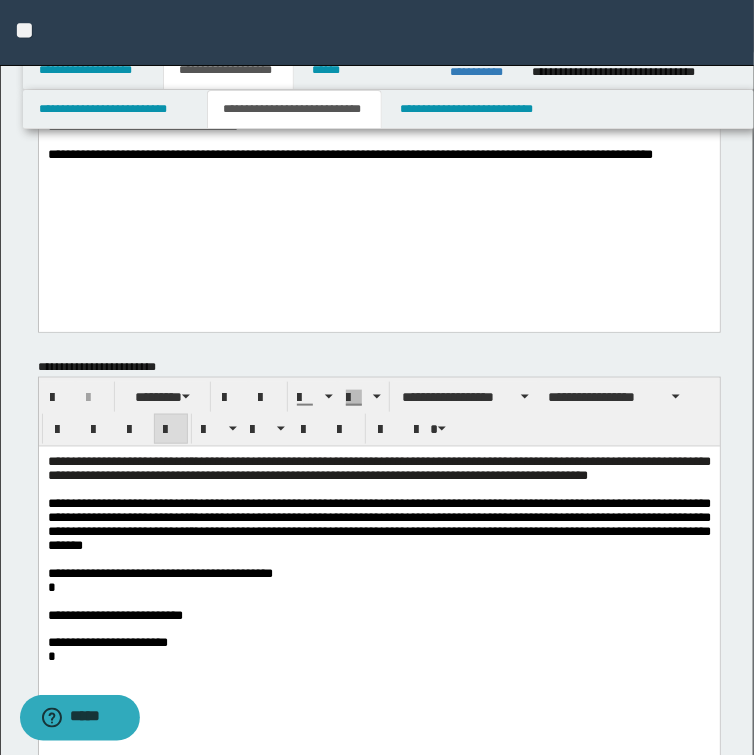 click on "**********" at bounding box center (378, 525) 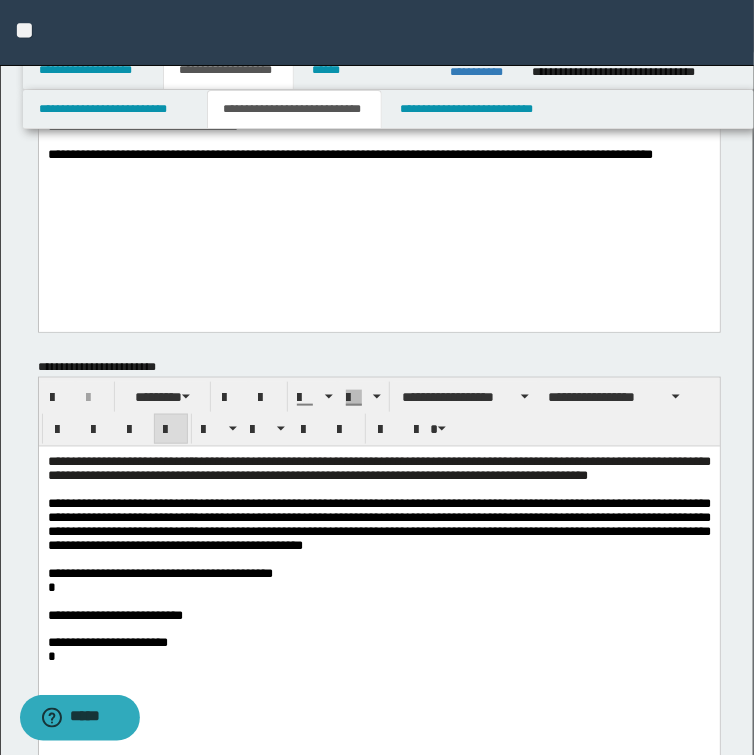 click on "**********" at bounding box center (378, 525) 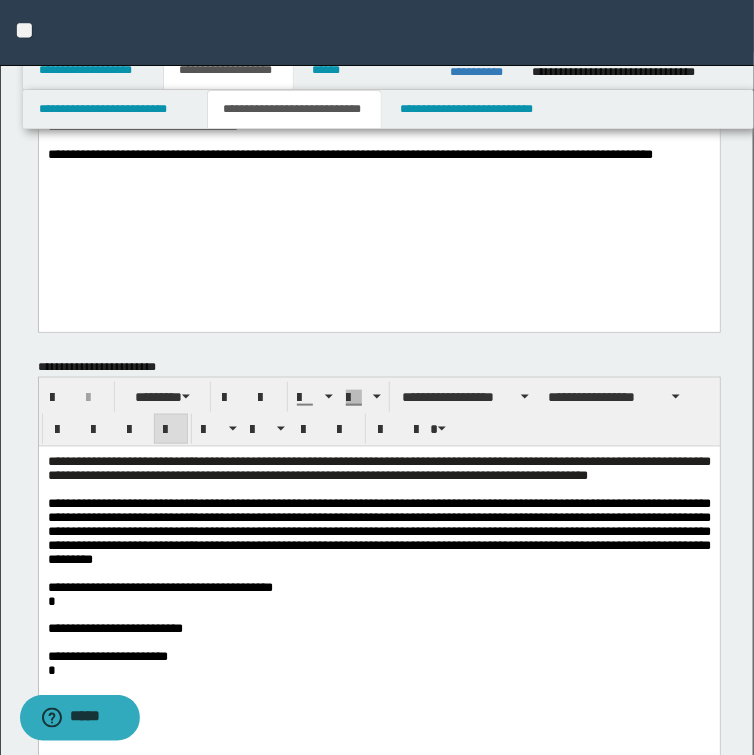 click on "**********" at bounding box center (378, 532) 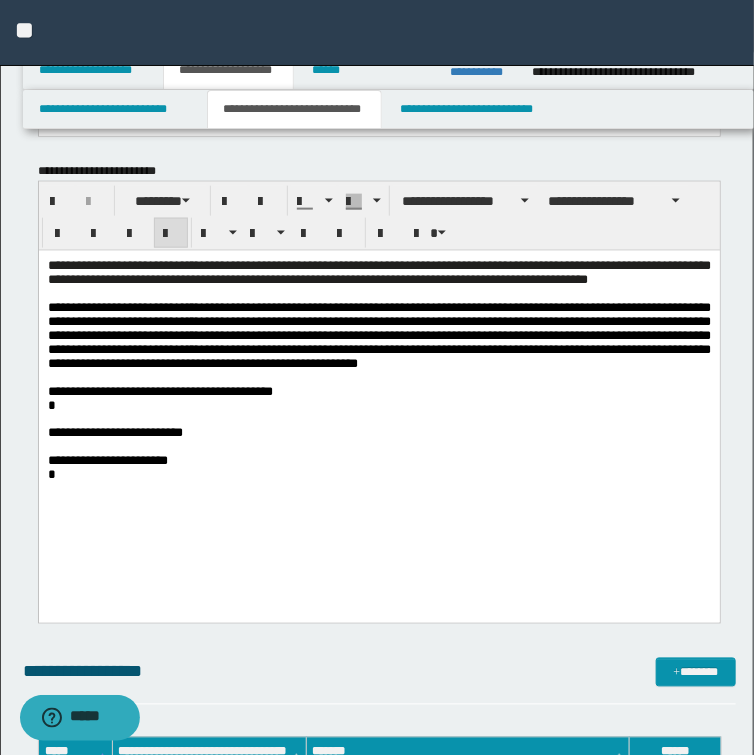scroll, scrollTop: 560, scrollLeft: 0, axis: vertical 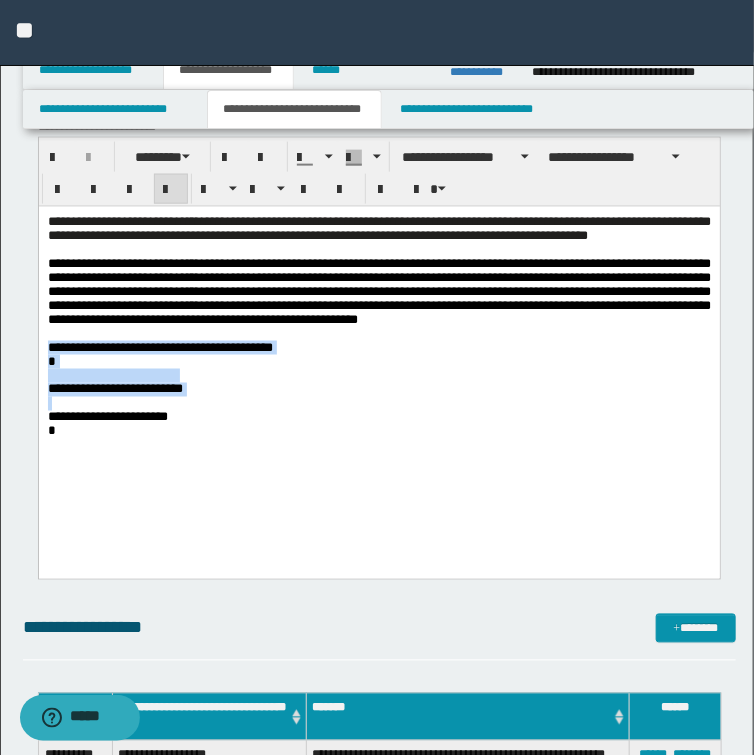 drag, startPoint x: 47, startPoint y: 363, endPoint x: 191, endPoint y: 430, distance: 158.8238 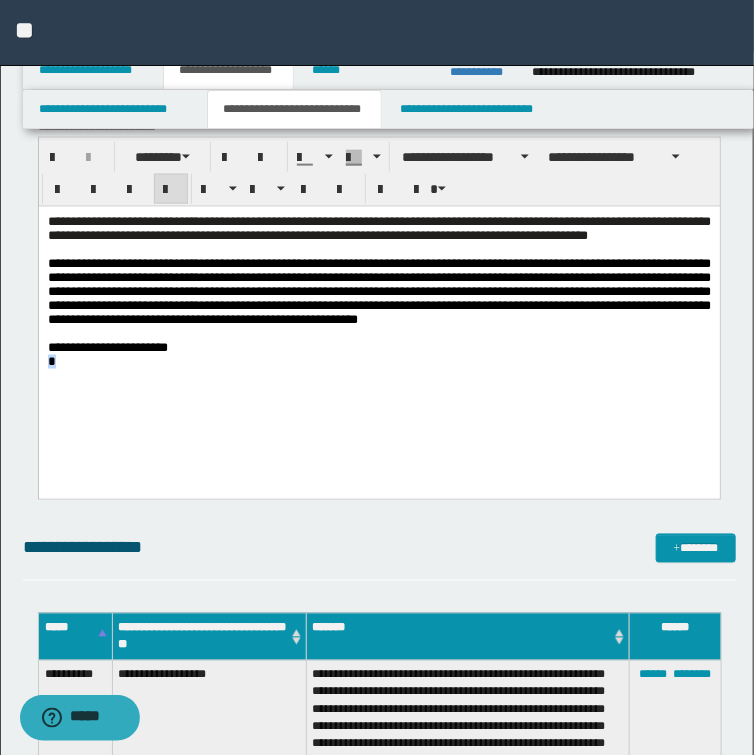 drag, startPoint x: 72, startPoint y: 388, endPoint x: 70, endPoint y: 591, distance: 203.00986 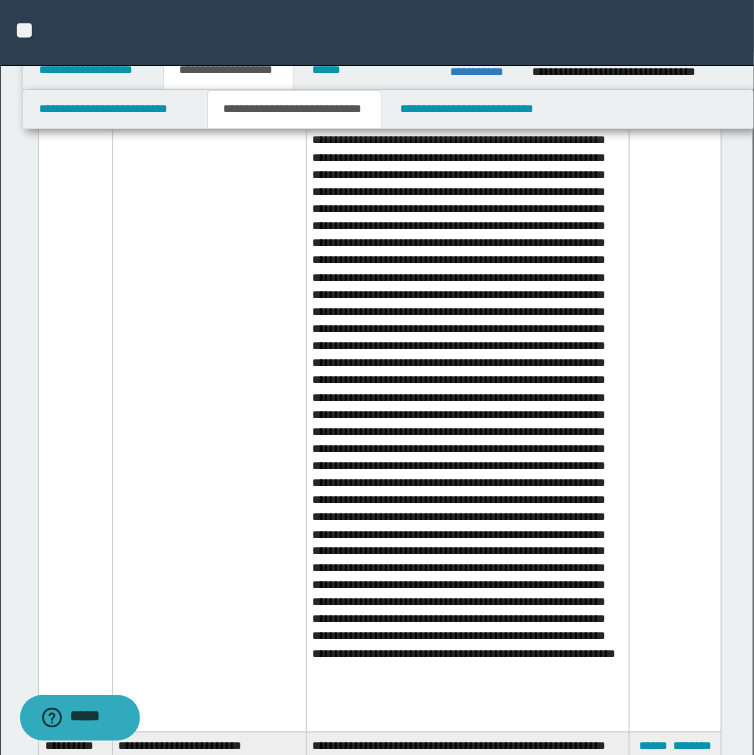 scroll, scrollTop: 2320, scrollLeft: 0, axis: vertical 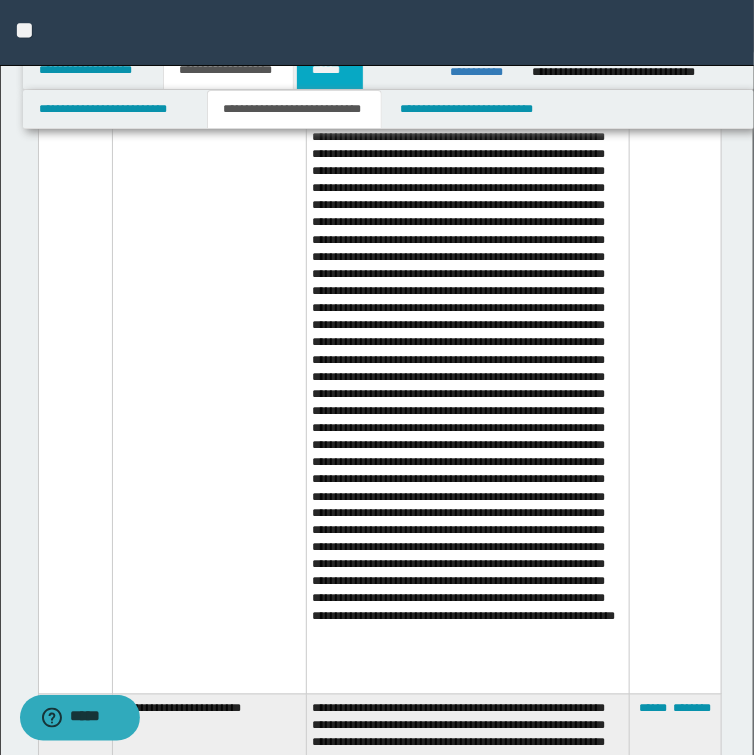 click on "******" at bounding box center (330, 70) 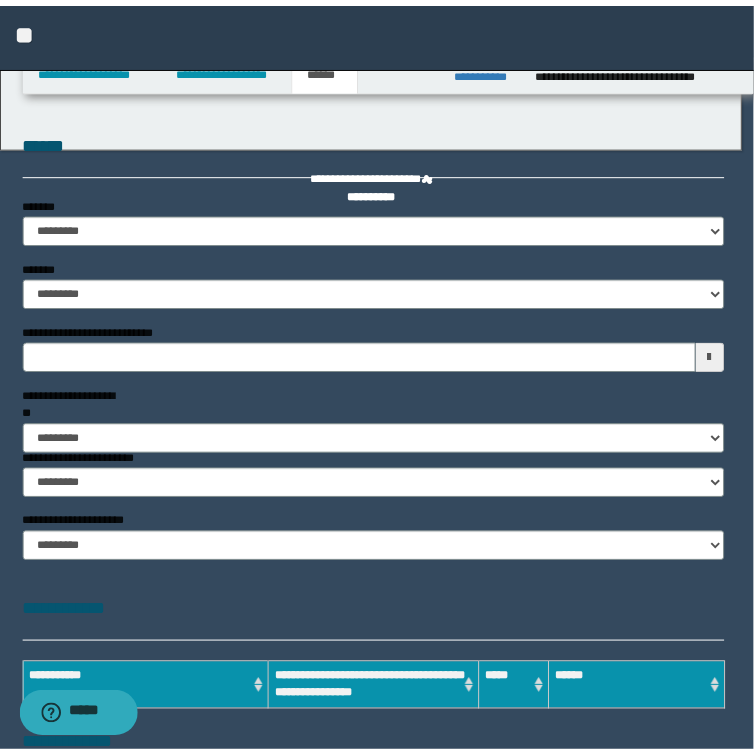 scroll, scrollTop: 0, scrollLeft: 0, axis: both 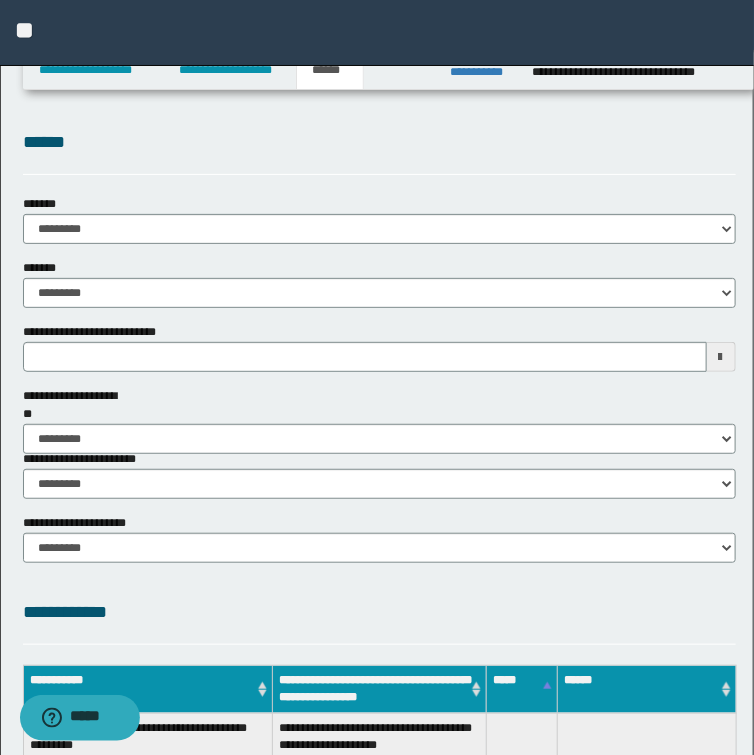 type 